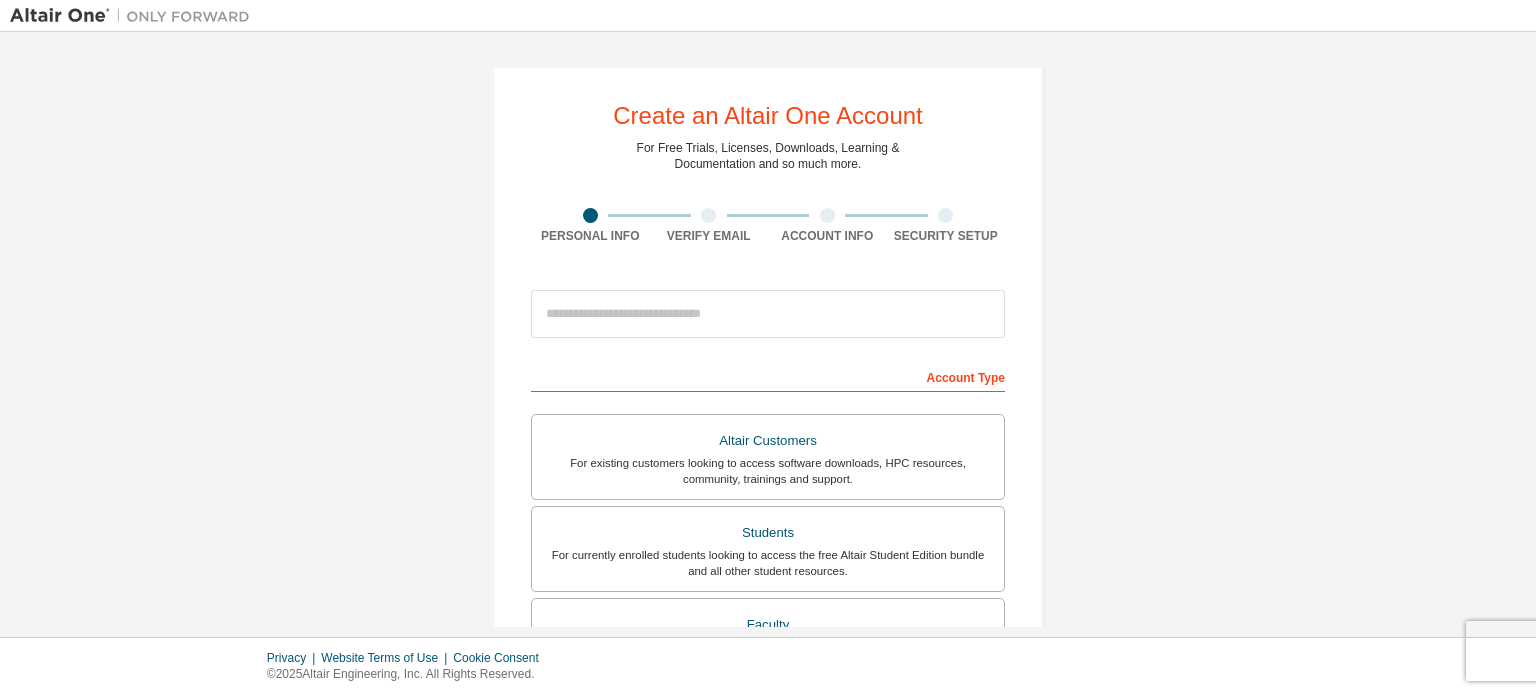 scroll, scrollTop: 0, scrollLeft: 0, axis: both 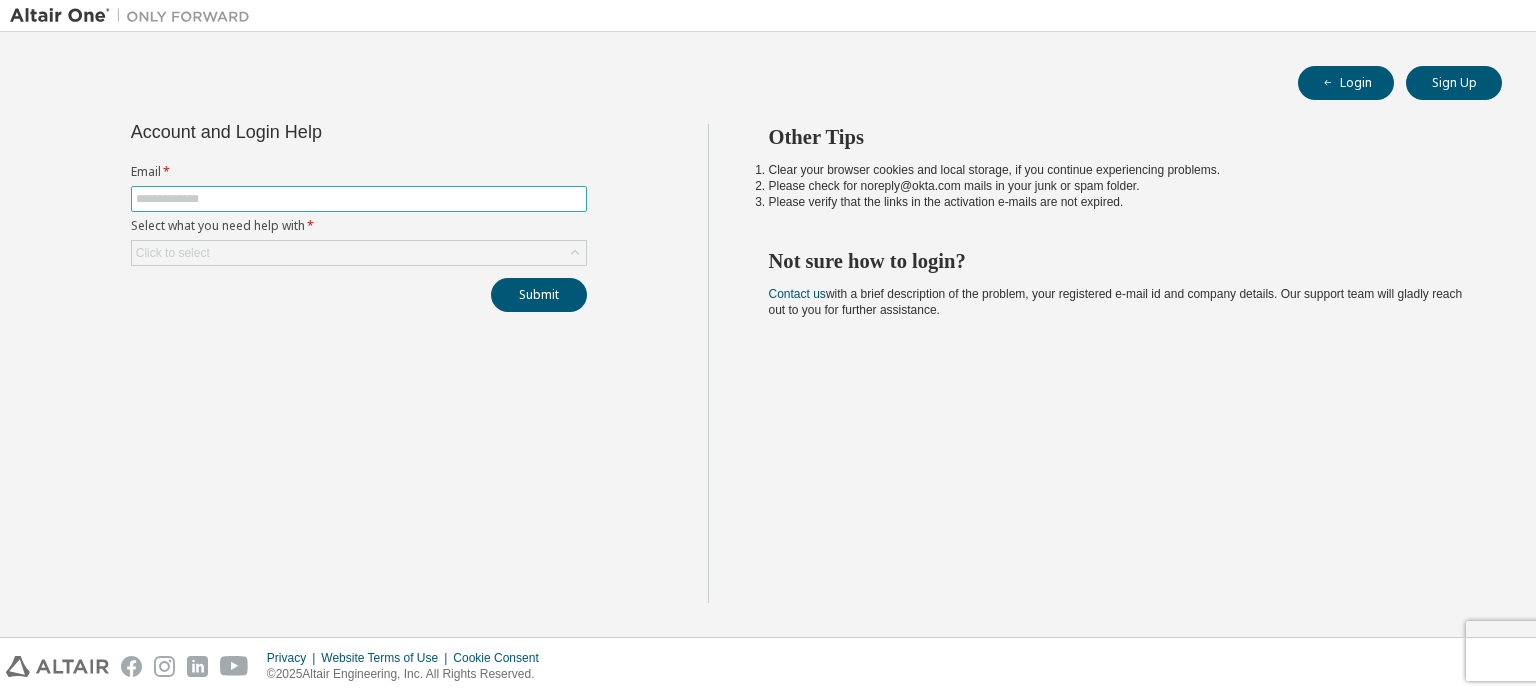 click at bounding box center (359, 199) 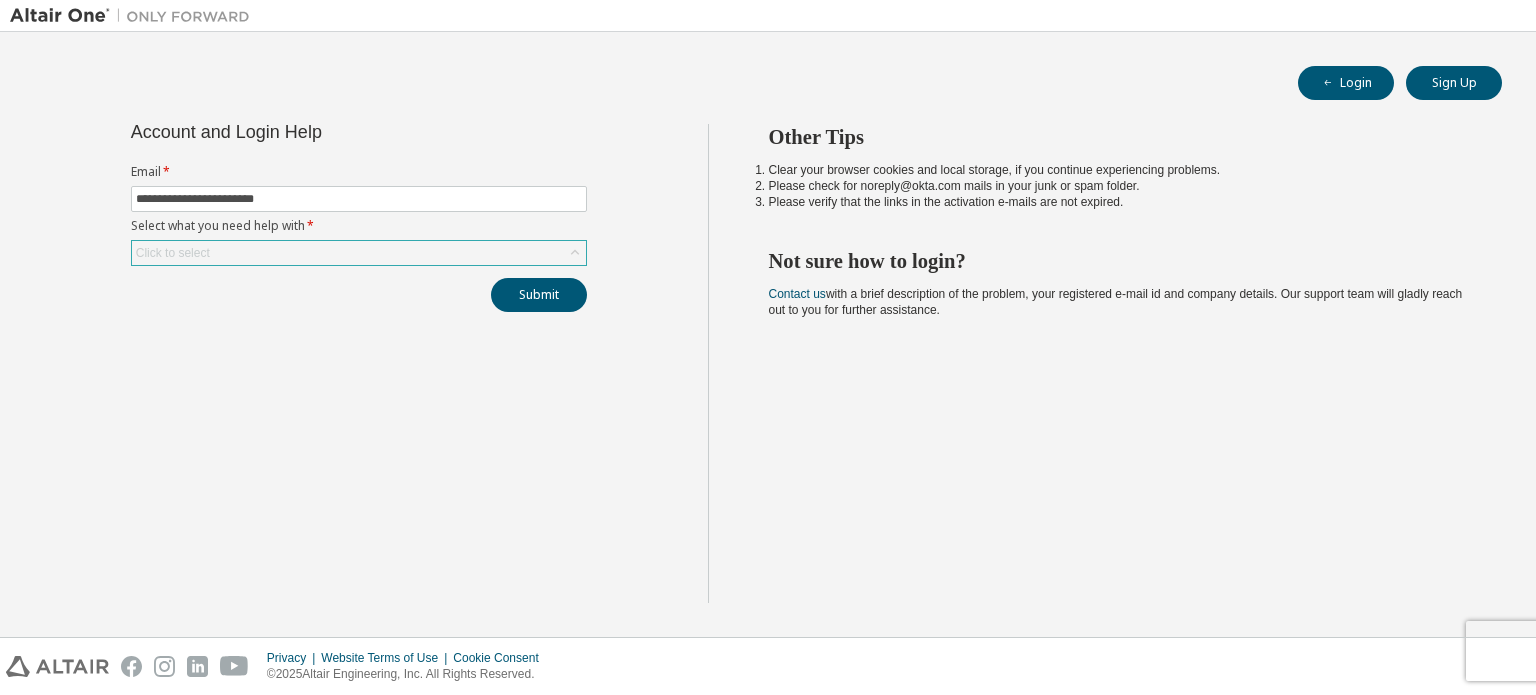 click on "Click to select" at bounding box center [359, 253] 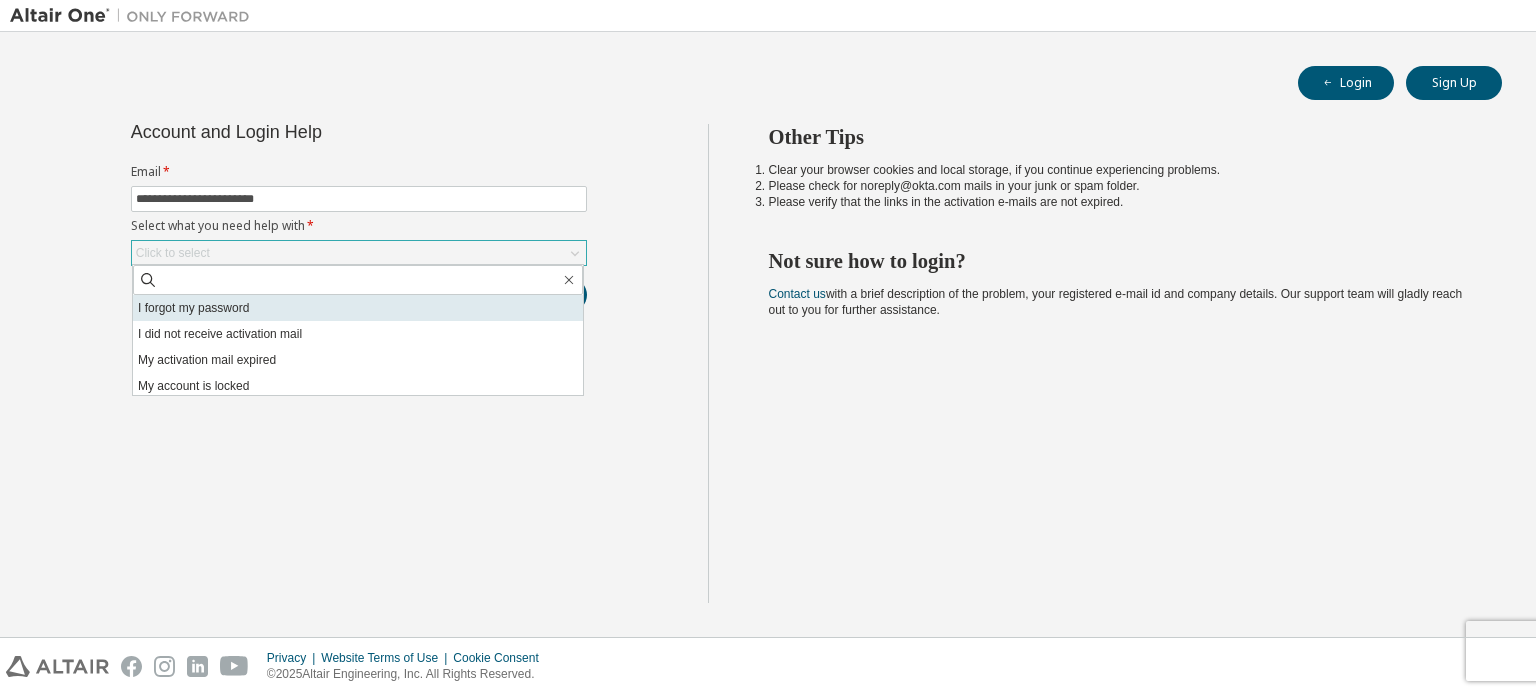 click on "I forgot my password" at bounding box center (358, 308) 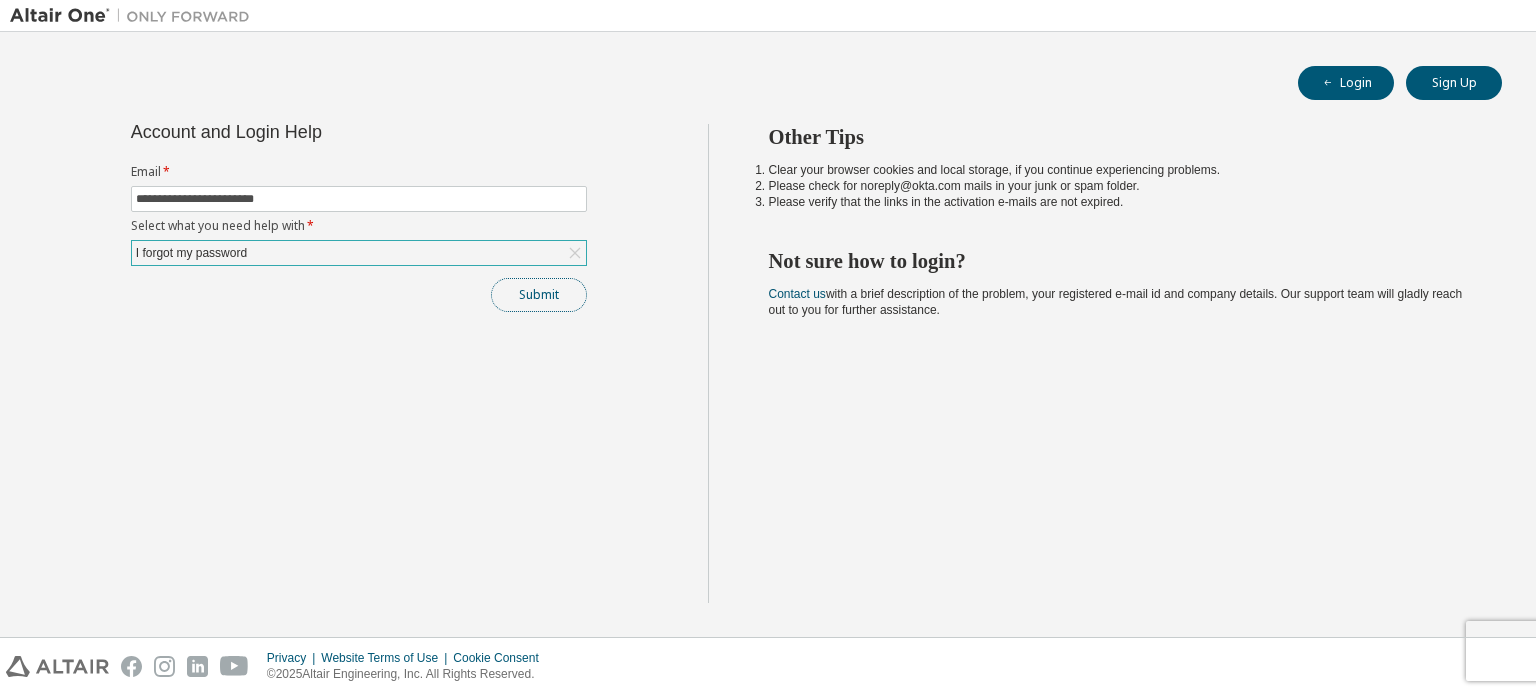 click on "Submit" at bounding box center (539, 295) 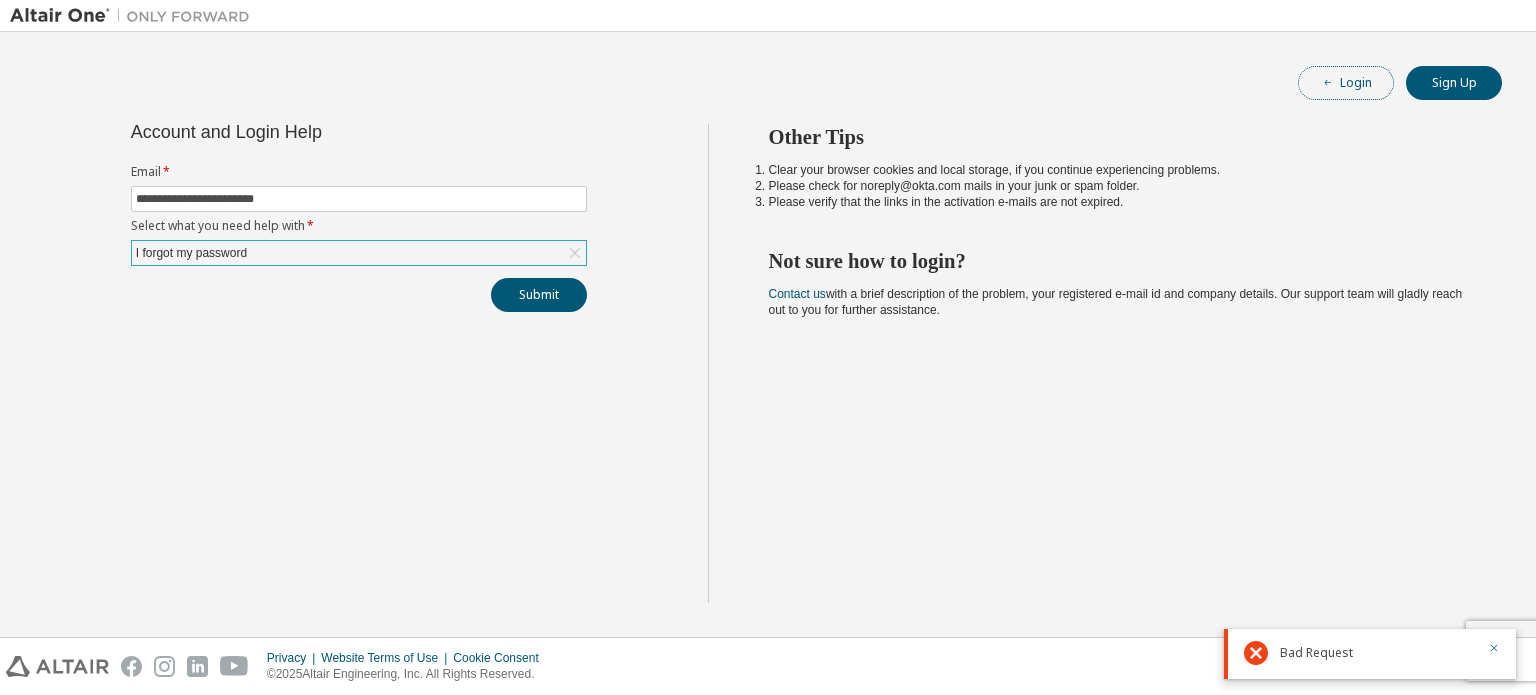 click 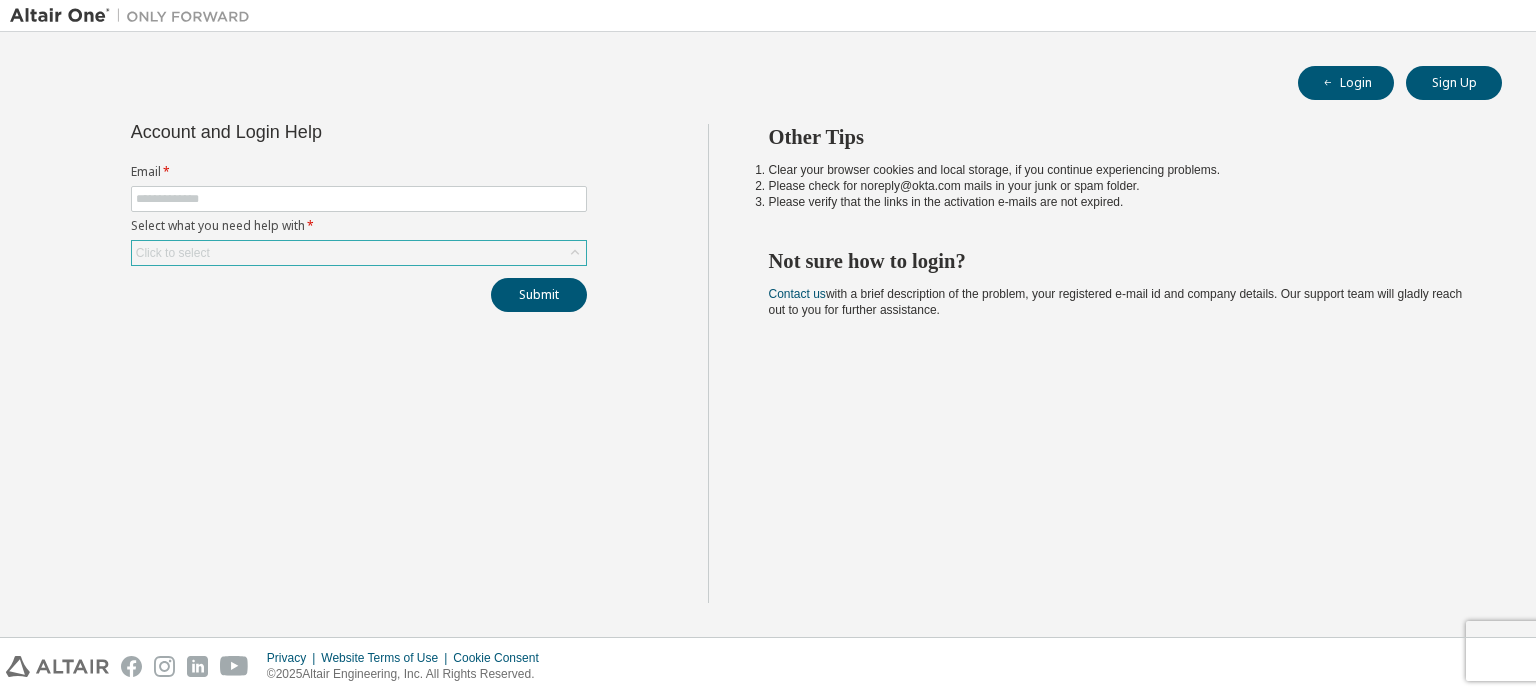 scroll, scrollTop: 0, scrollLeft: 0, axis: both 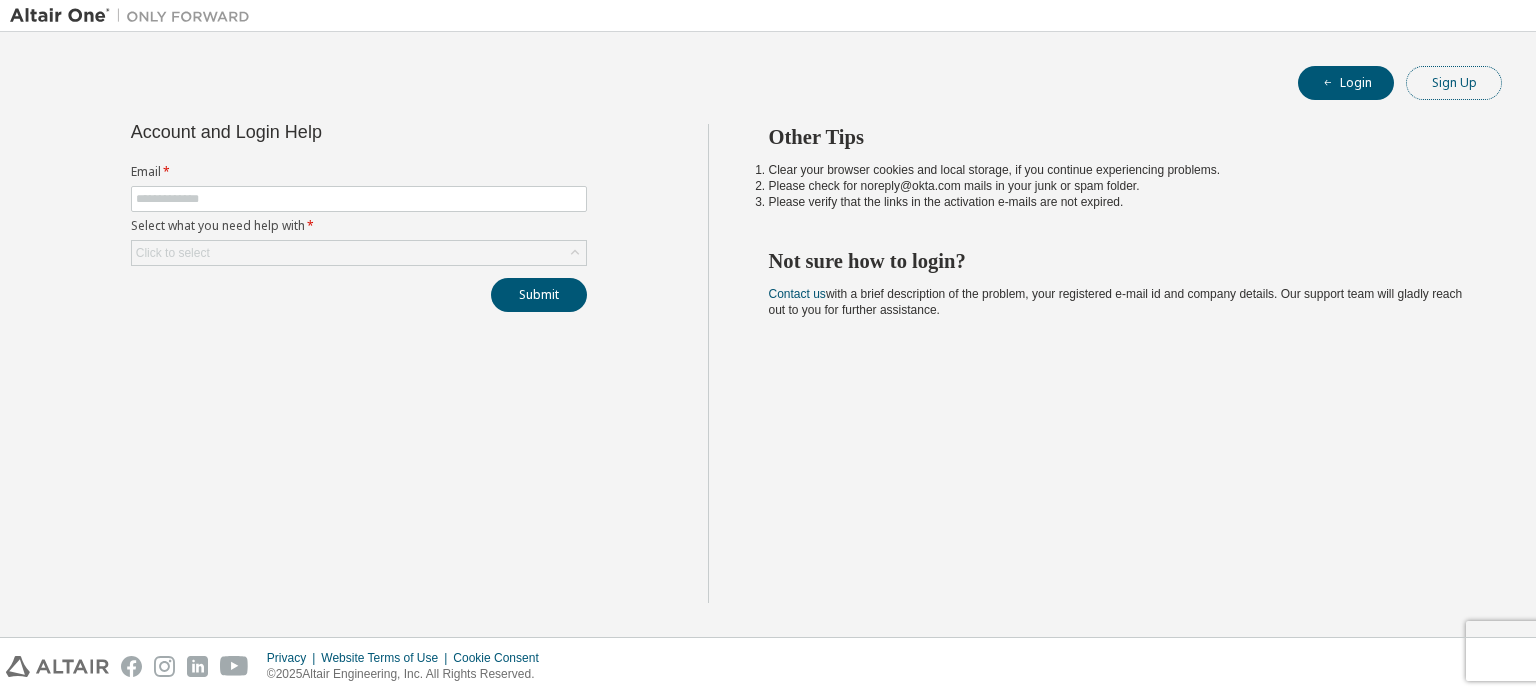 click on "Sign Up" at bounding box center [1454, 83] 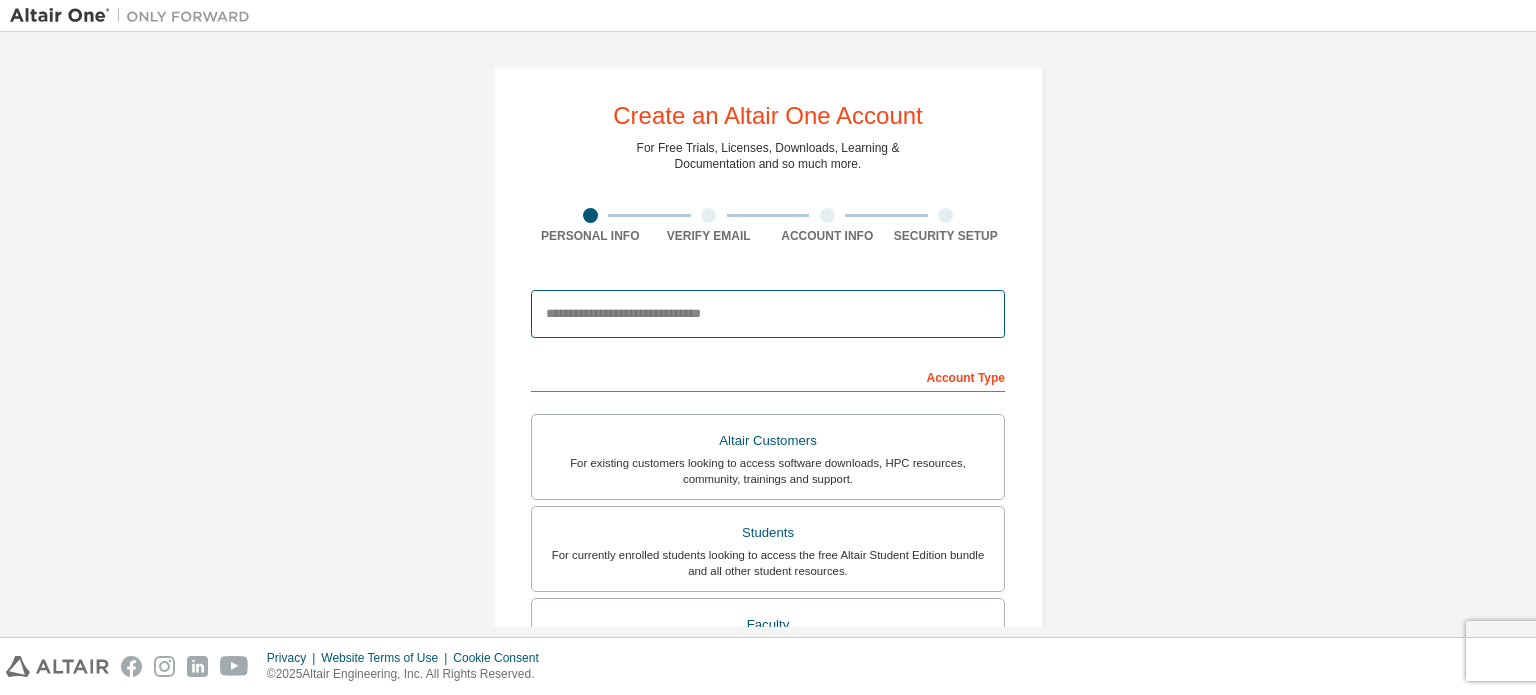 click at bounding box center (768, 314) 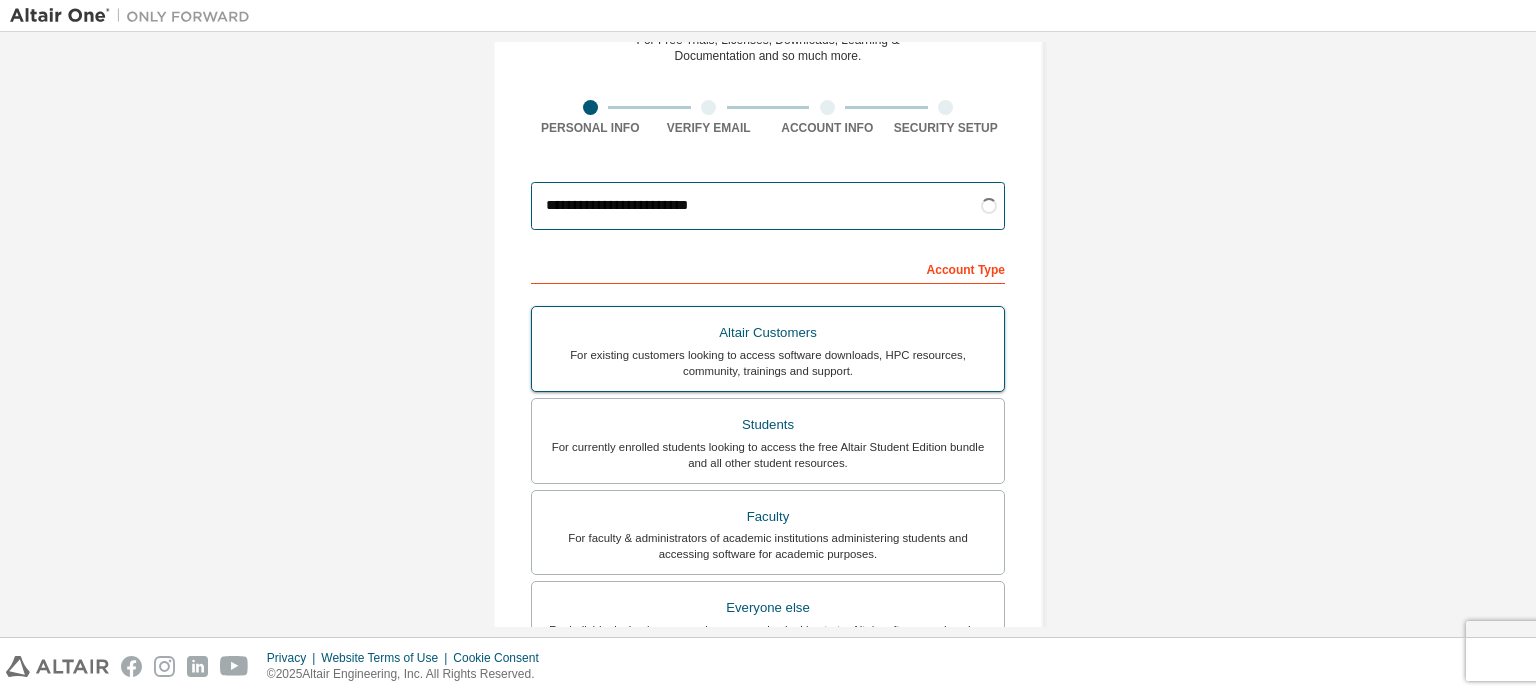 scroll, scrollTop: 116, scrollLeft: 0, axis: vertical 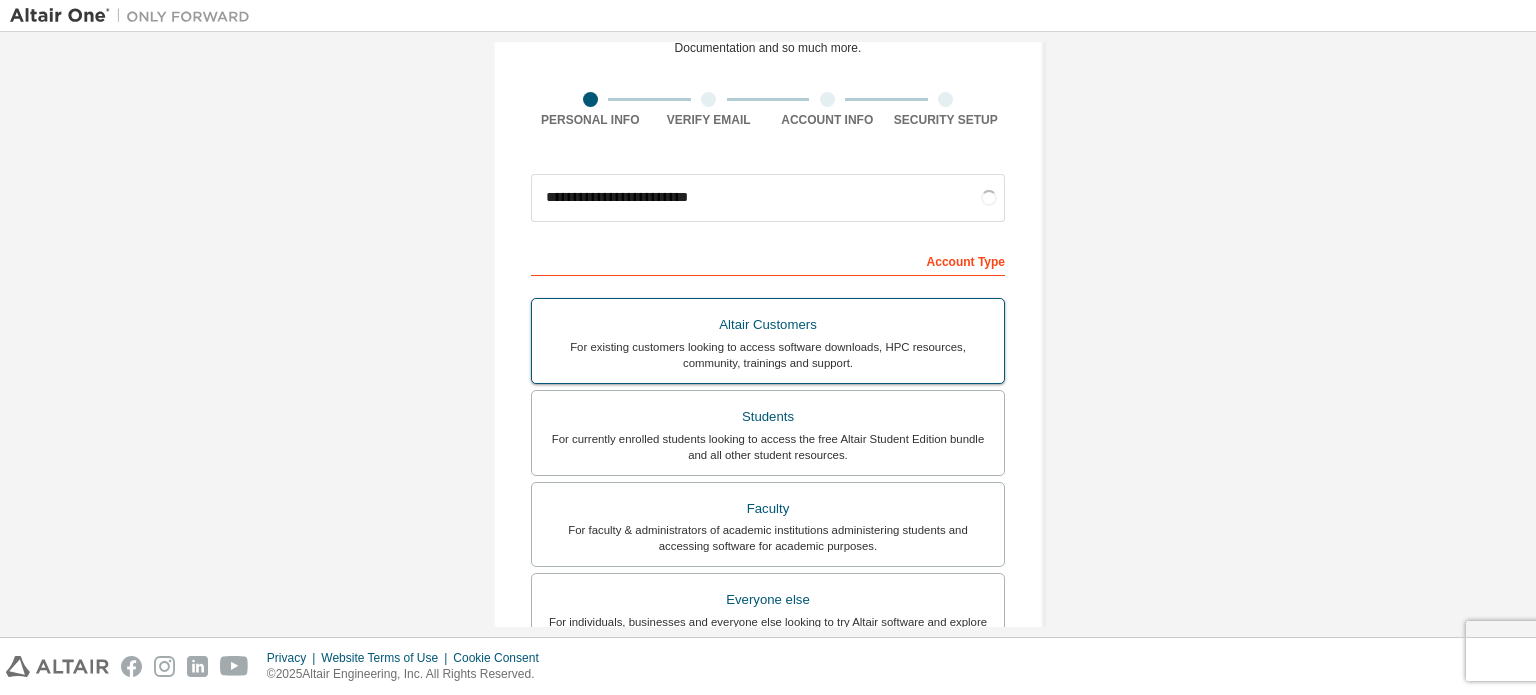 click on "For currently enrolled students looking to access the free Altair Student Edition bundle and all other student resources." at bounding box center [768, 447] 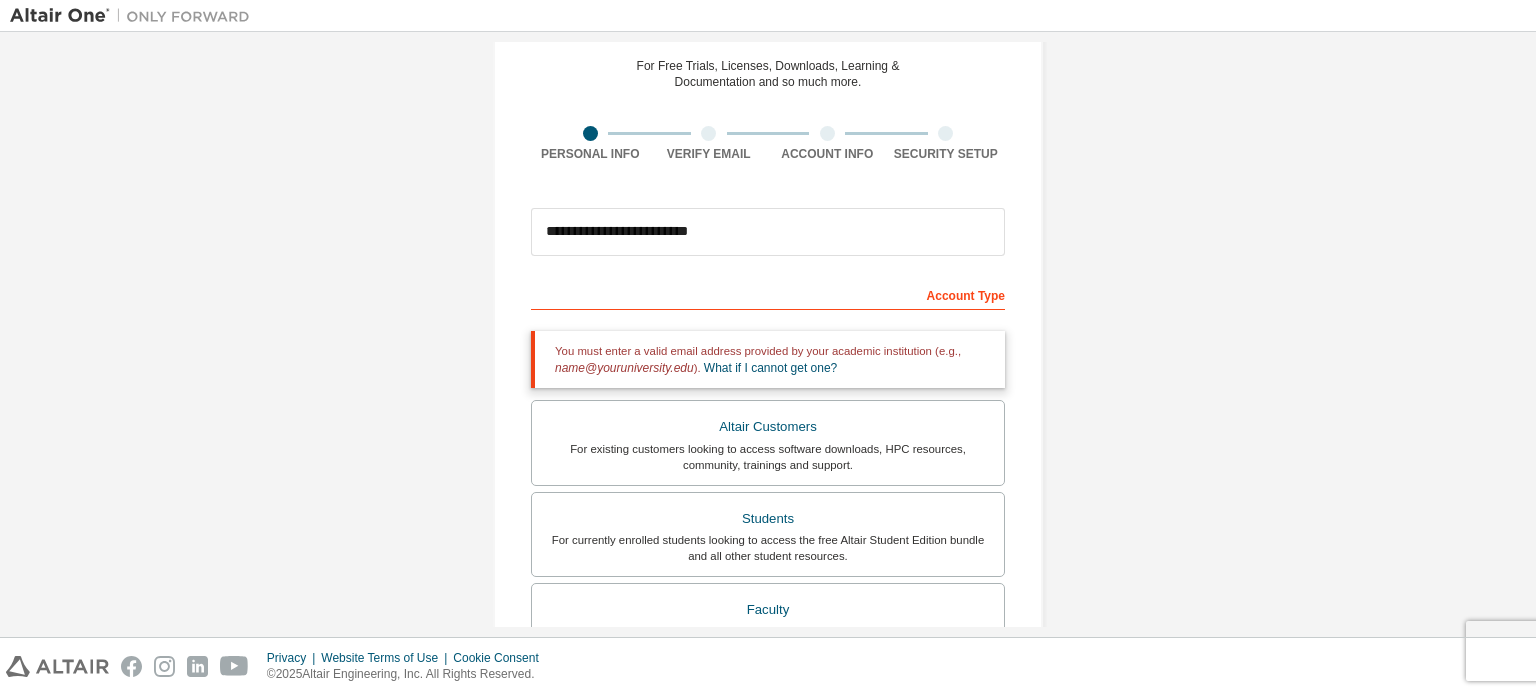 scroll, scrollTop: 81, scrollLeft: 0, axis: vertical 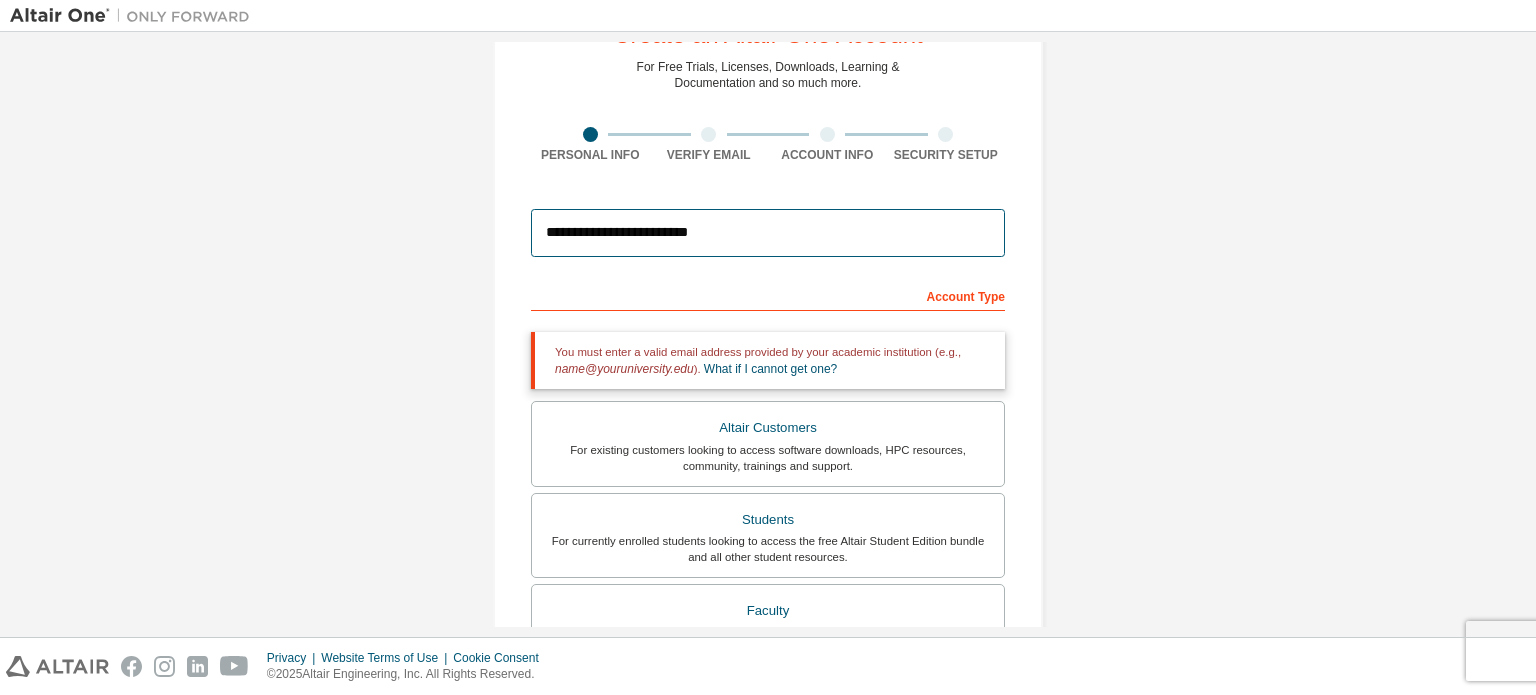 click on "**********" at bounding box center (768, 233) 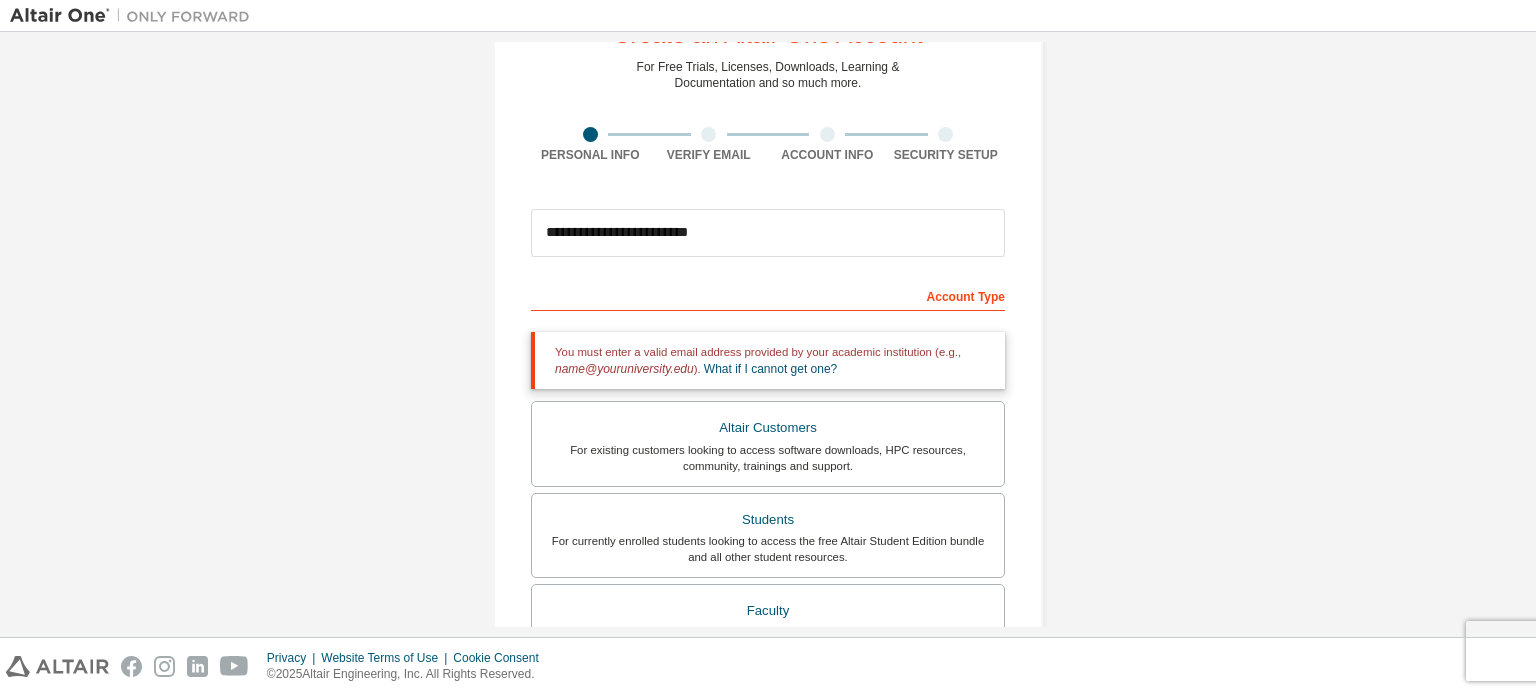 click on "Account Type" at bounding box center (768, 295) 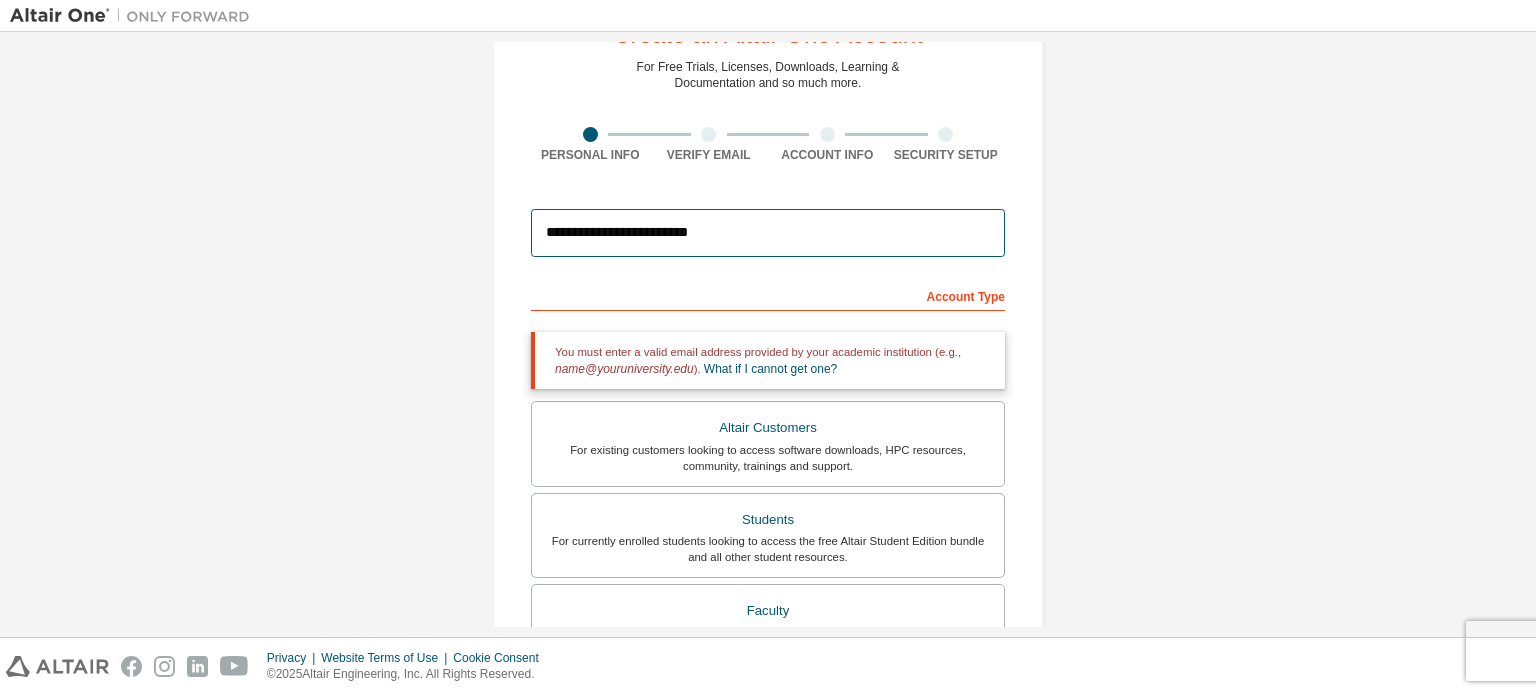 click on "**********" at bounding box center [768, 233] 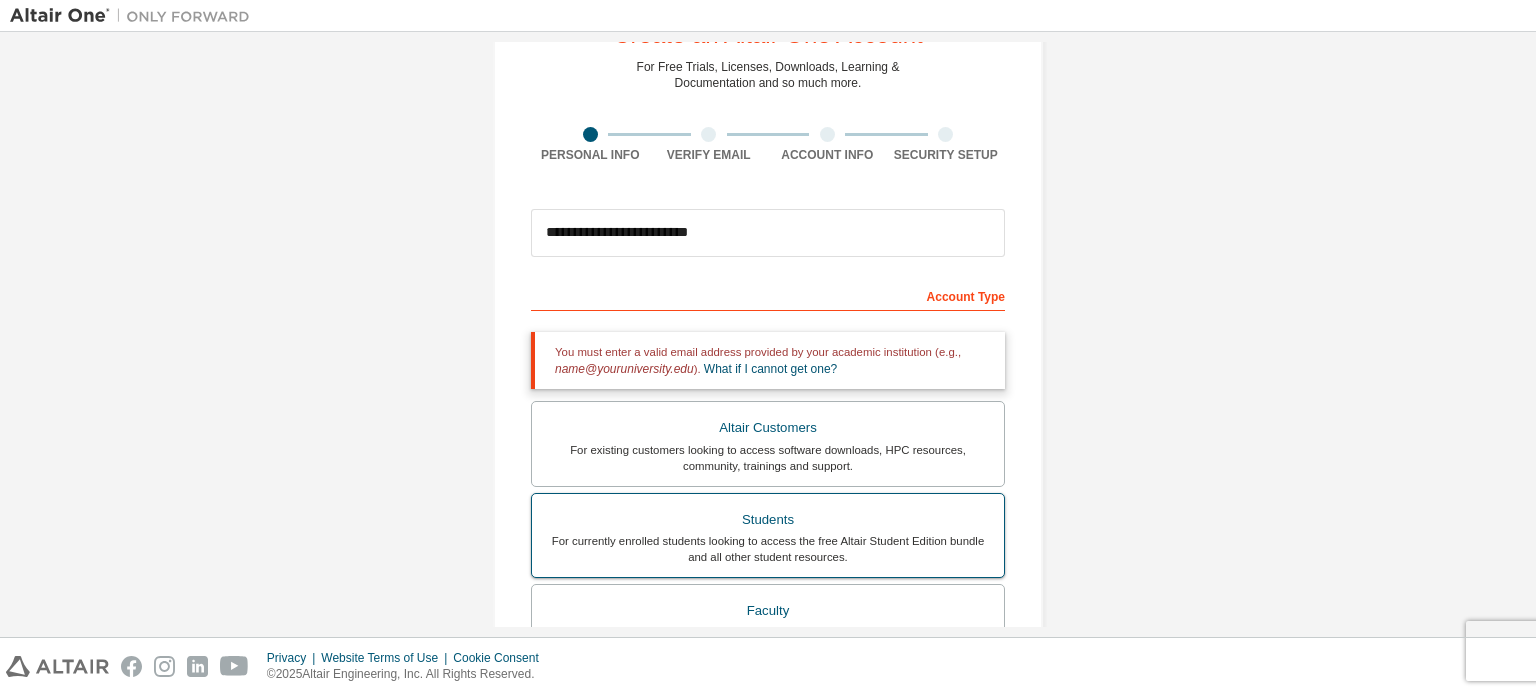 click on "Students" at bounding box center [768, 520] 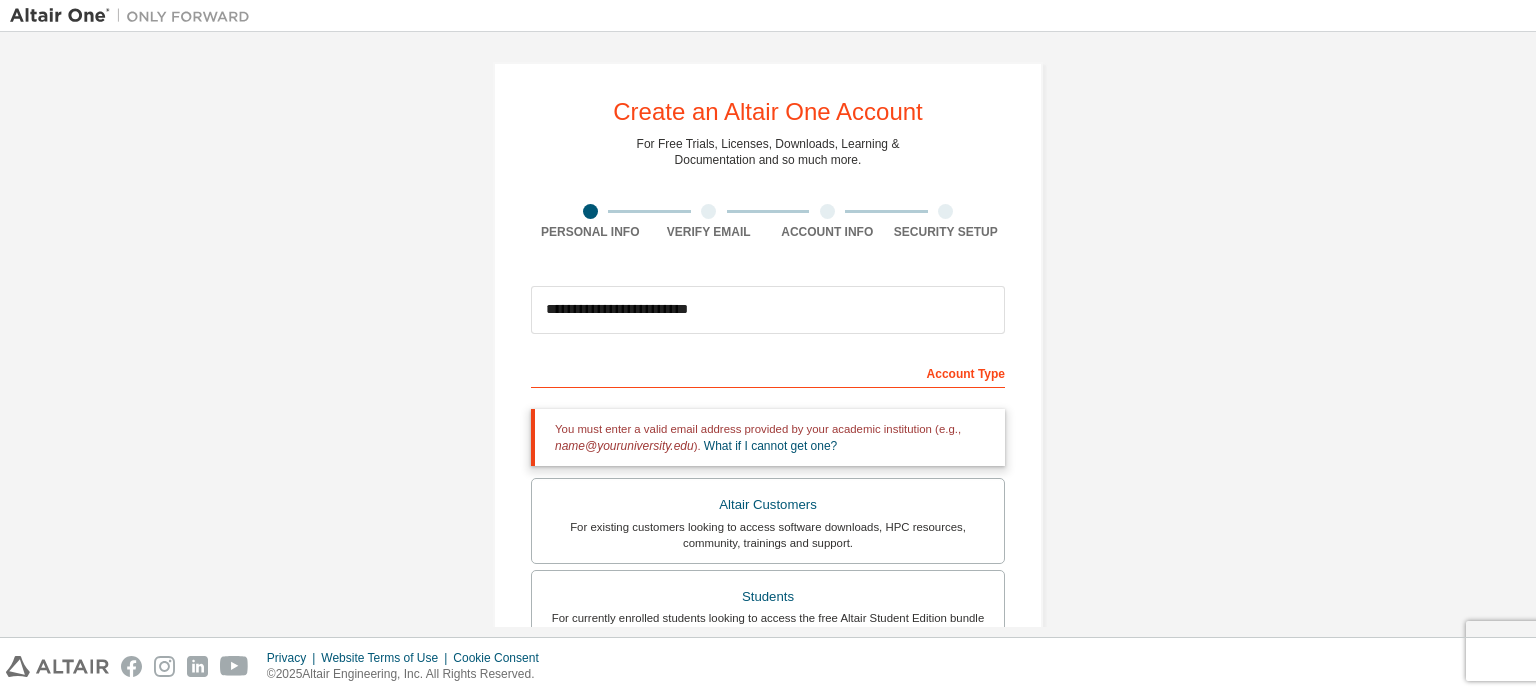 scroll, scrollTop: 0, scrollLeft: 0, axis: both 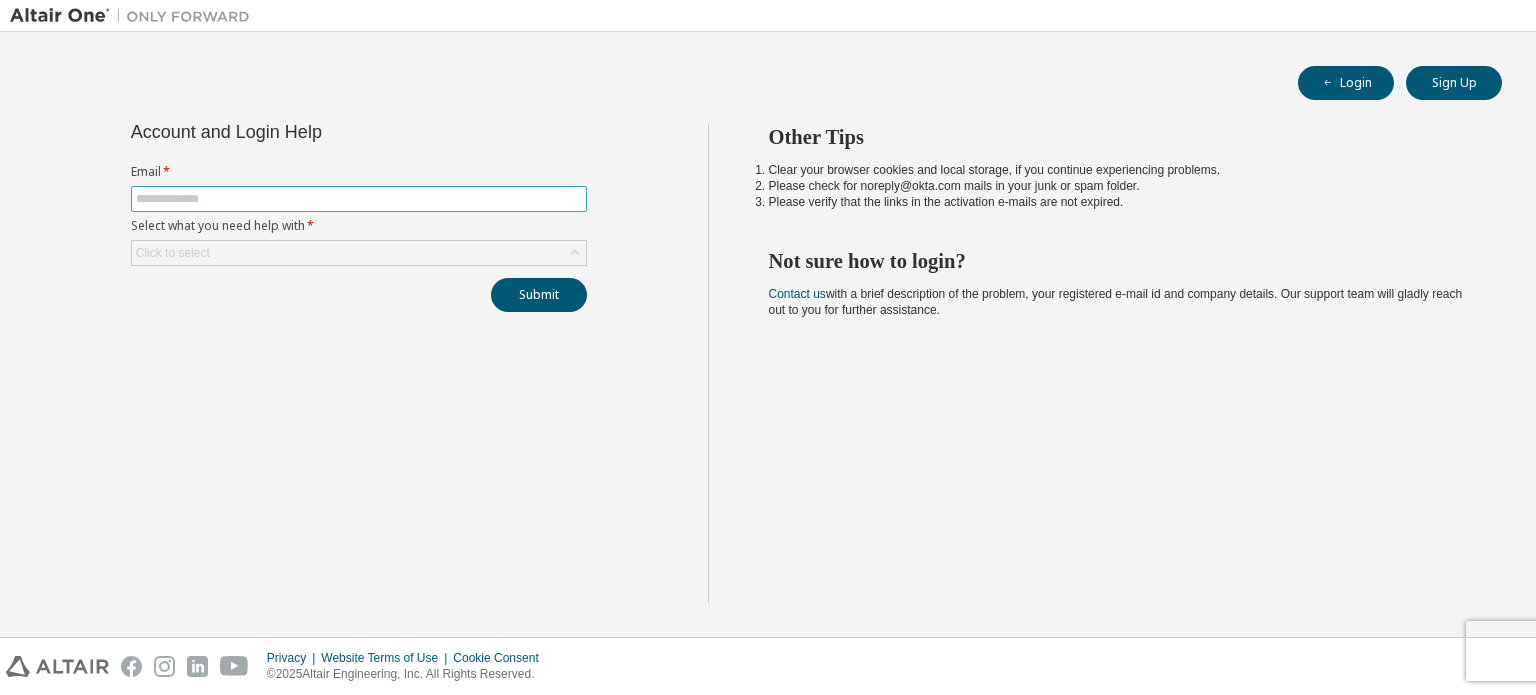 click at bounding box center (359, 199) 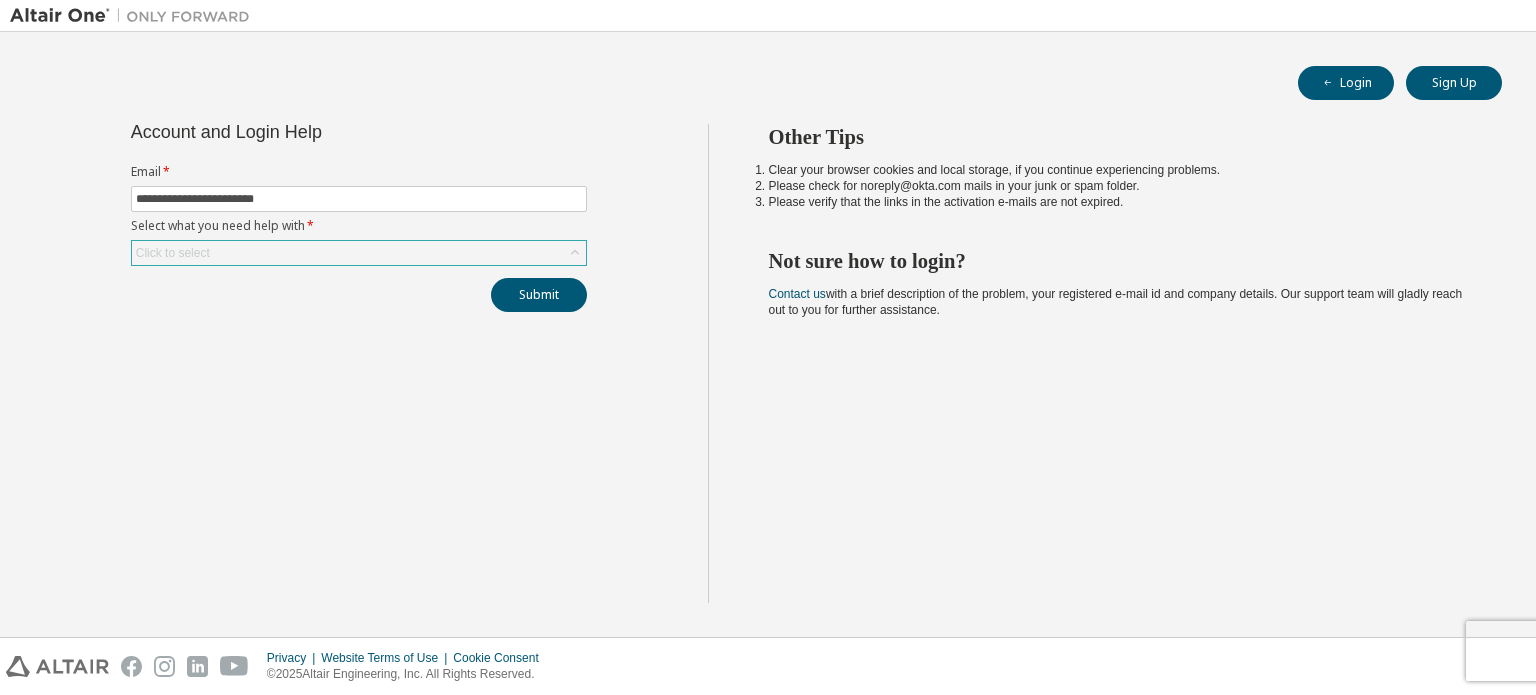 click on "Click to select" at bounding box center [359, 253] 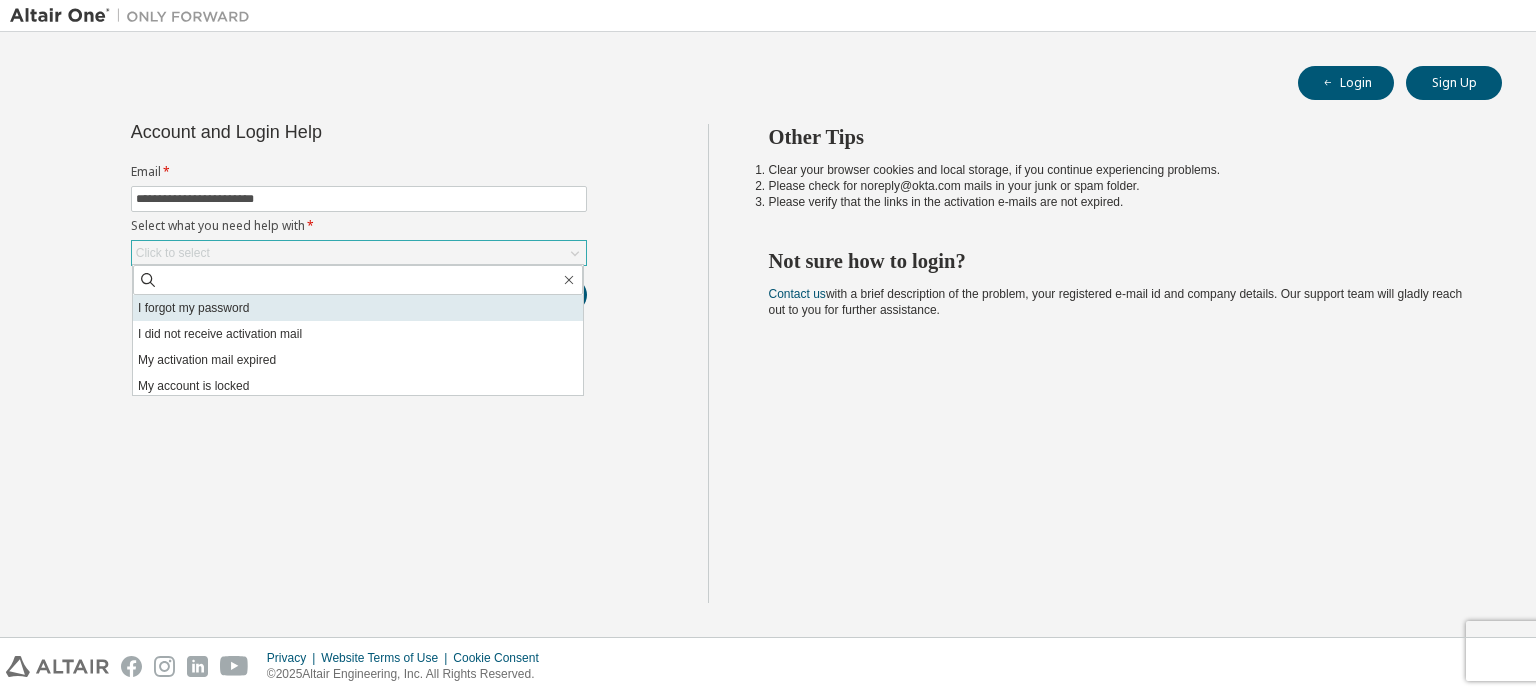 click on "I forgot my password" at bounding box center (358, 308) 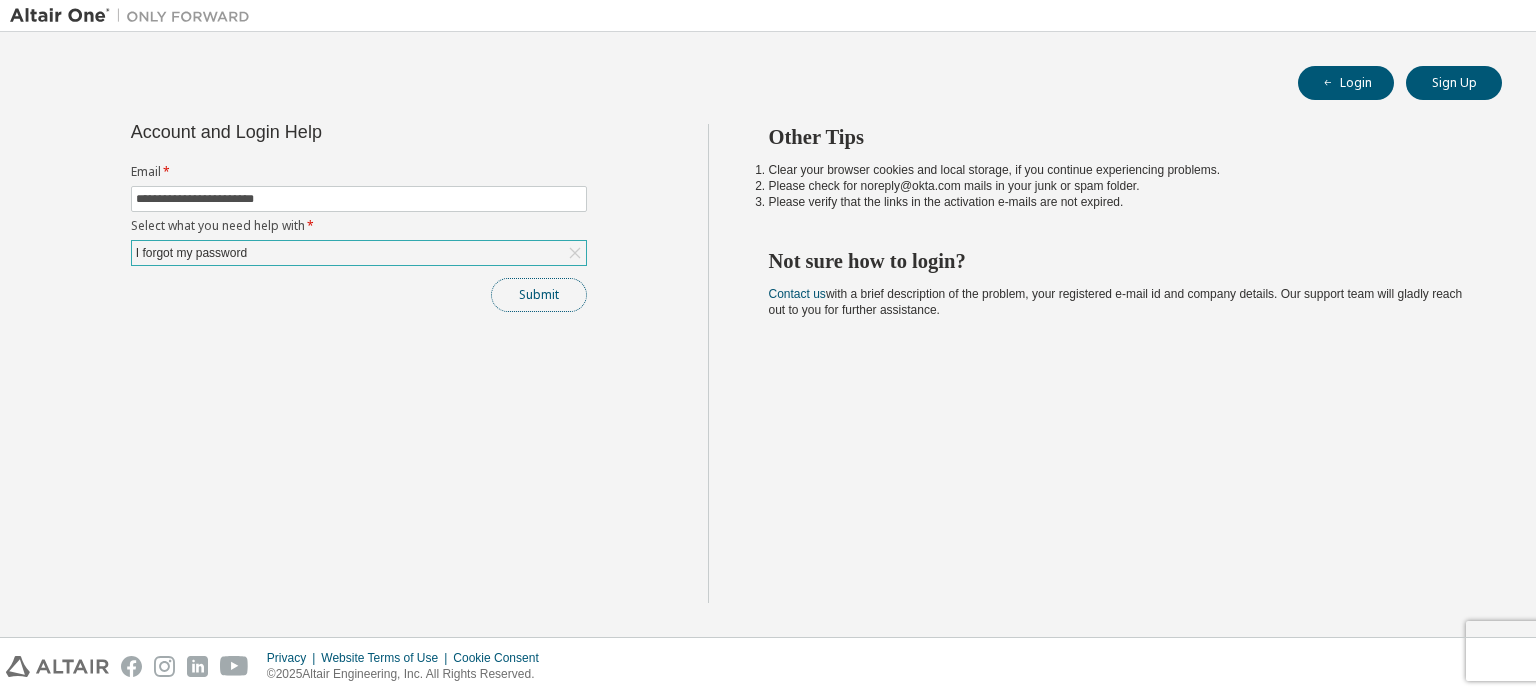 click on "Submit" at bounding box center [539, 295] 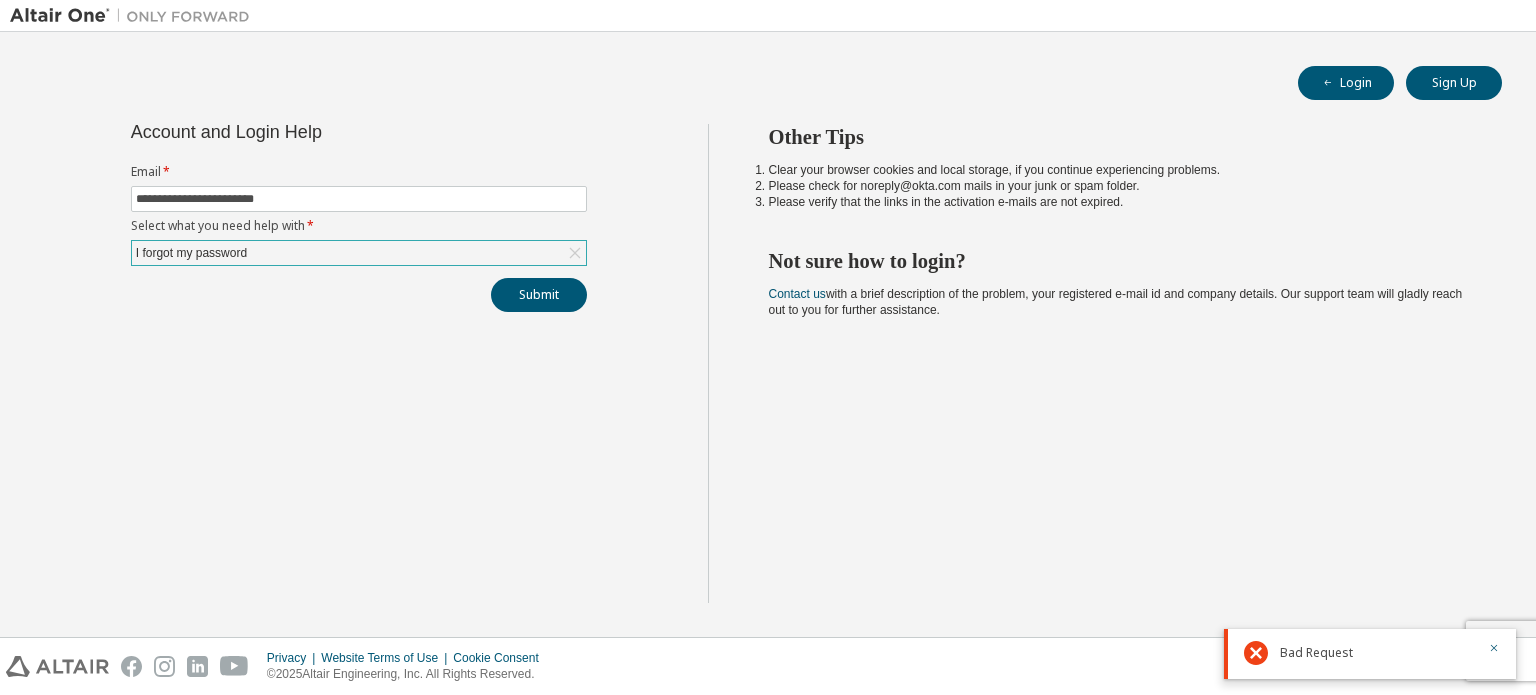 click 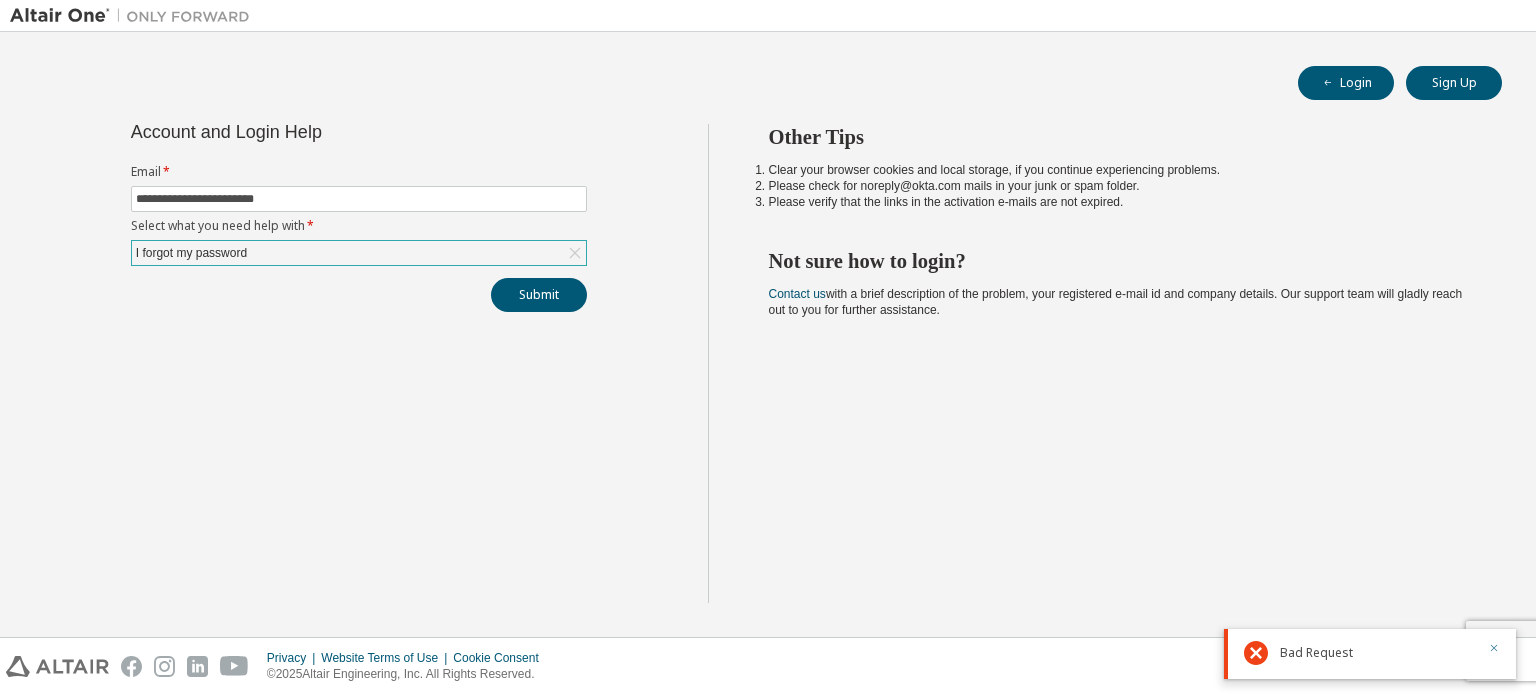 click 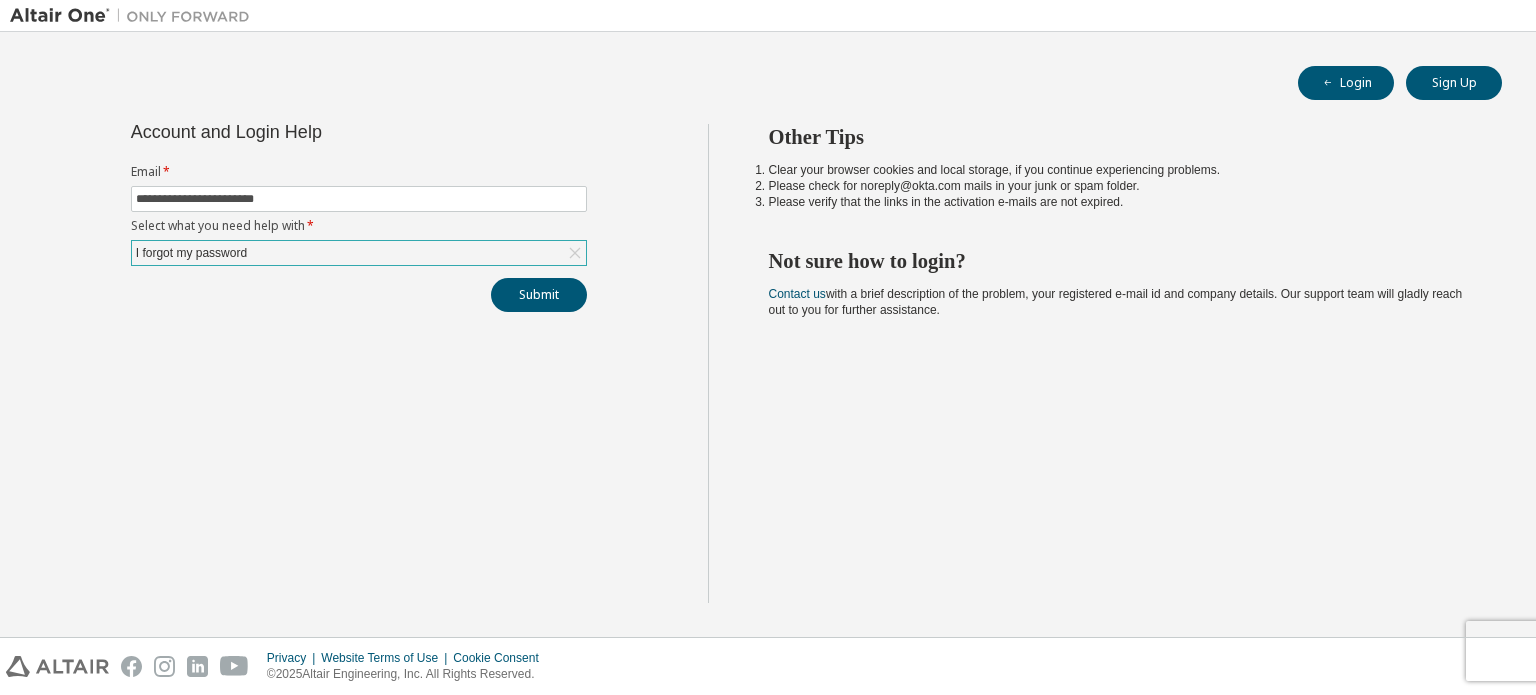 click 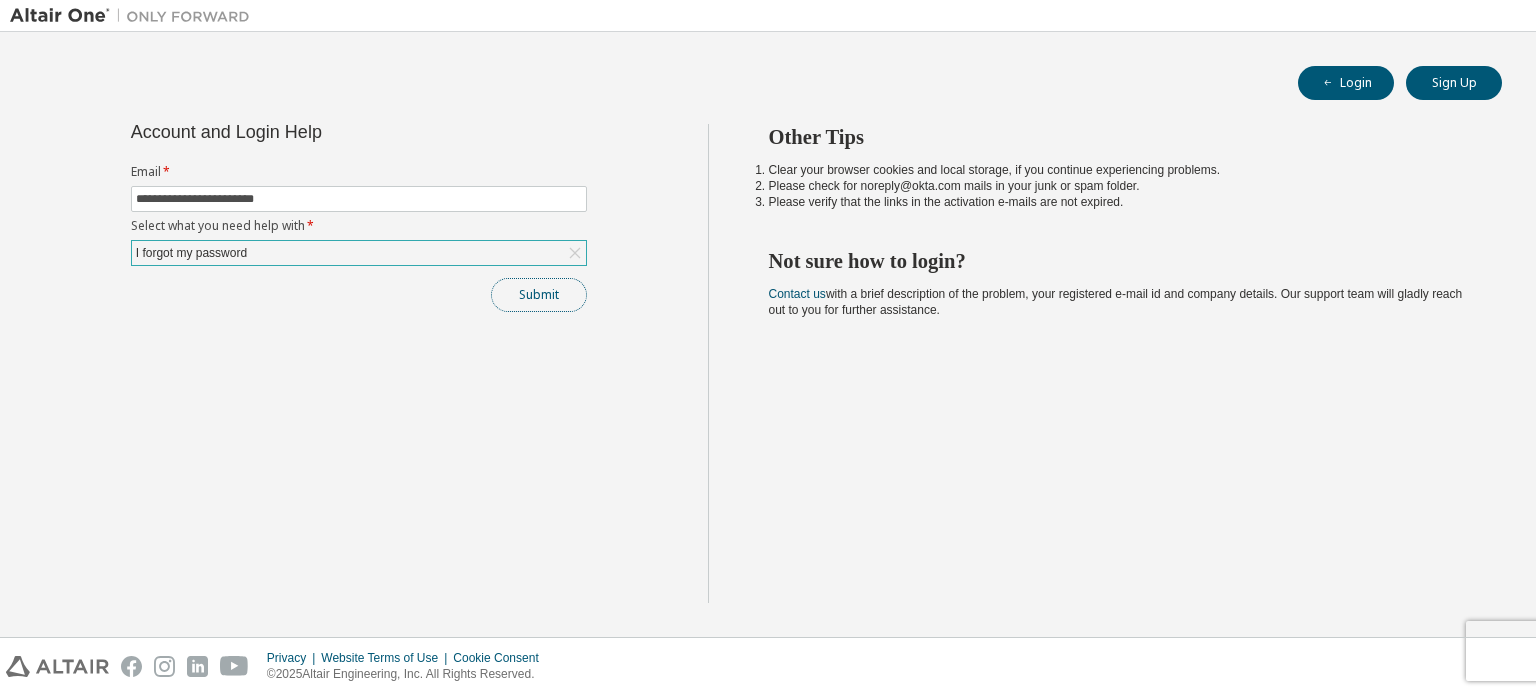 click on "Submit" at bounding box center (539, 295) 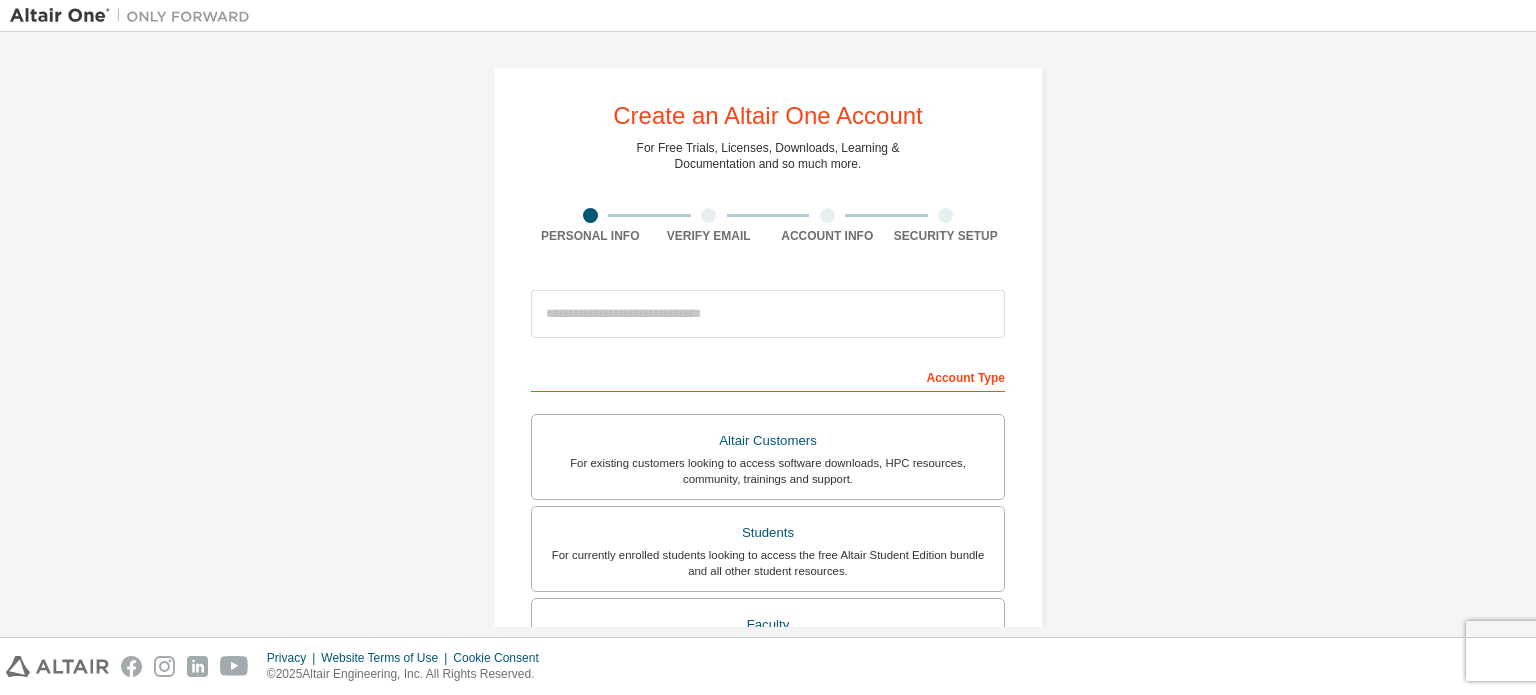 scroll, scrollTop: 0, scrollLeft: 0, axis: both 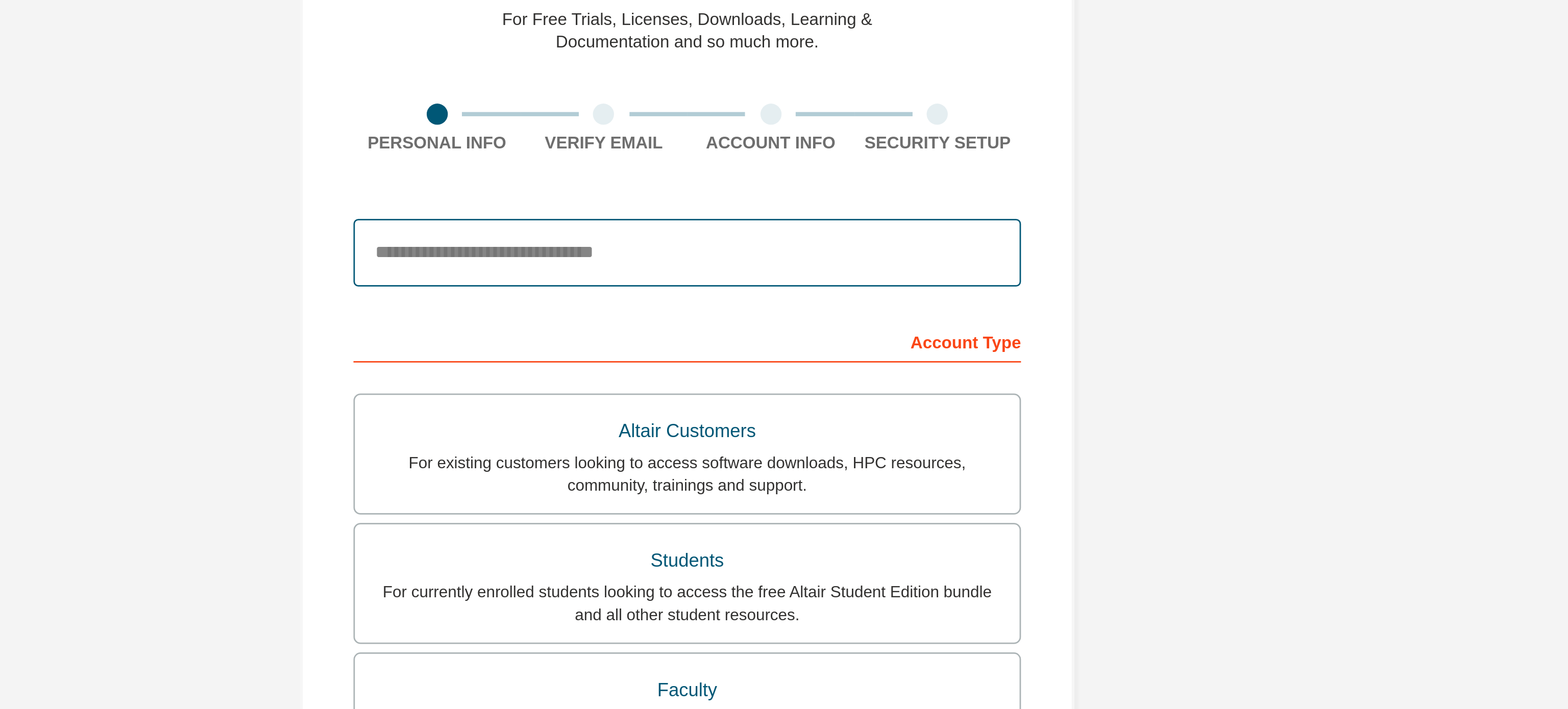 drag, startPoint x: 839, startPoint y: 245, endPoint x: 839, endPoint y: 157, distance: 88 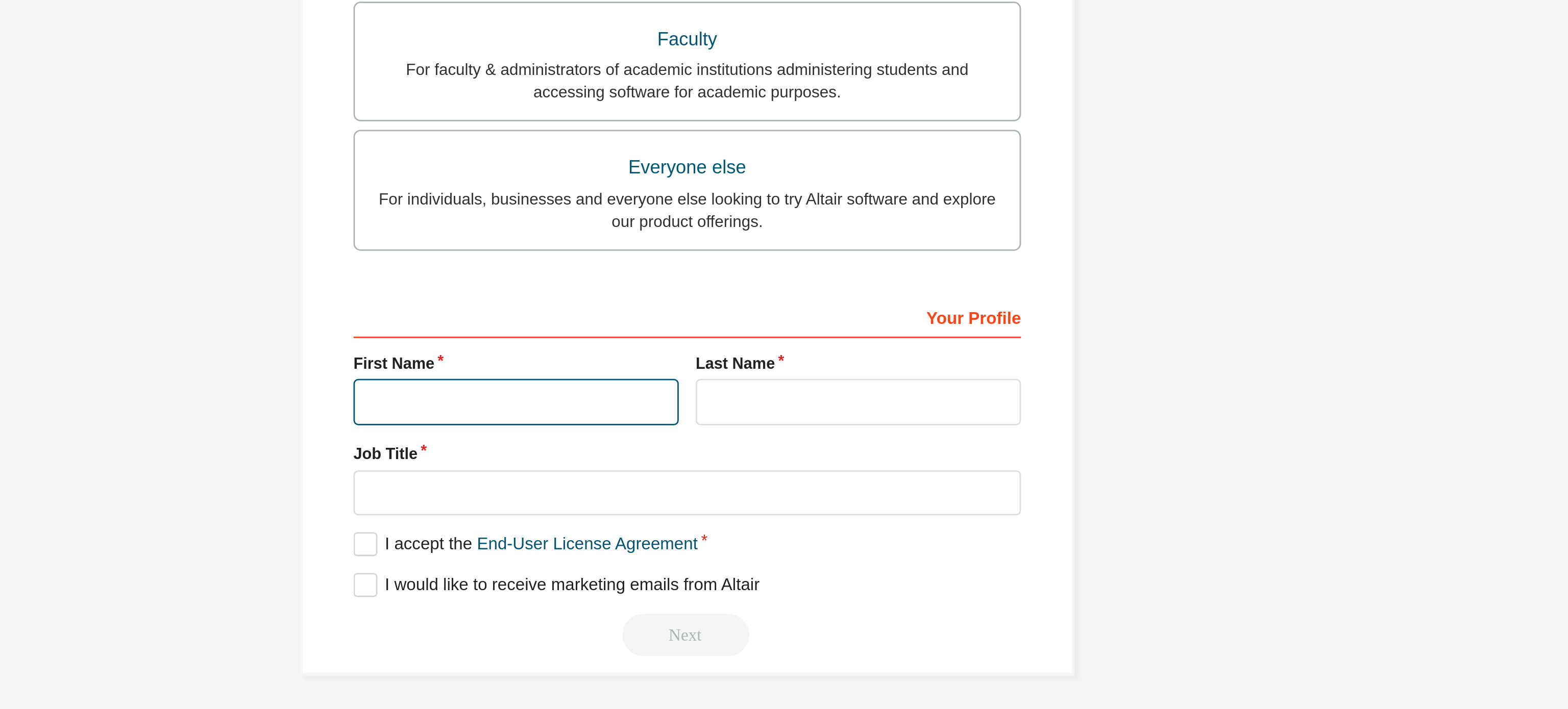 click at bounding box center (722, 450) 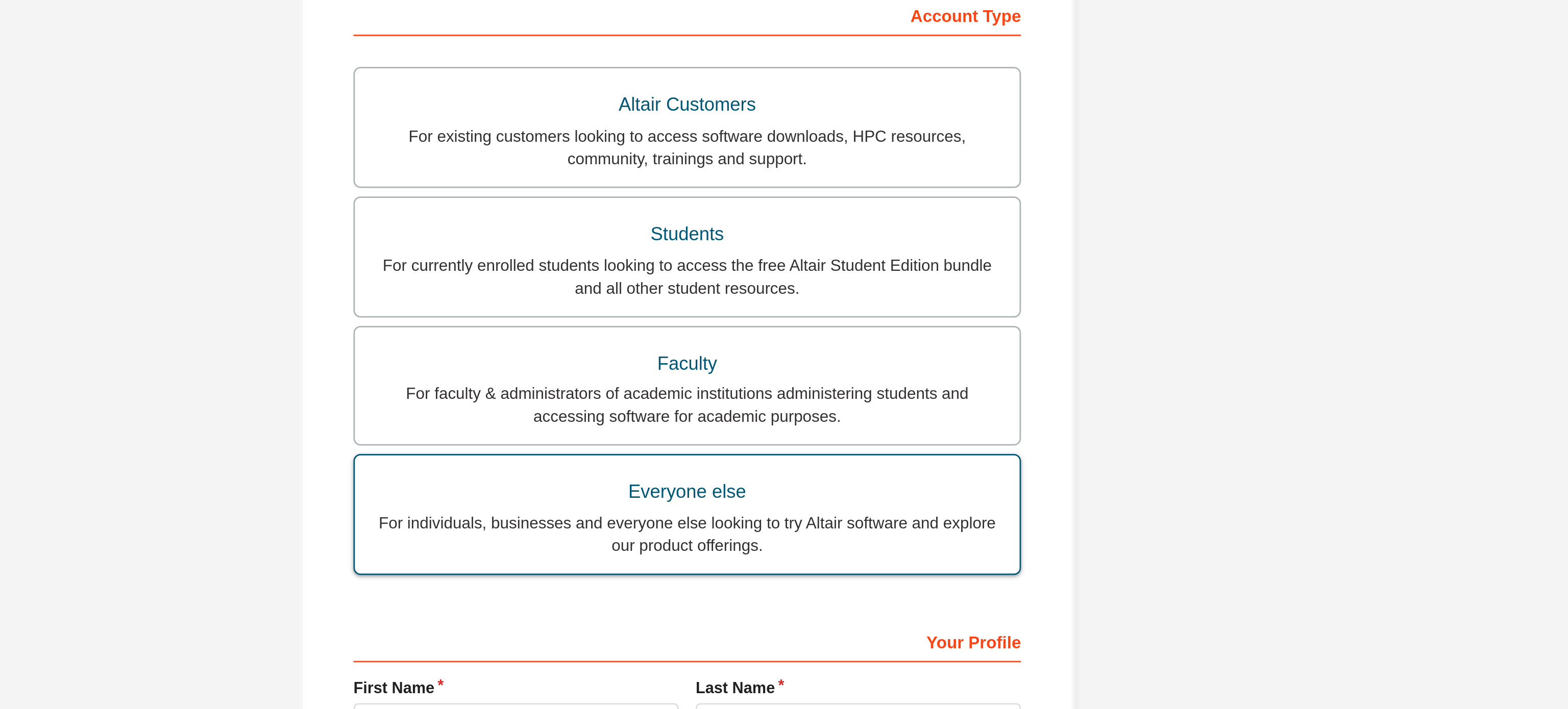 click on "For individuals, businesses and everyone else looking to try Altair software and explore our product offerings." at bounding box center [784, 381] 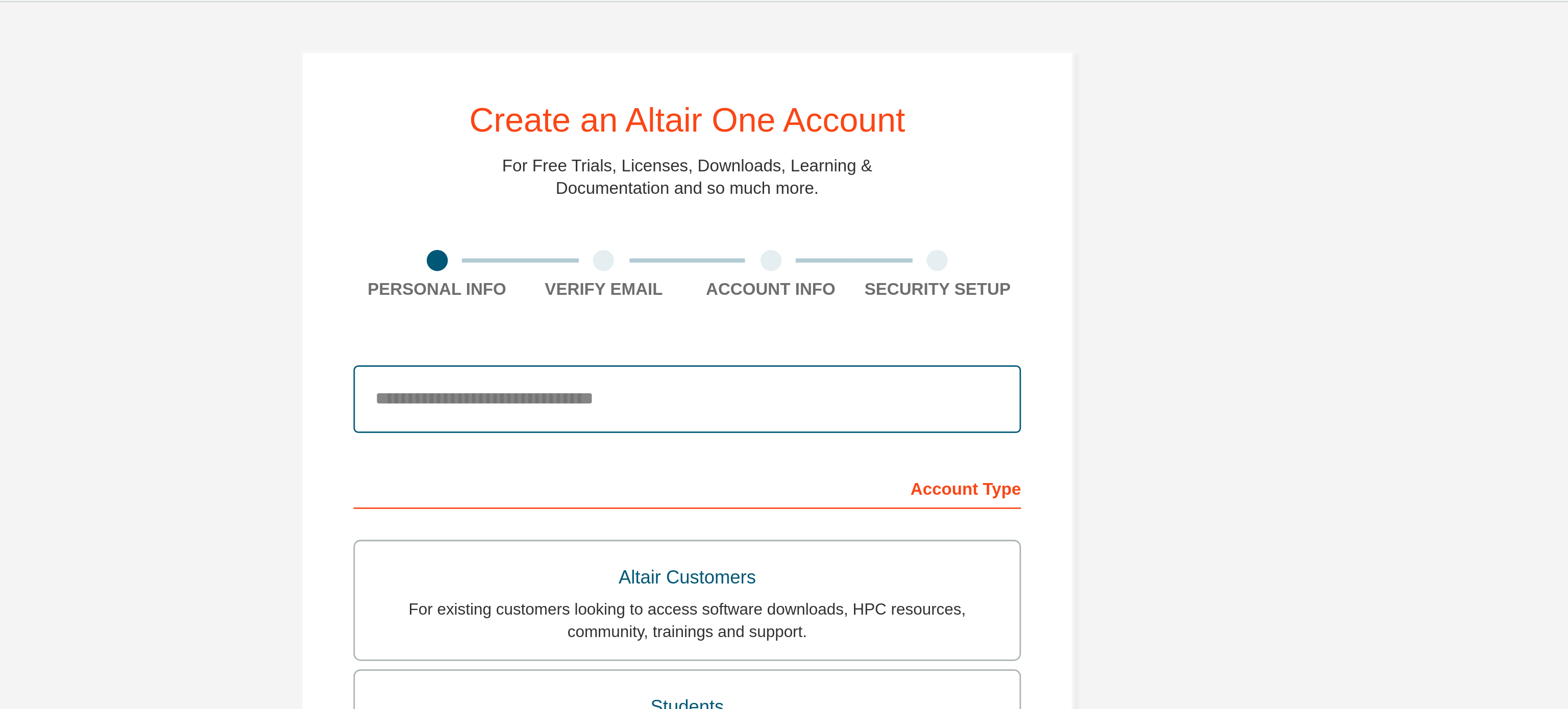 click at bounding box center [784, 160] 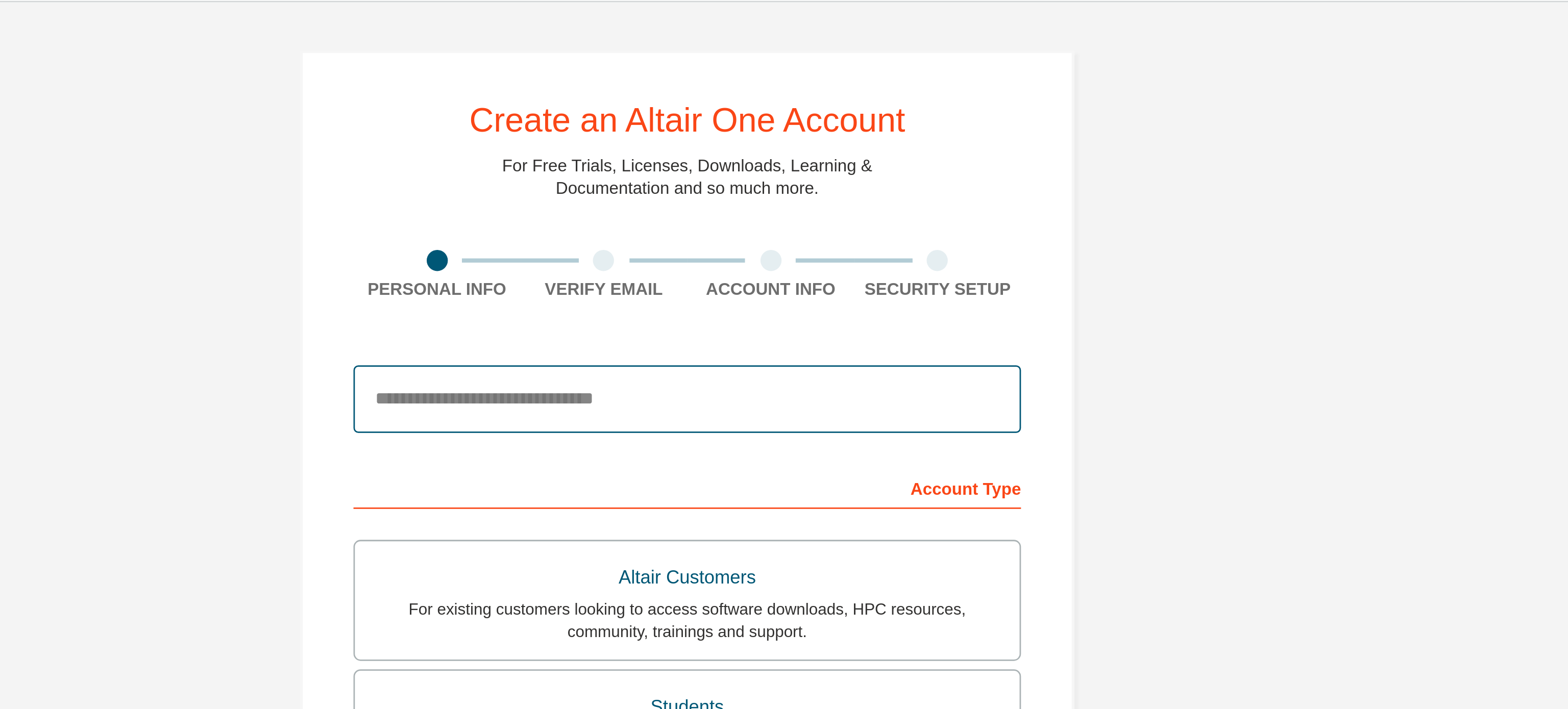 type on "**********" 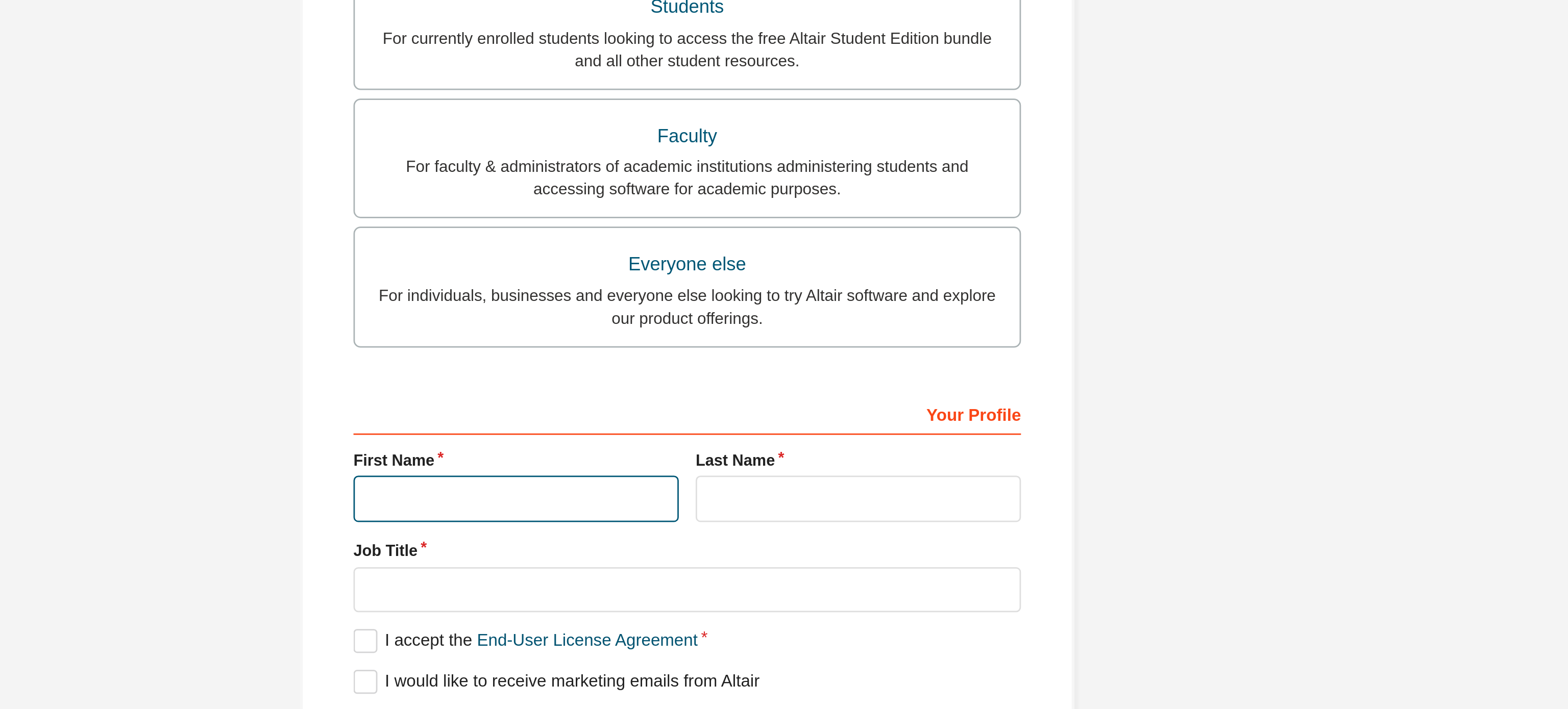 click at bounding box center (722, 450) 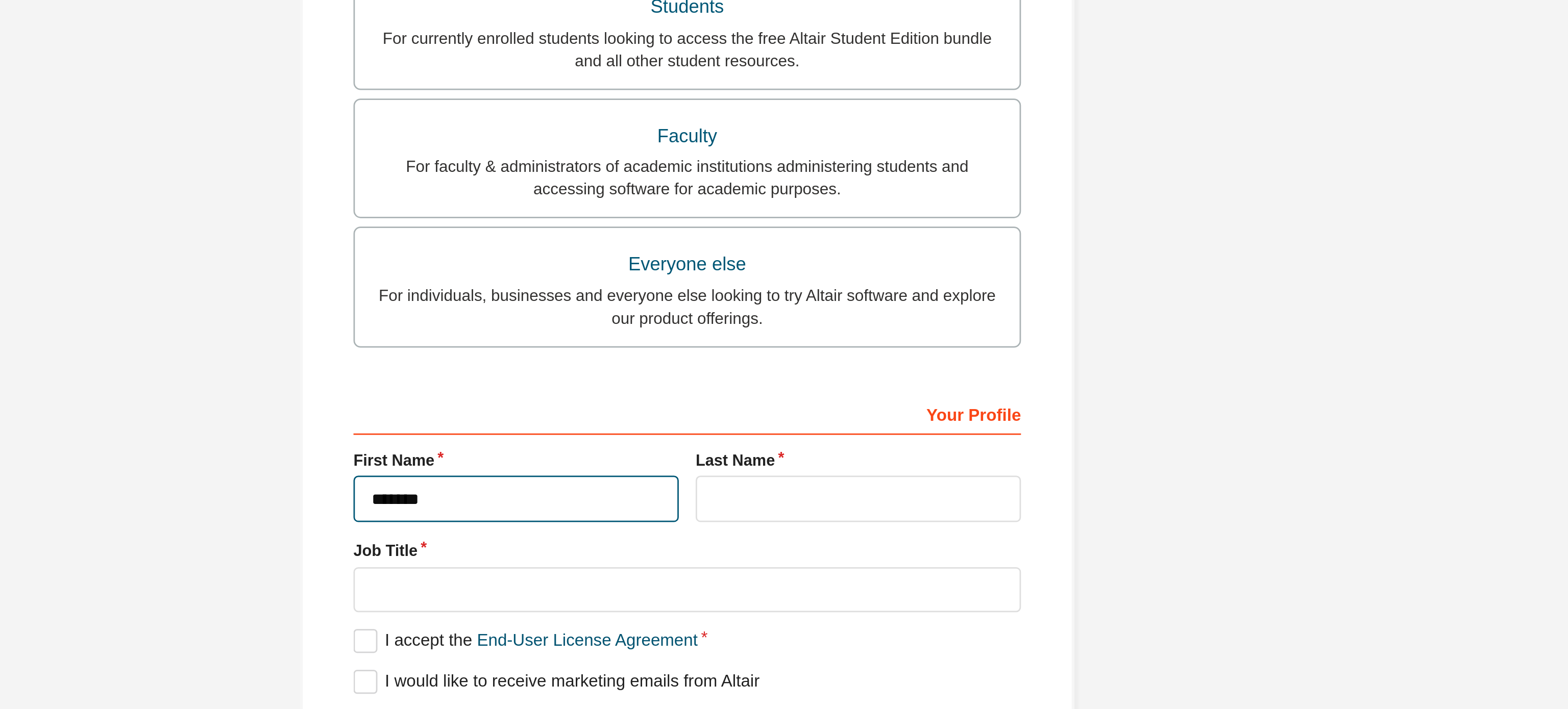 type on "*******" 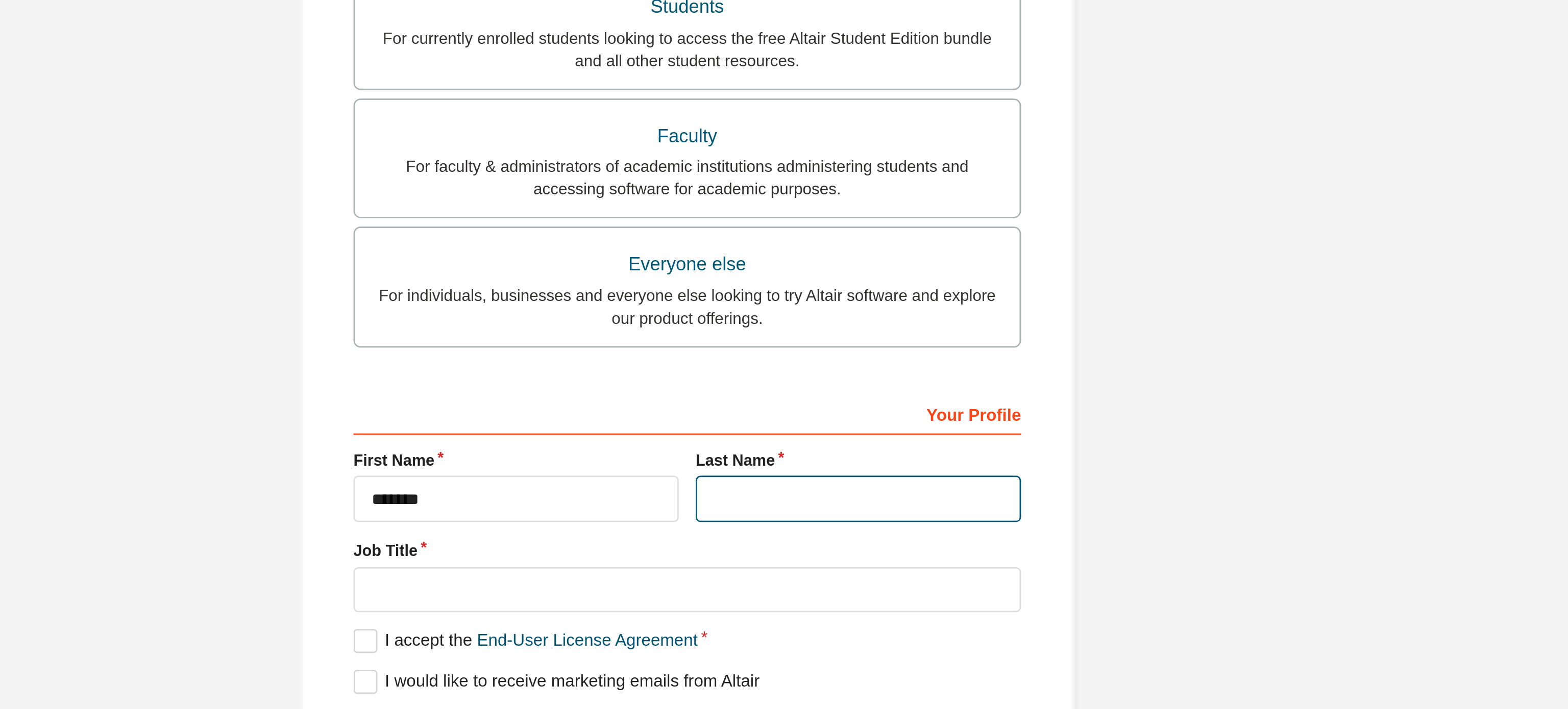 click at bounding box center (846, 450) 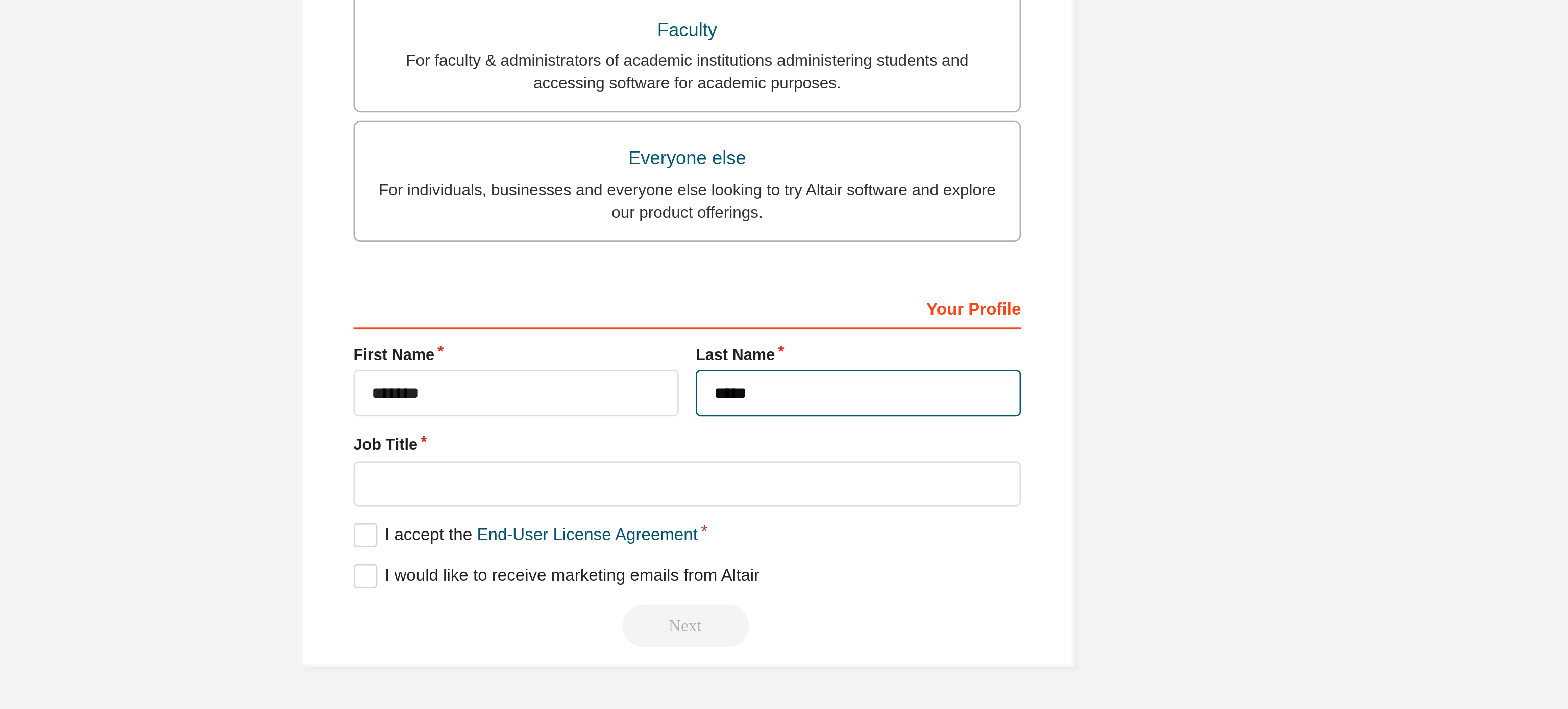 click on "*****" at bounding box center [846, 450] 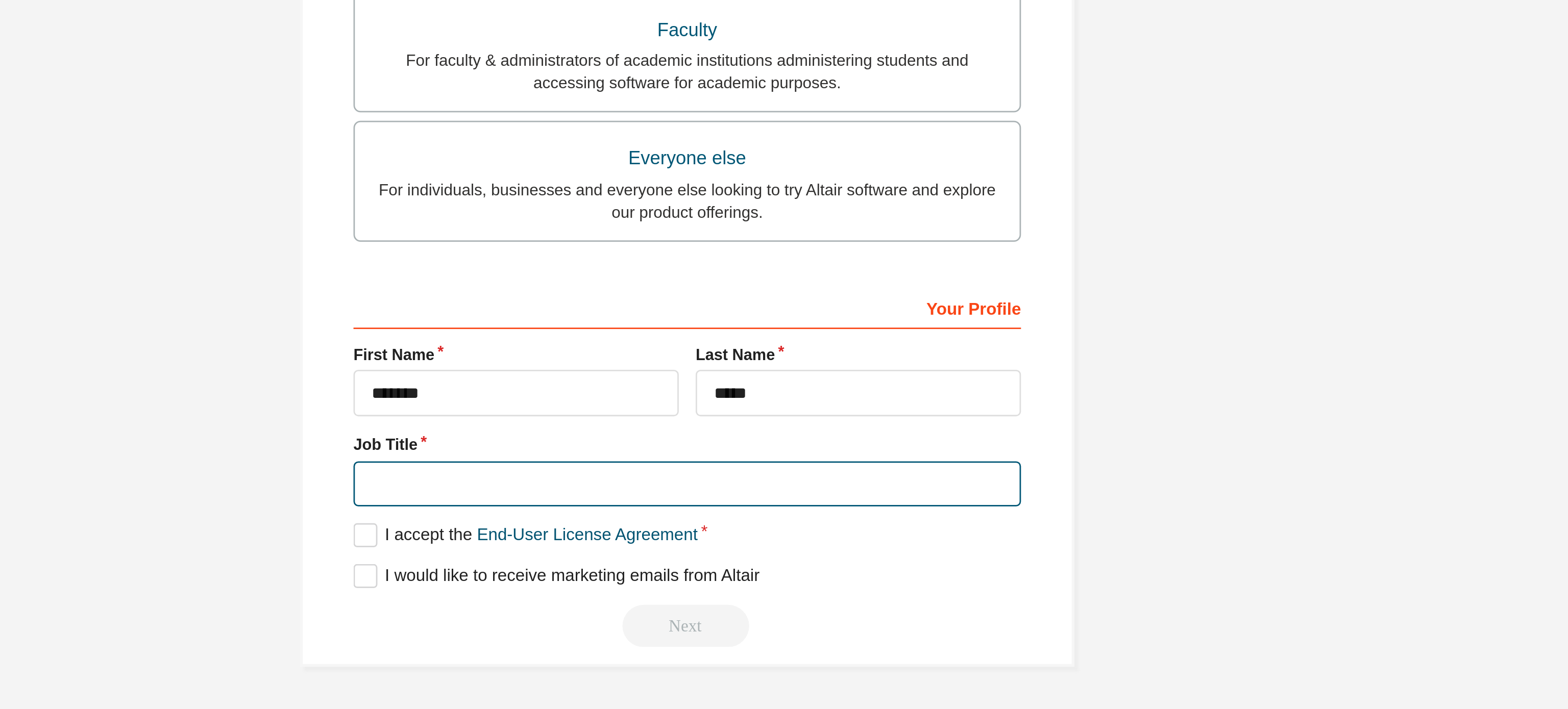 click at bounding box center [784, 483] 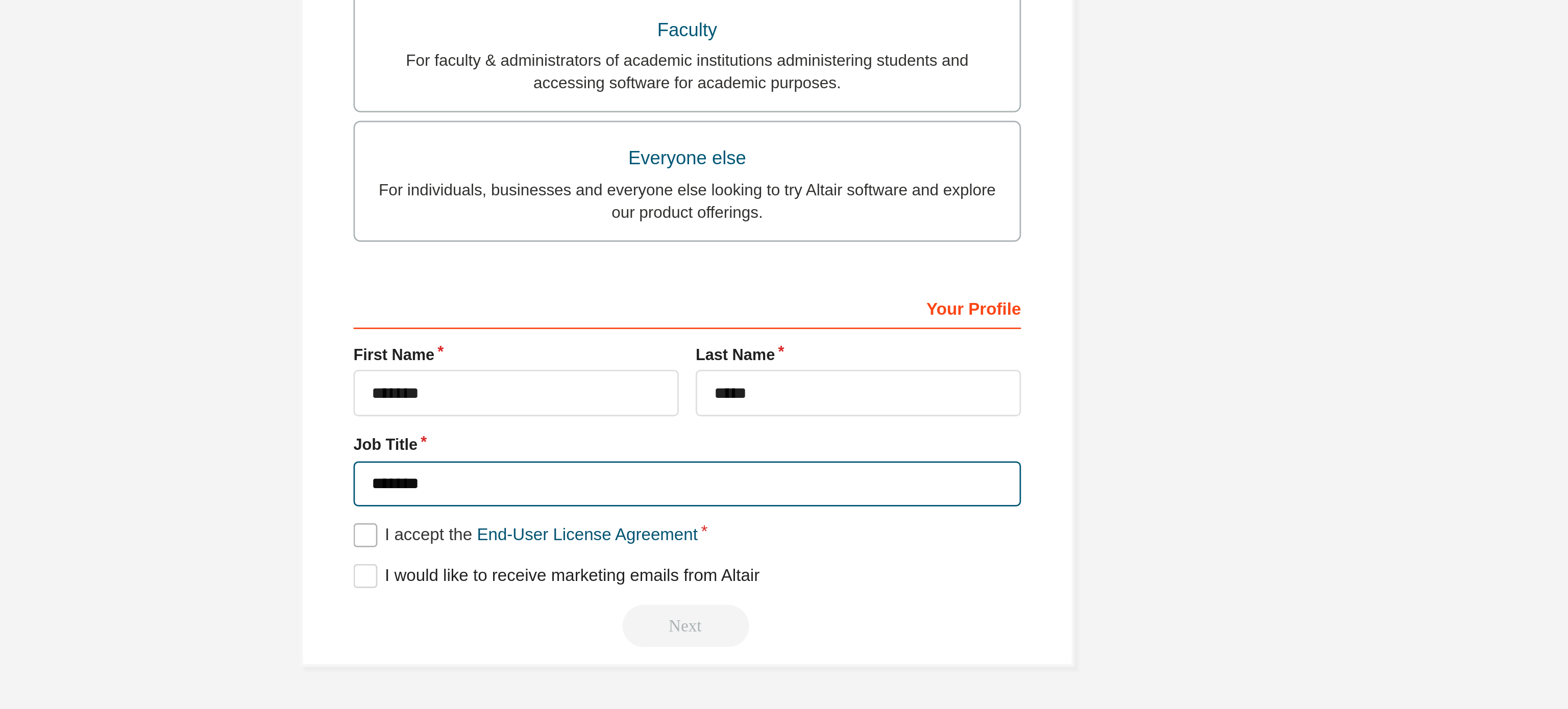 type on "*******" 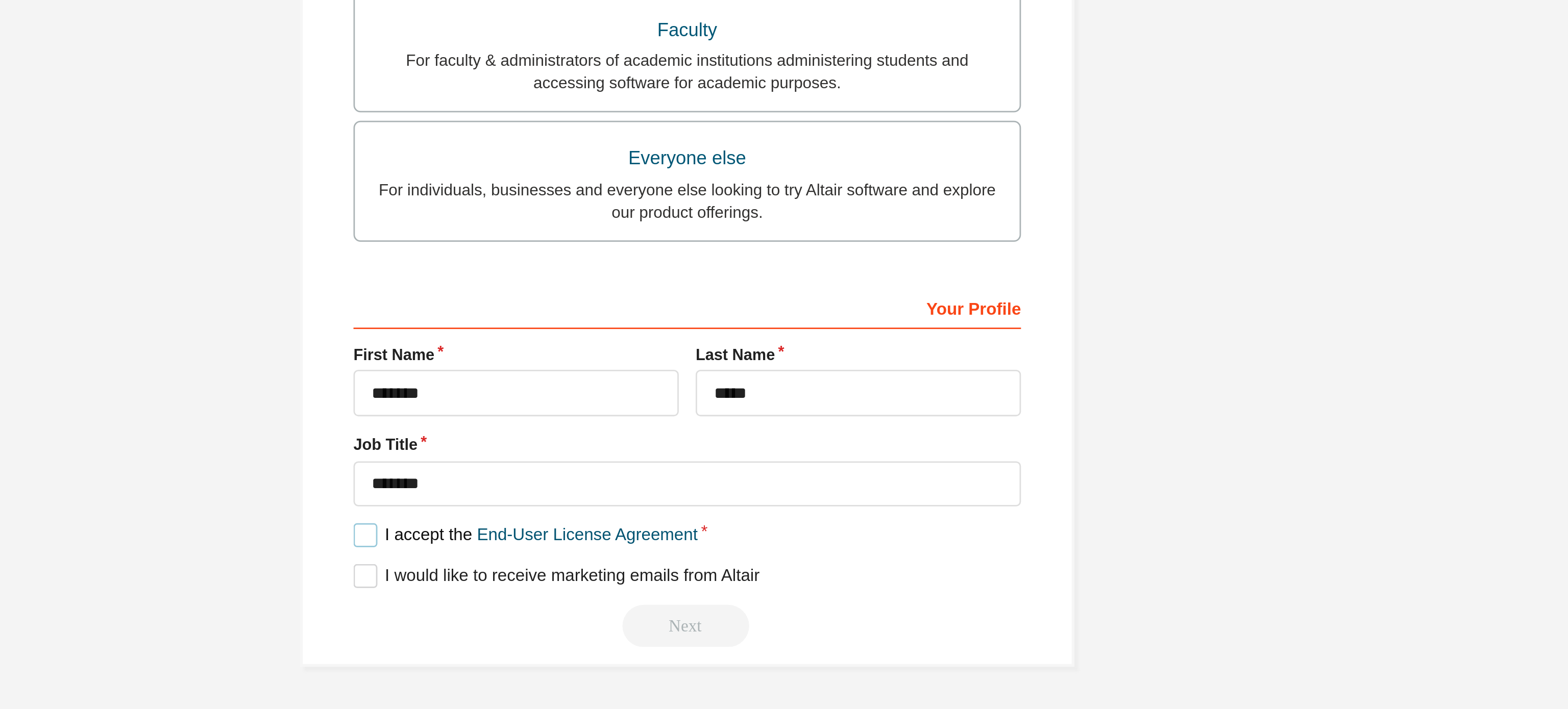 click on "I accept the    End-User License Agreement" at bounding box center [725, 501] 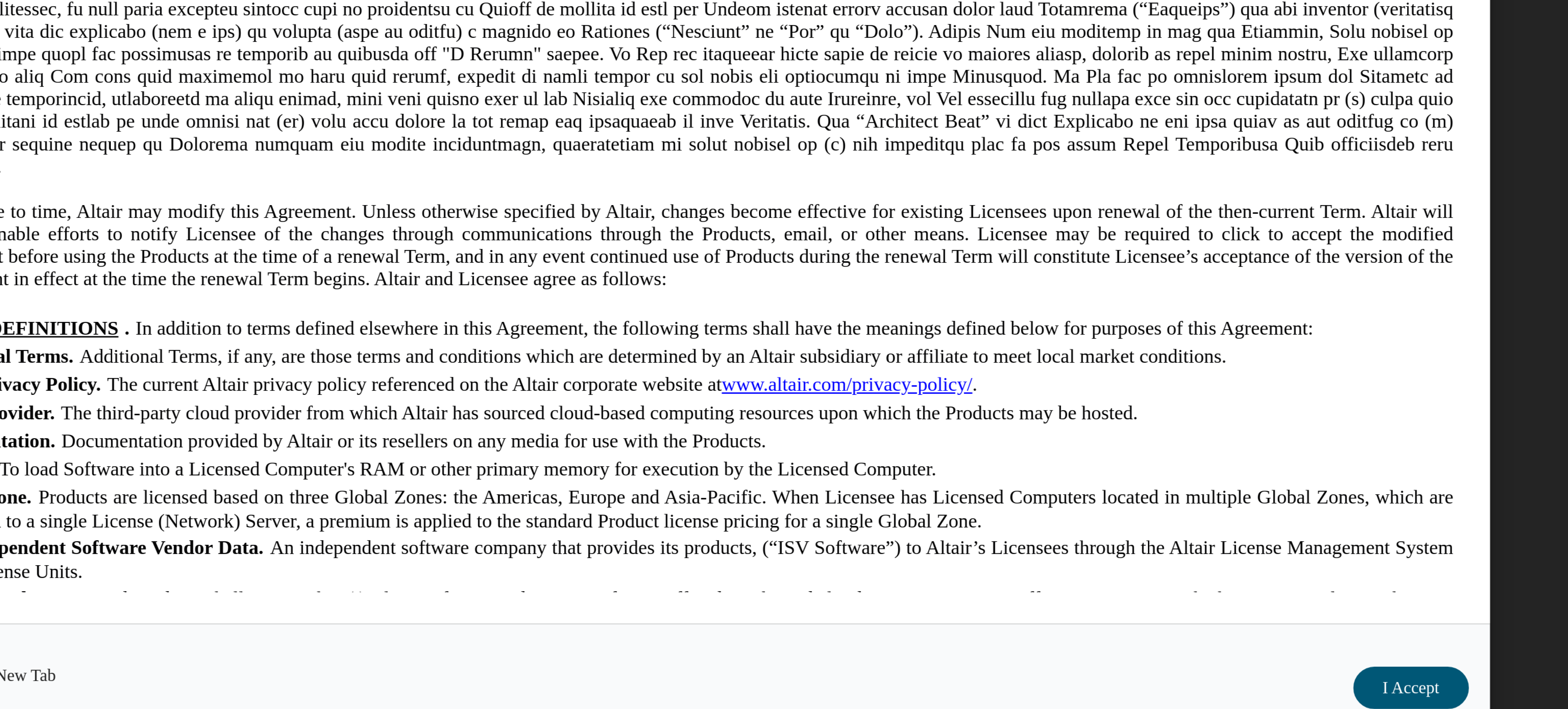 scroll, scrollTop: 0, scrollLeft: 0, axis: both 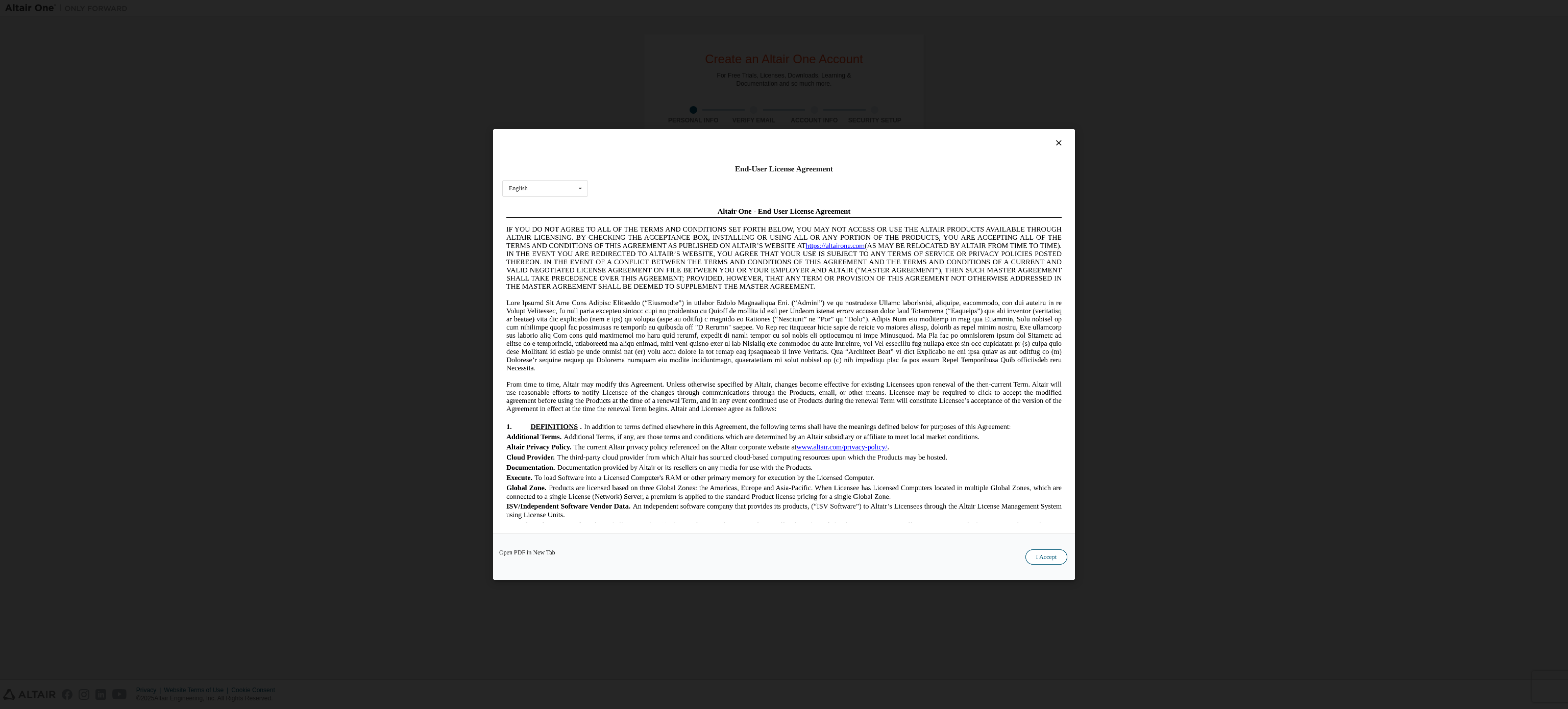 click on "I Accept" at bounding box center [1046, 557] 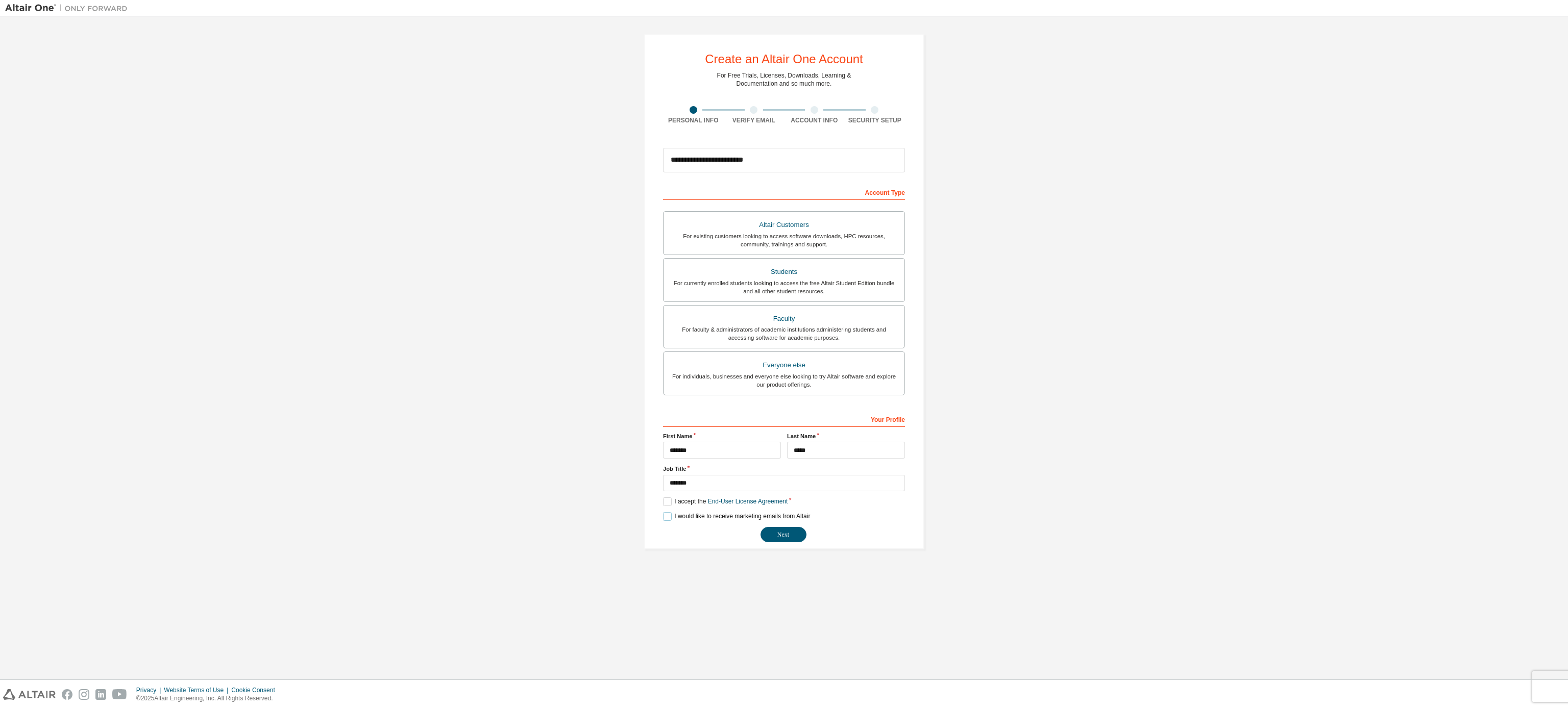 click on "I would like to receive marketing emails from Altair" at bounding box center [737, 516] 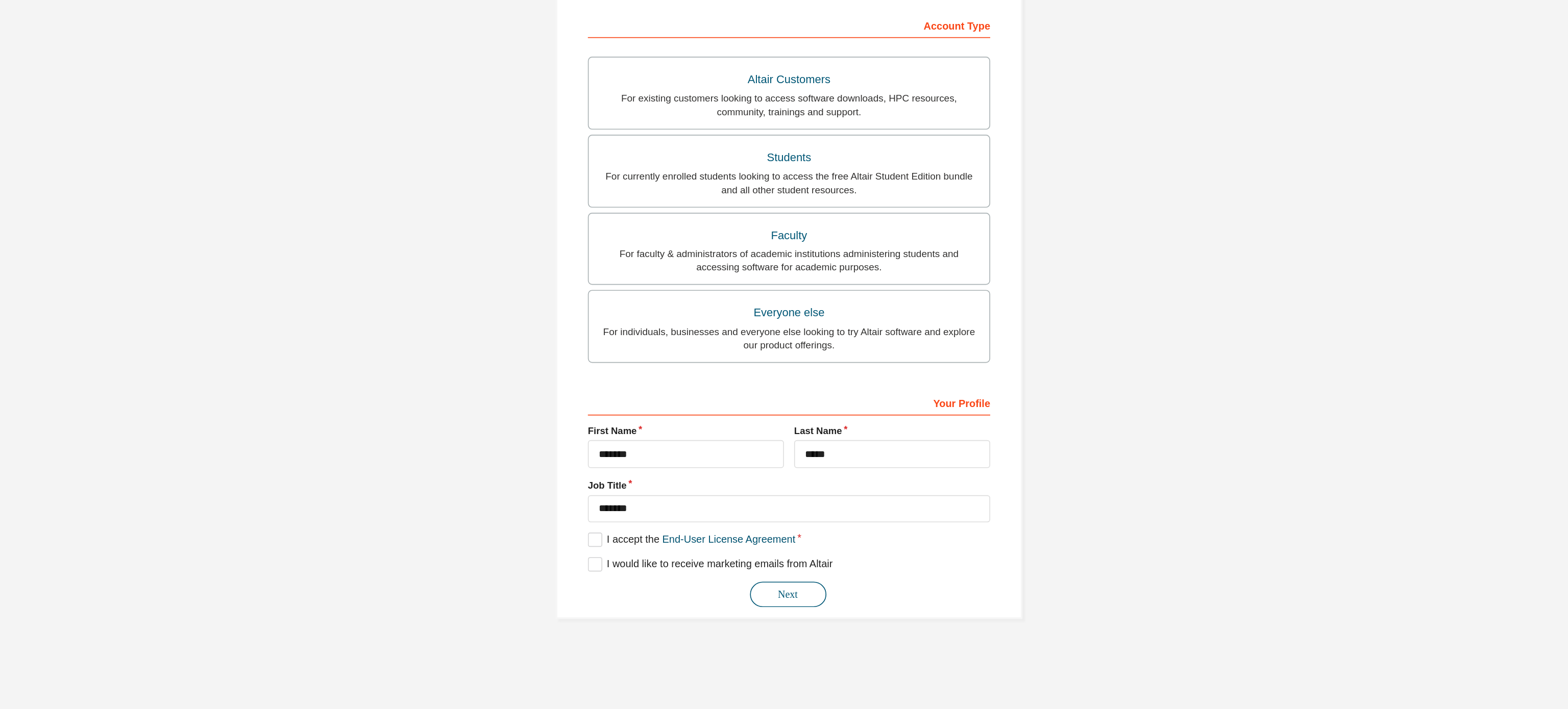 click on "Next" at bounding box center (783, 535) 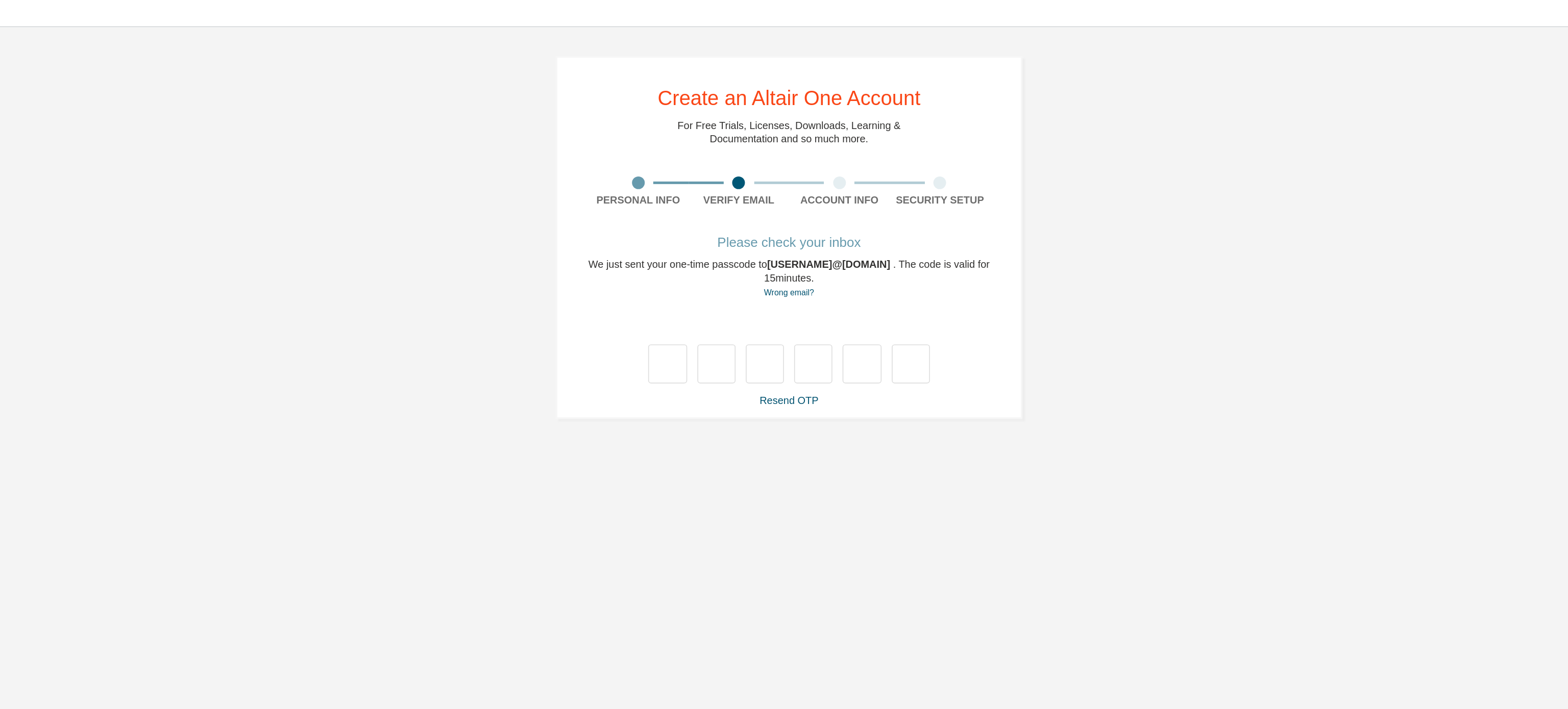 type on "*" 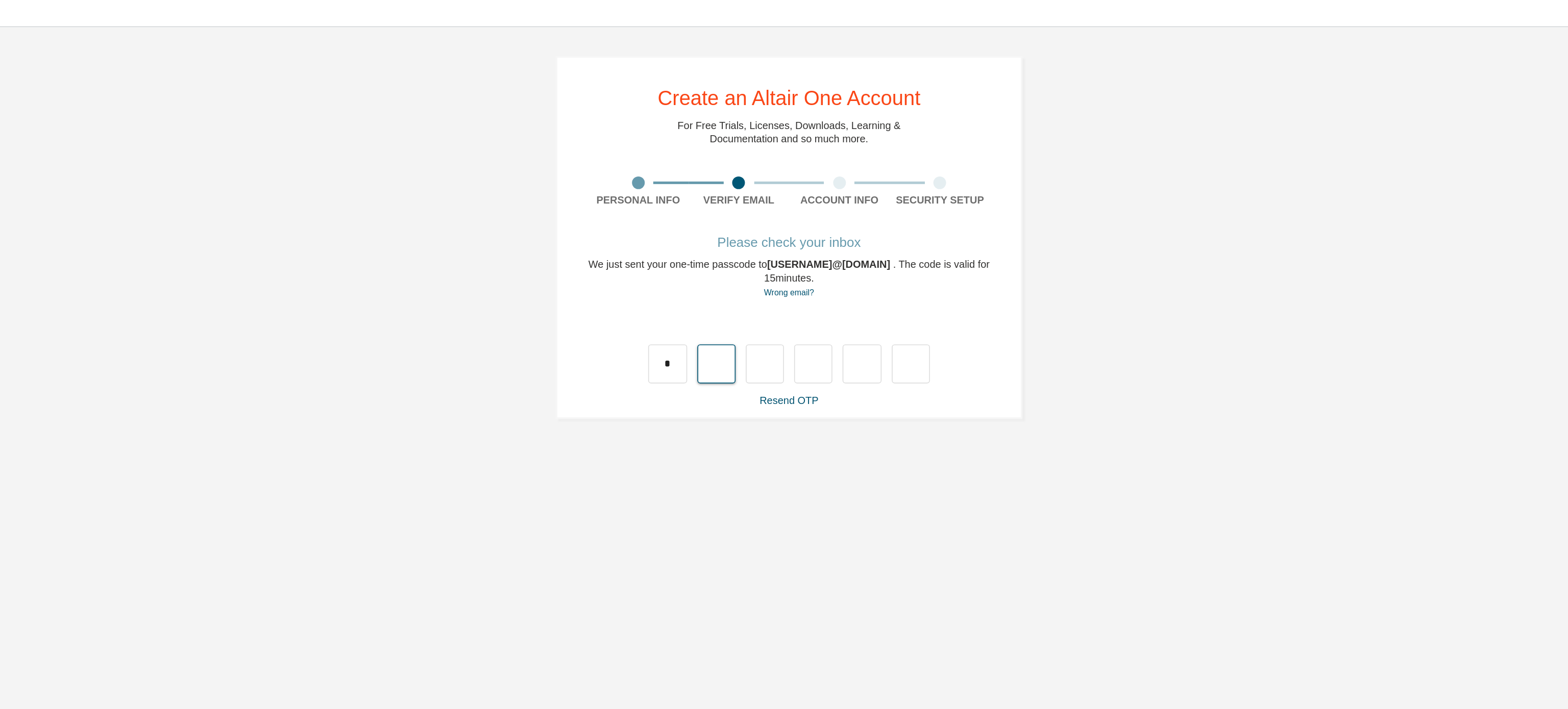 type on "*" 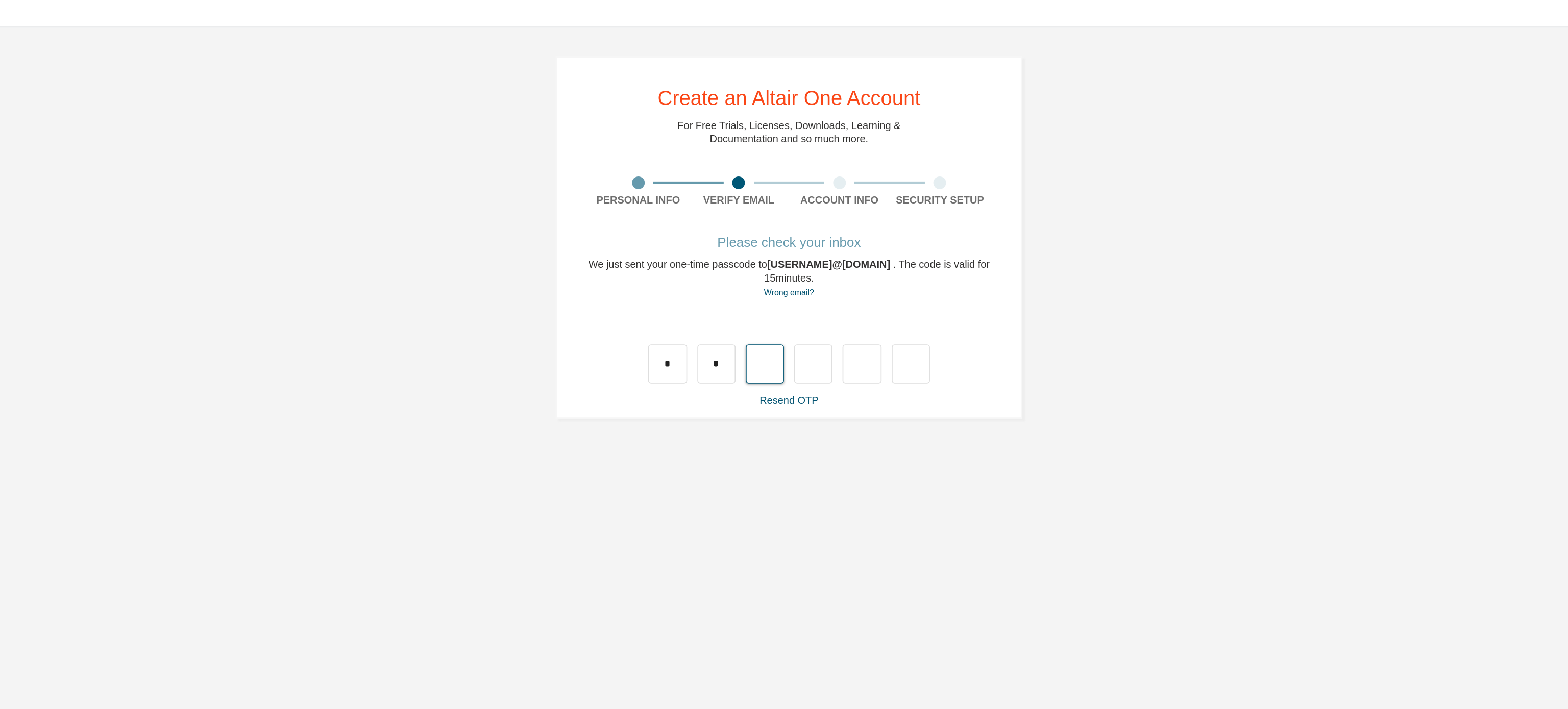type on "*" 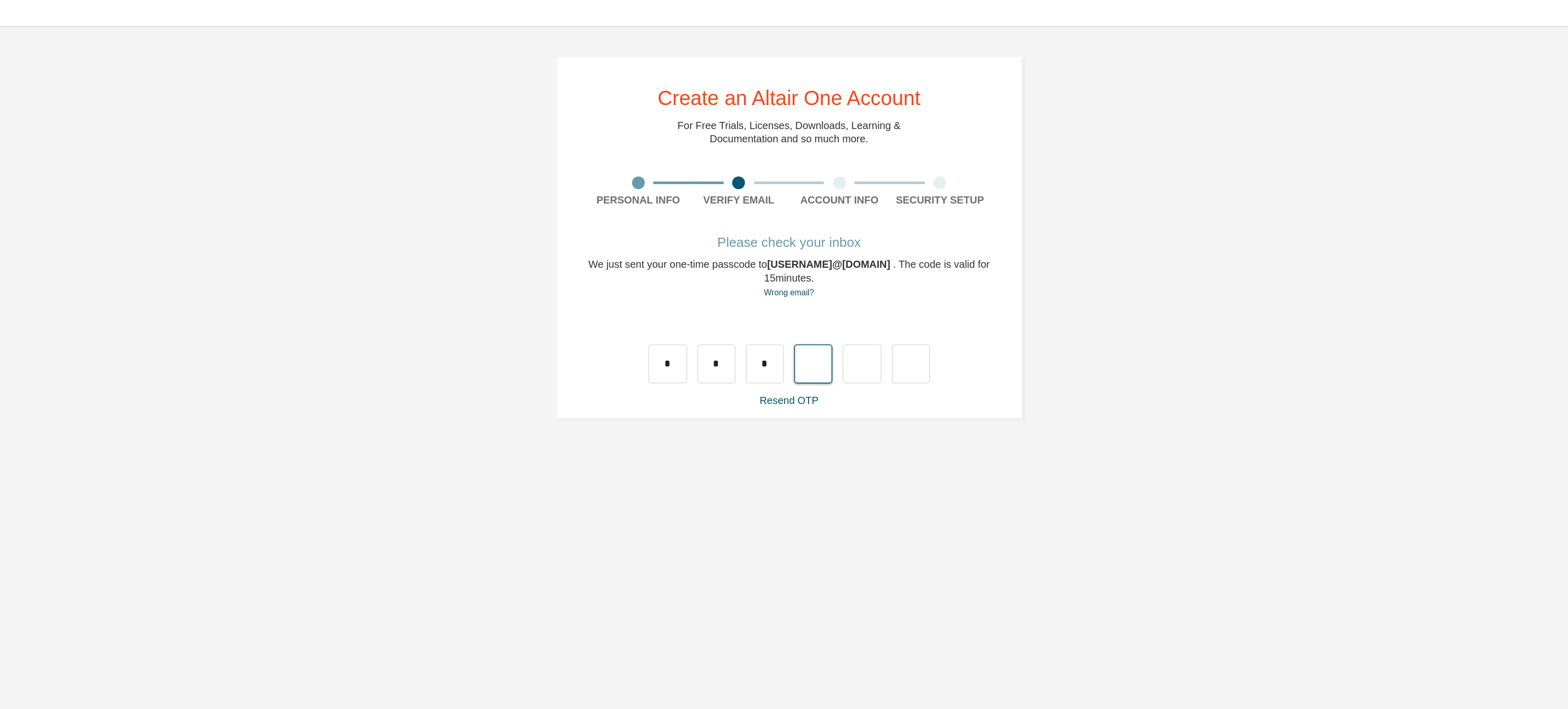 type on "*" 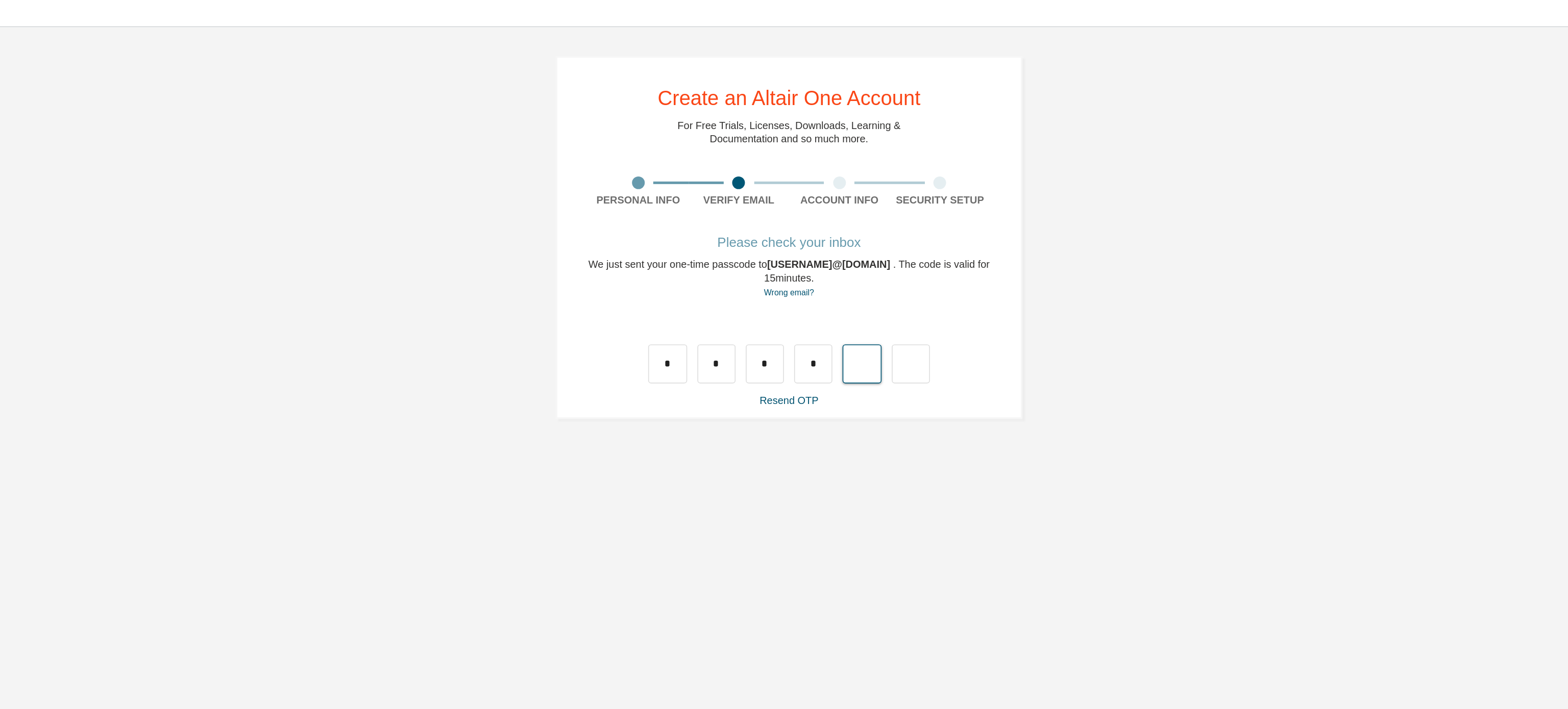type on "*" 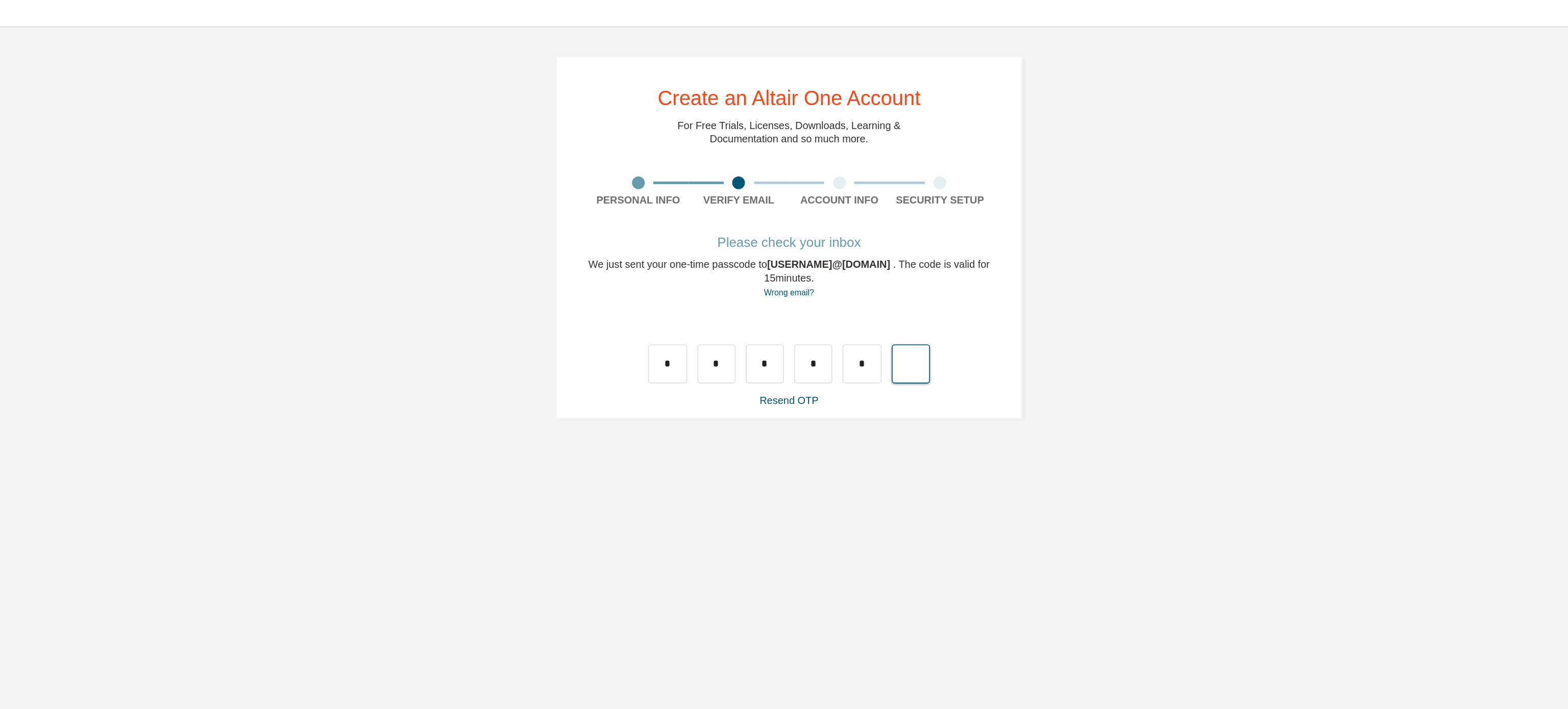 type on "*" 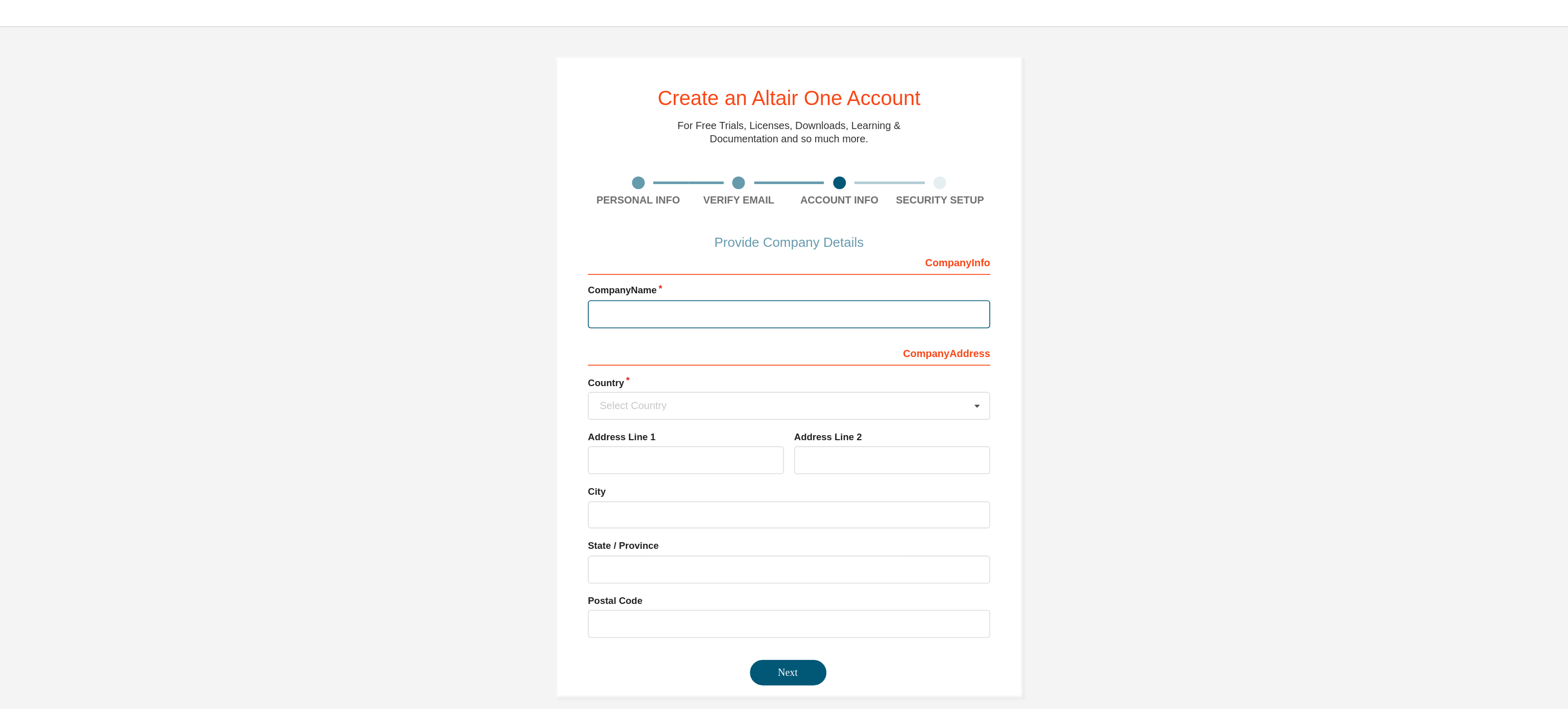 click at bounding box center [784, 189] 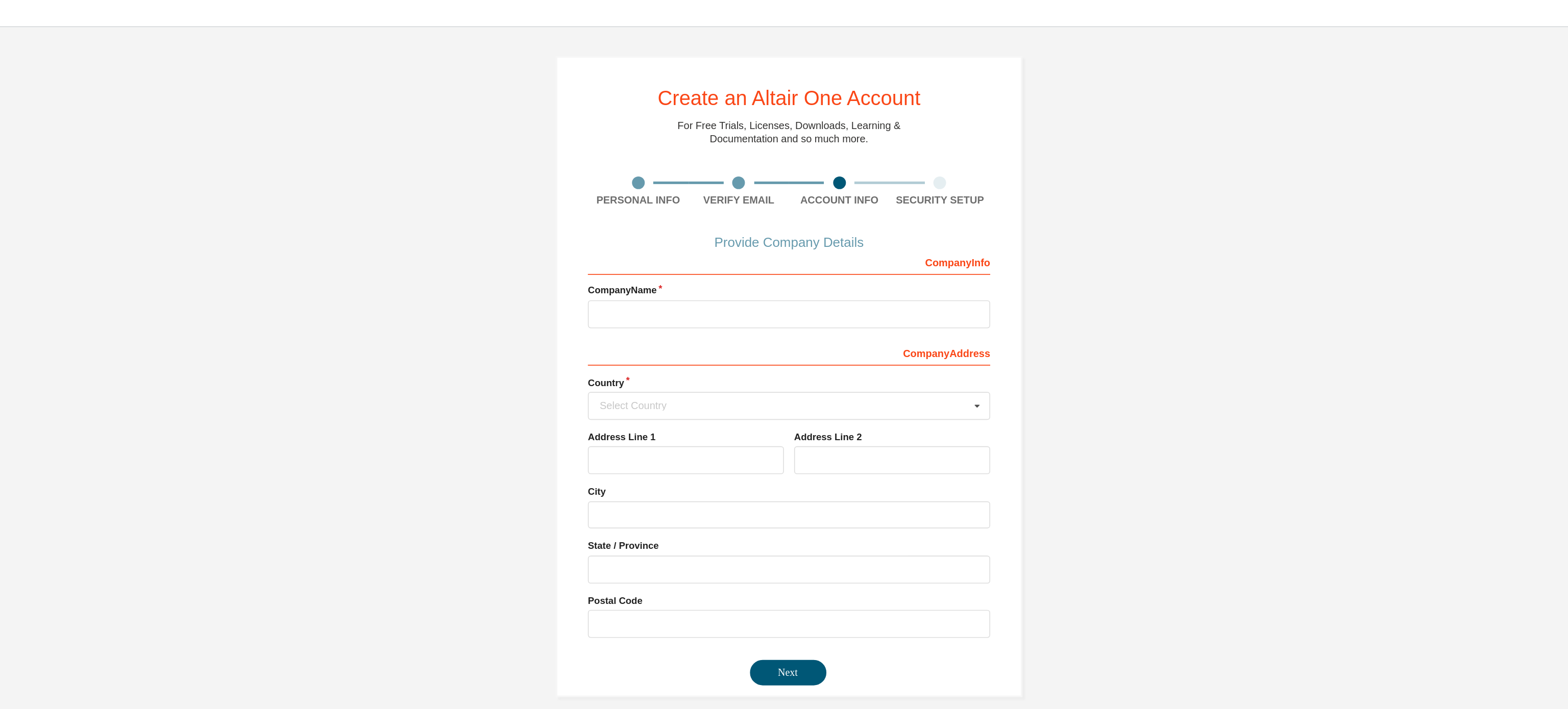click on "Create an Altair One Account For Free Trials, Licenses, Downloads, Learning &  Documentation and so much more. Personal Info Verify Email Account Info Security Setup Provide Company Details Company  Info Company  Name Company  Address Country Select Country Afghanistan Åland Islands Albania Algeria American Samoa Andorra Angola Anguilla Antarctica Antigua and Barbuda Argentina Armenia Aruba Australia Austria Azerbaijan Bahamas Bahrain Bangladesh Barbados Belgium Belize Benin Bermuda Bhutan Bolivia (Plurinational State of) Bonaire, Sint Eustatius and Saba Bosnia and Herzegovina Botswana Bouvet Island Brazil British Indian Ocean Territory Brunei Darussalam Bulgaria Burkina Faso Burundi Cabo Verde Cambodia Cameroon Canada Cayman Islands Central African Republic Chad Chile China Christmas Island Cocos (Keeling) Islands Colombia Comoros Congo Congo (Democratic Republic of the) Cook Islands Costa Rica Côte d'Ivoire Croatia Curaçao Cyprus Czech Republic Denmark Djibouti Dominica Dominican Republic Ecuador Egypt" at bounding box center [784, 226] 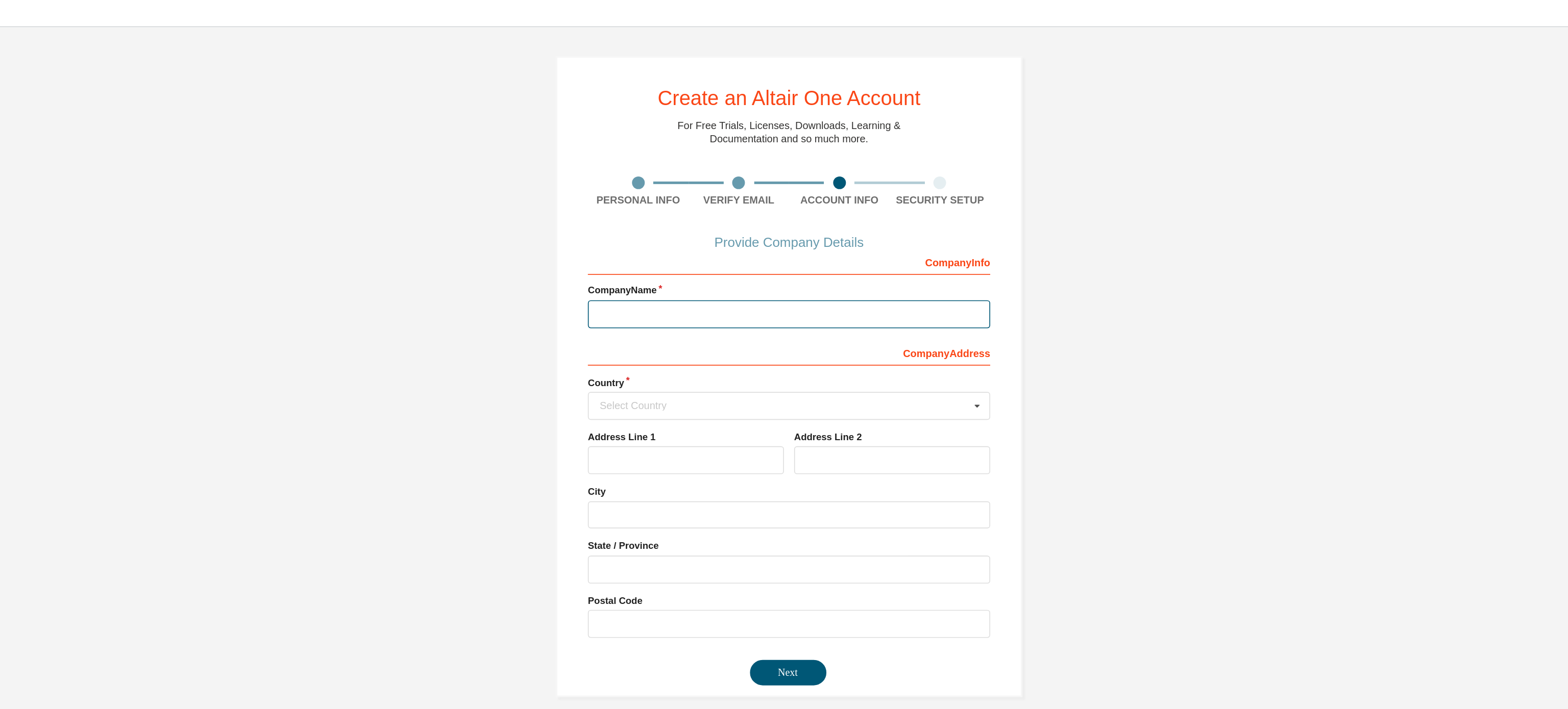 click at bounding box center (784, 189) 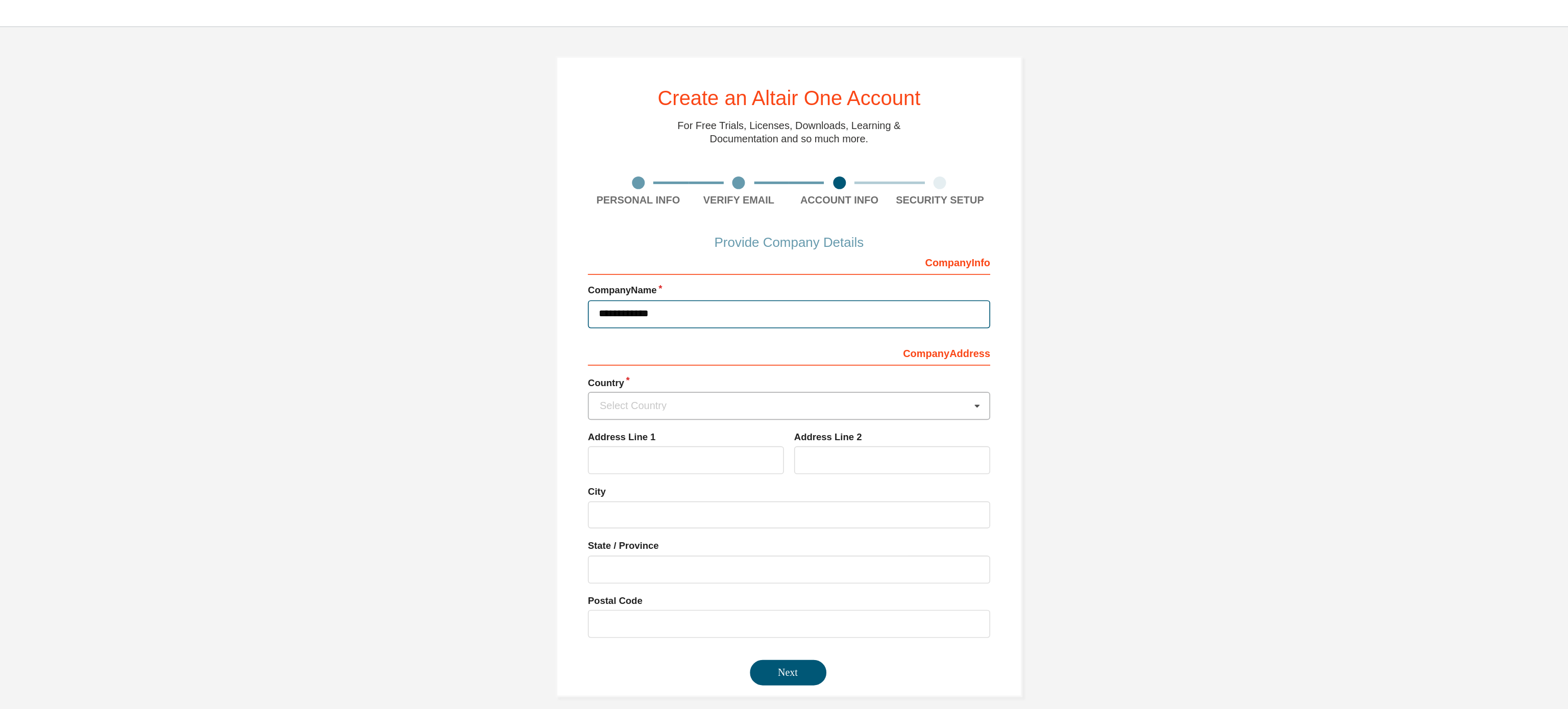 type on "**********" 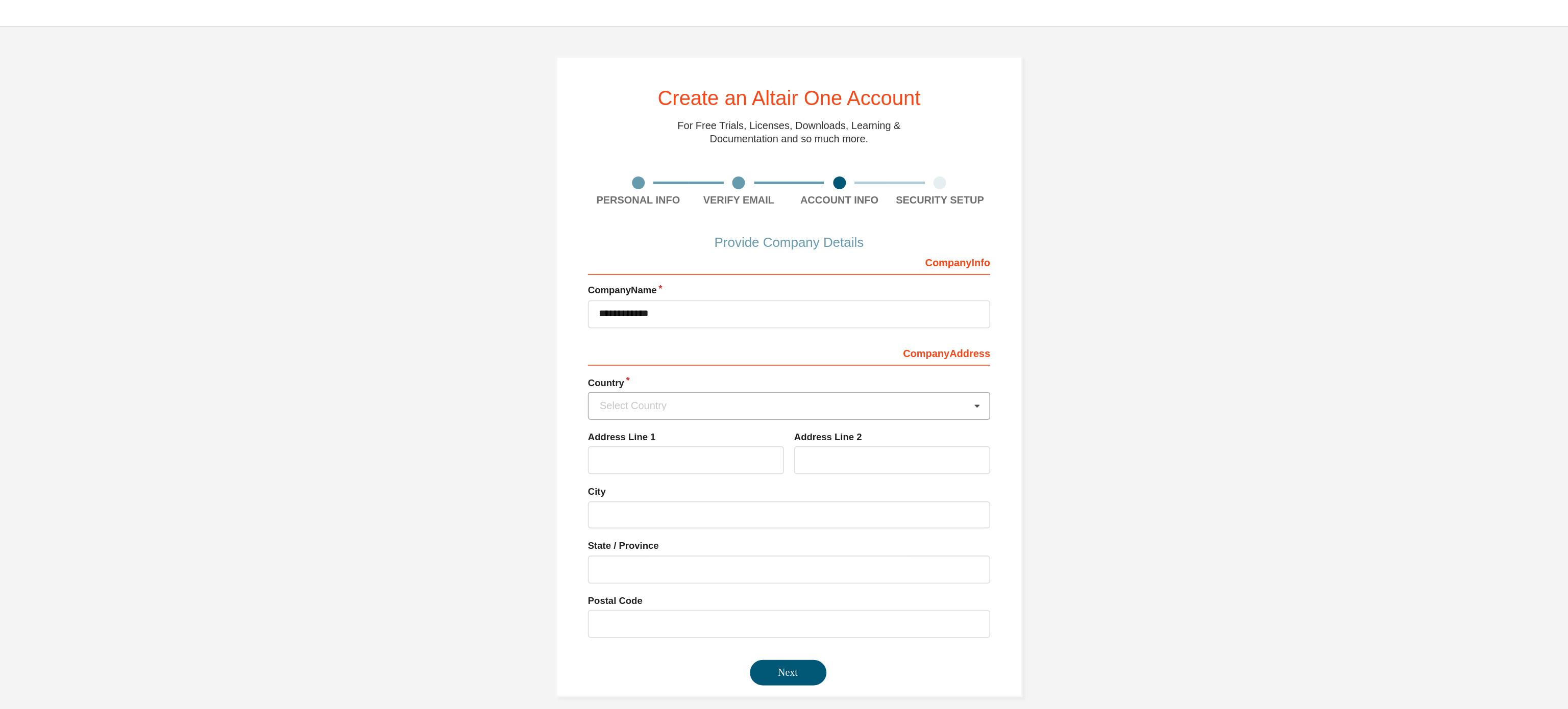click on "Select Country" at bounding box center (781, 244) 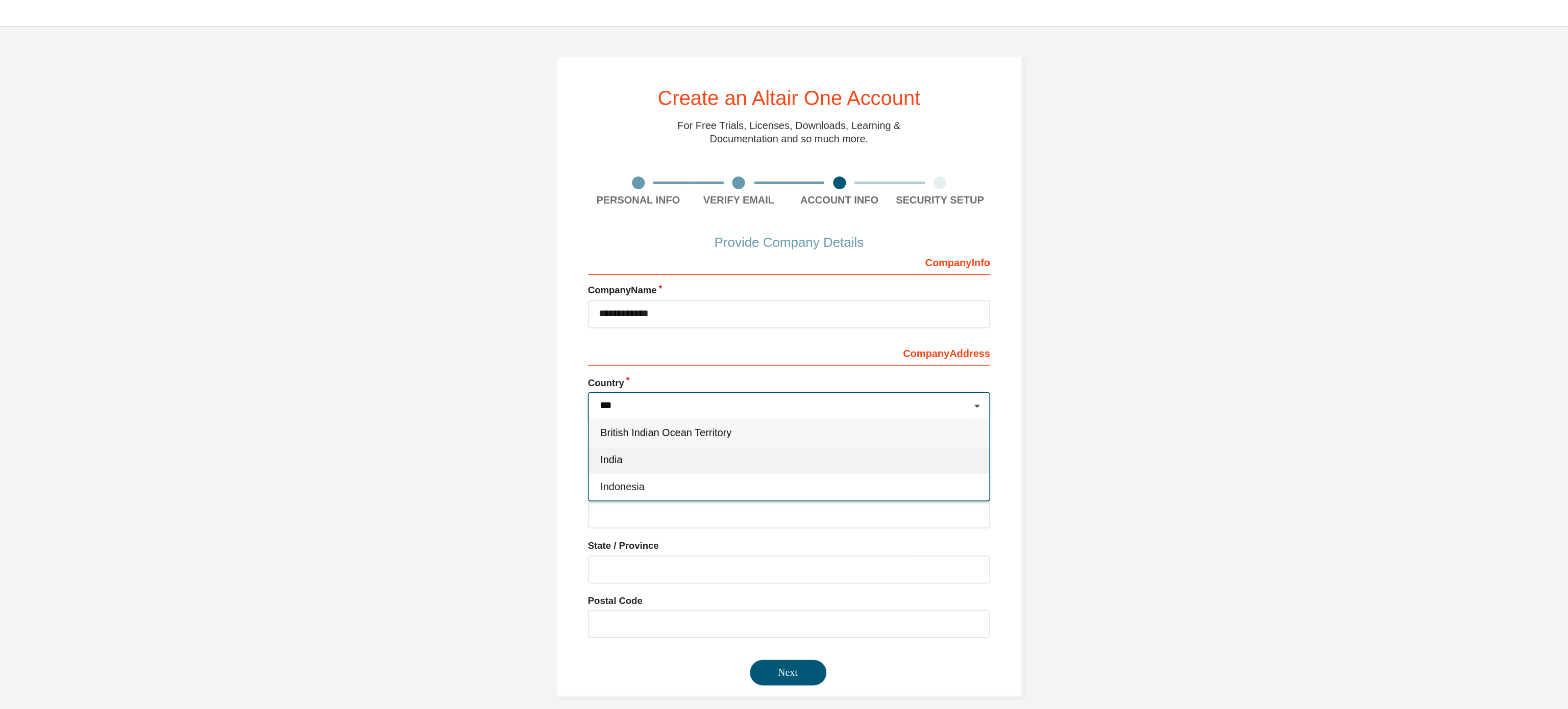 type on "***" 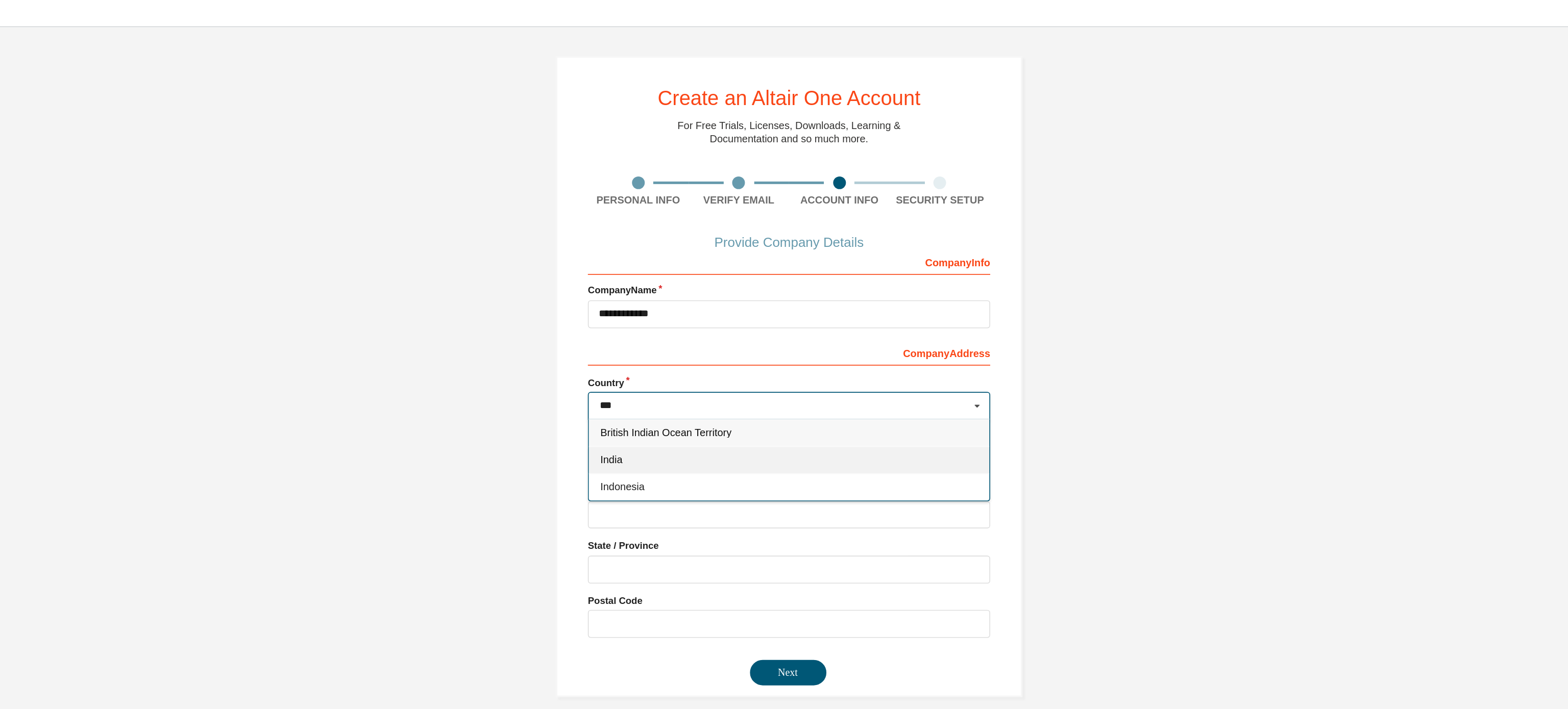 click on "India" at bounding box center [784, 276] 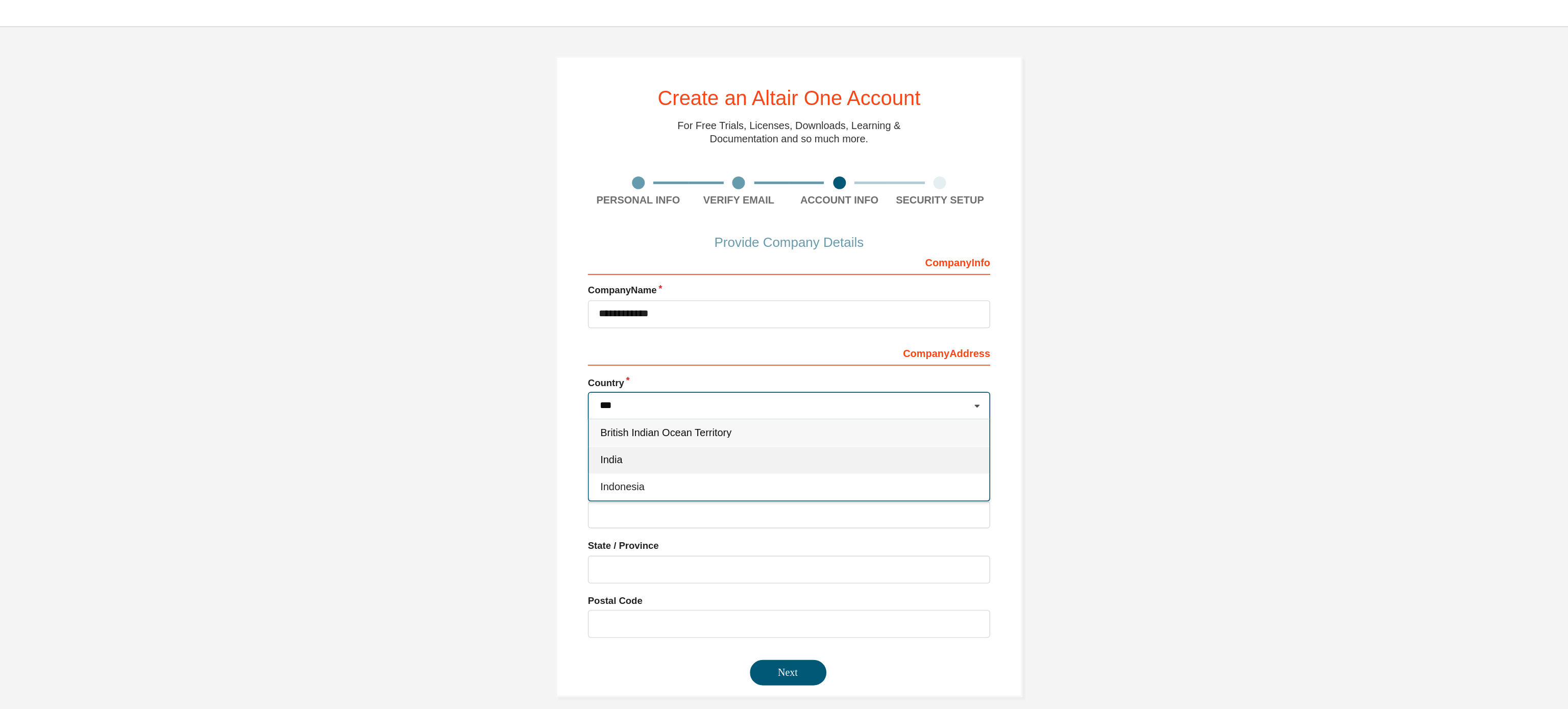 type on "***" 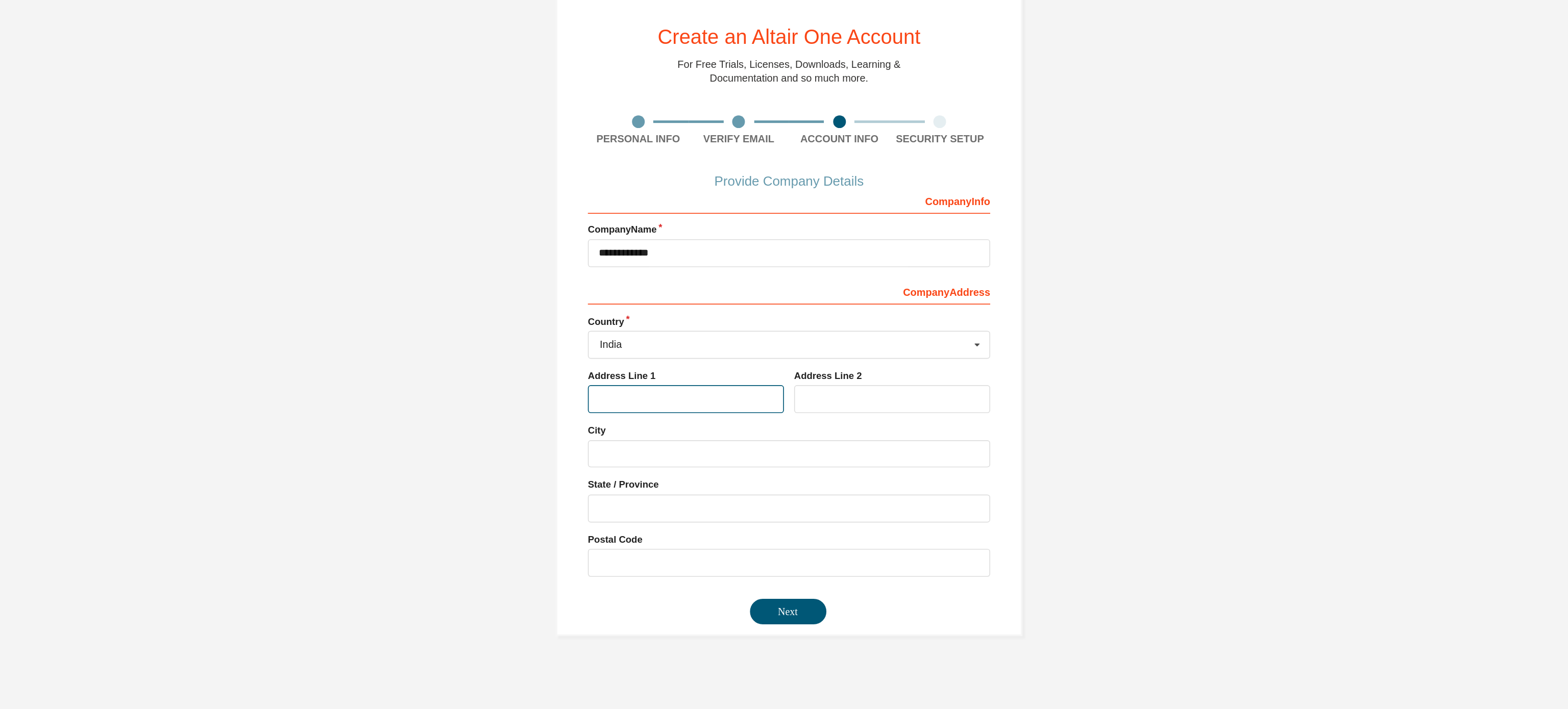 click at bounding box center [722, 276] 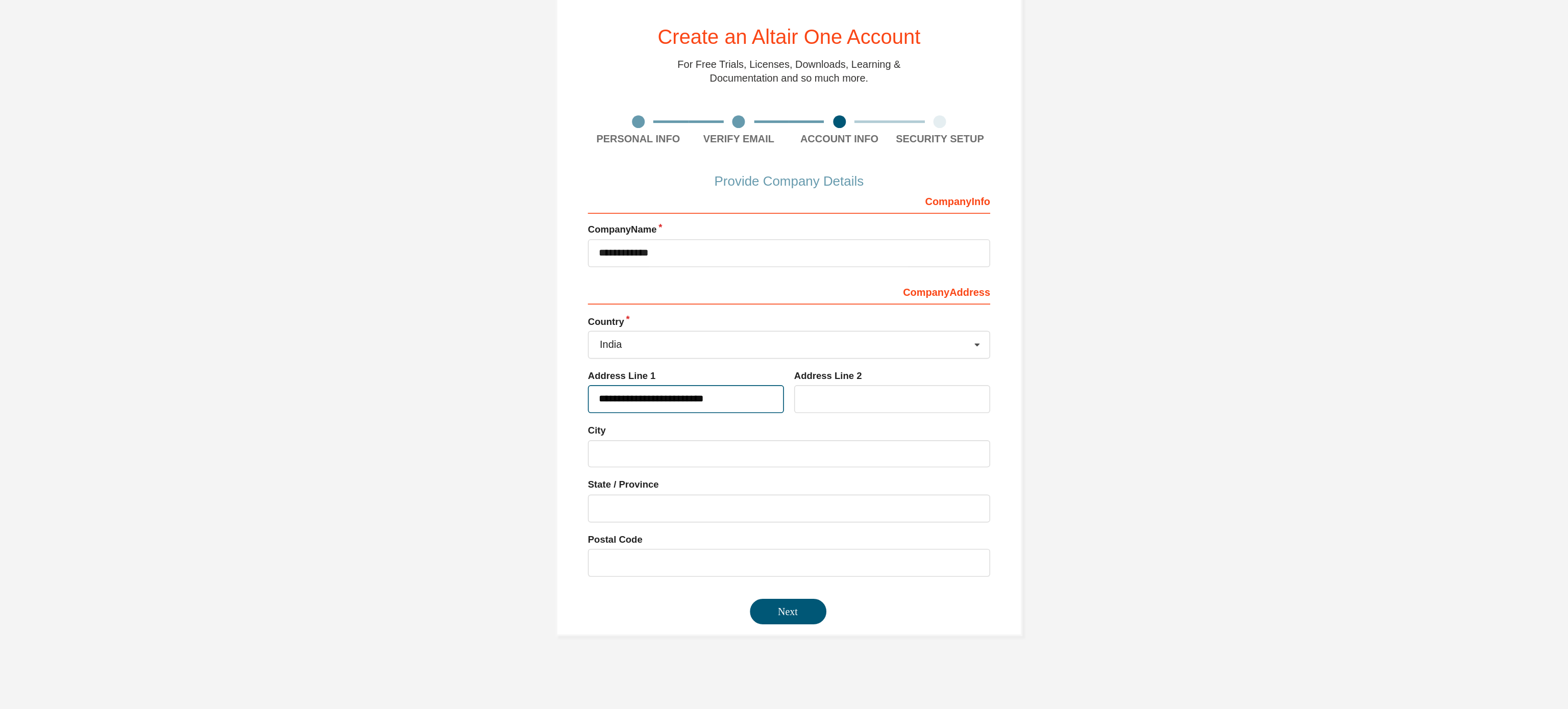 type on "**********" 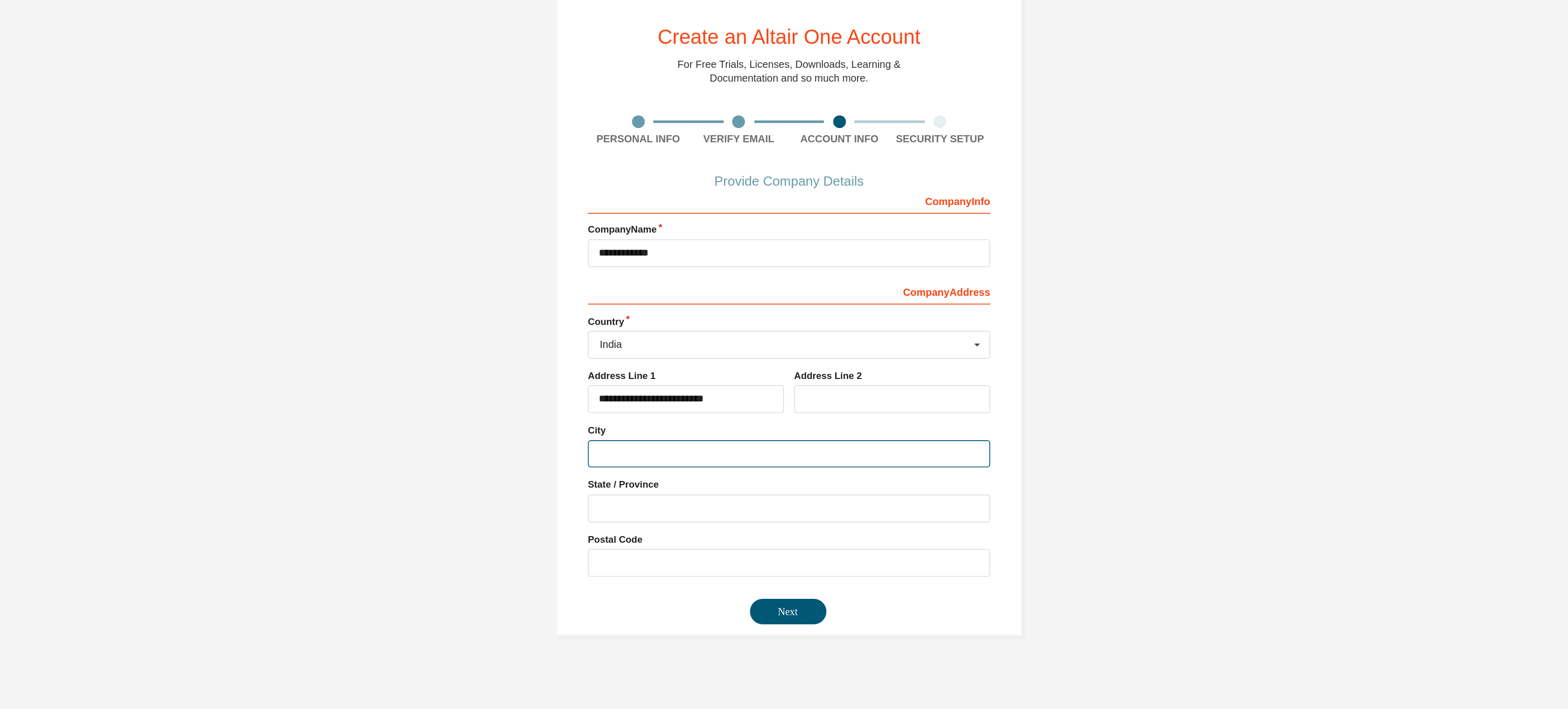 click at bounding box center (784, 310) 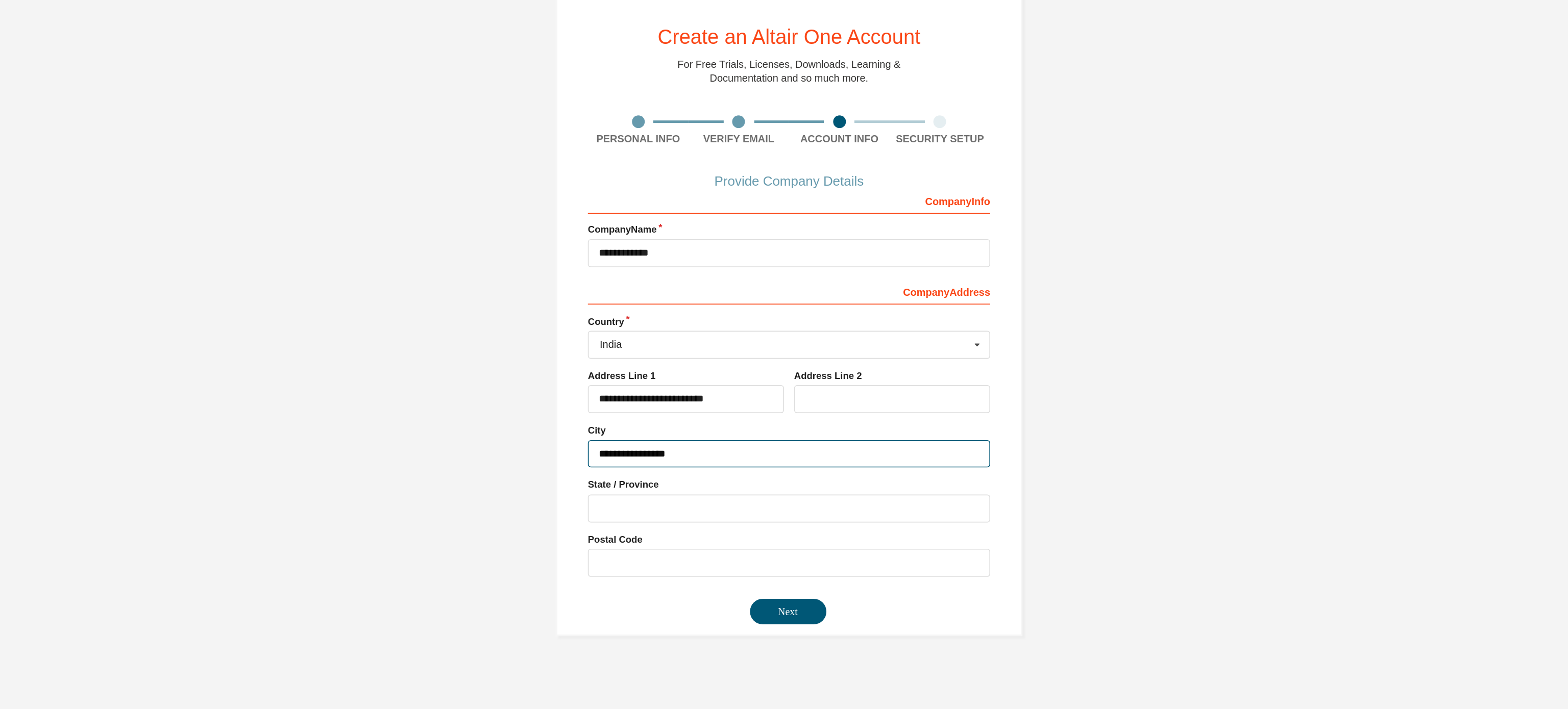 type on "**********" 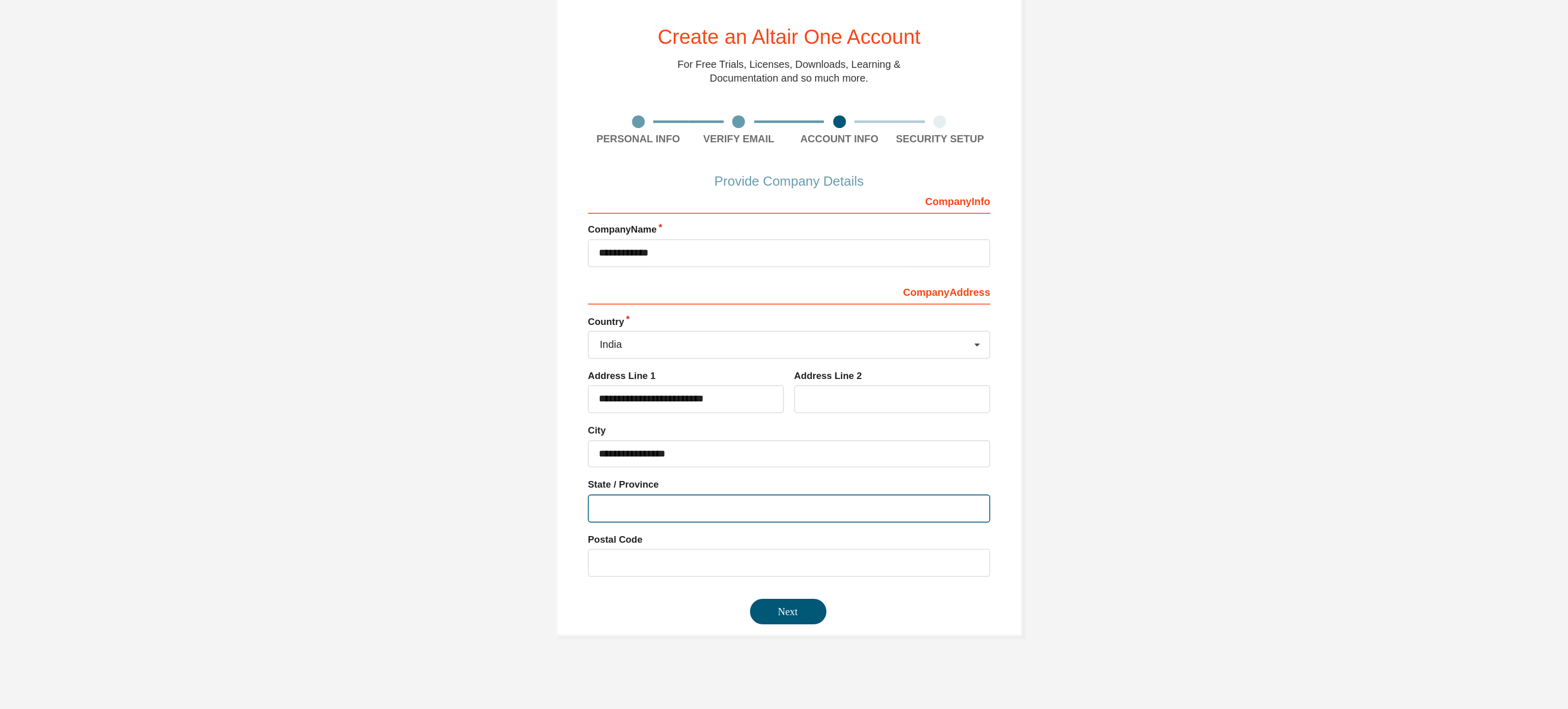 click at bounding box center (784, 342) 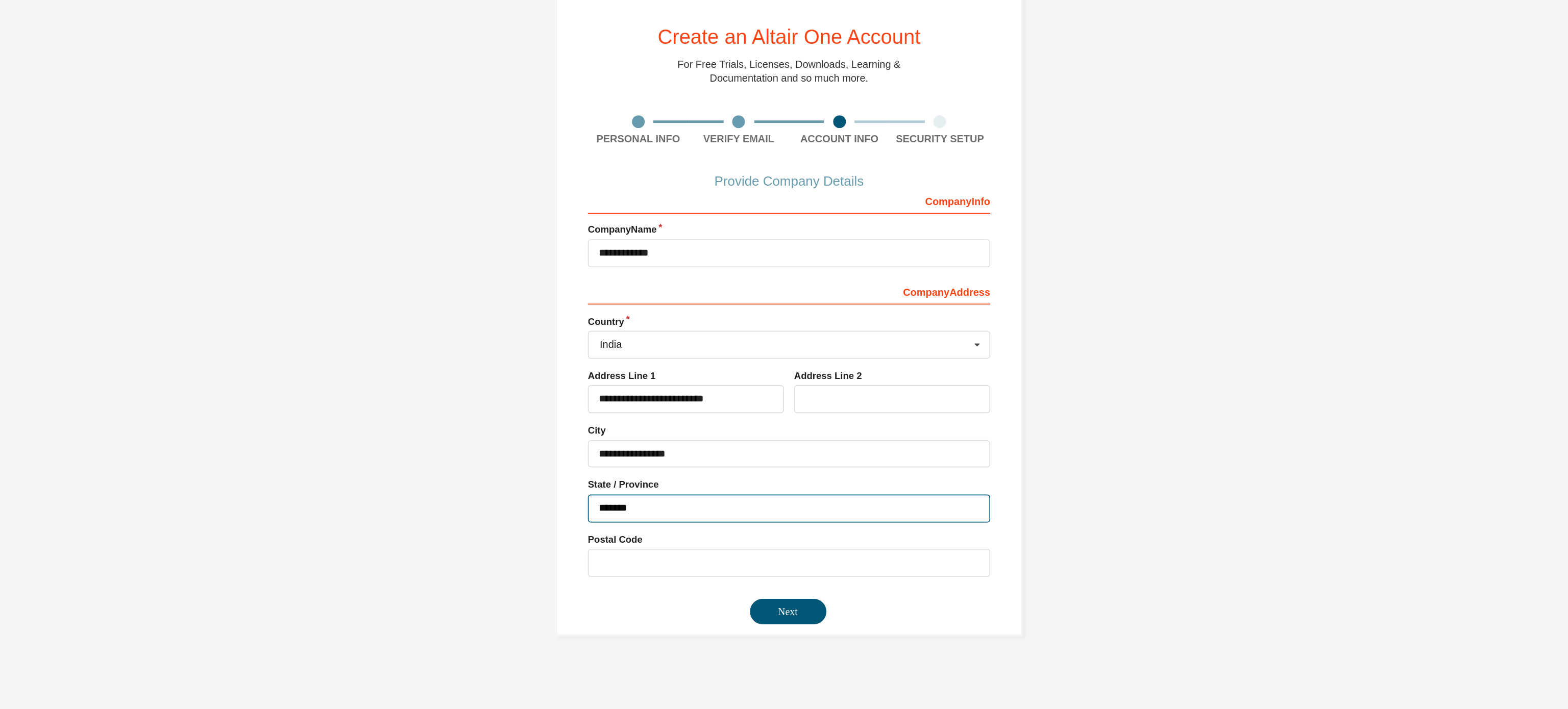 type on "*******" 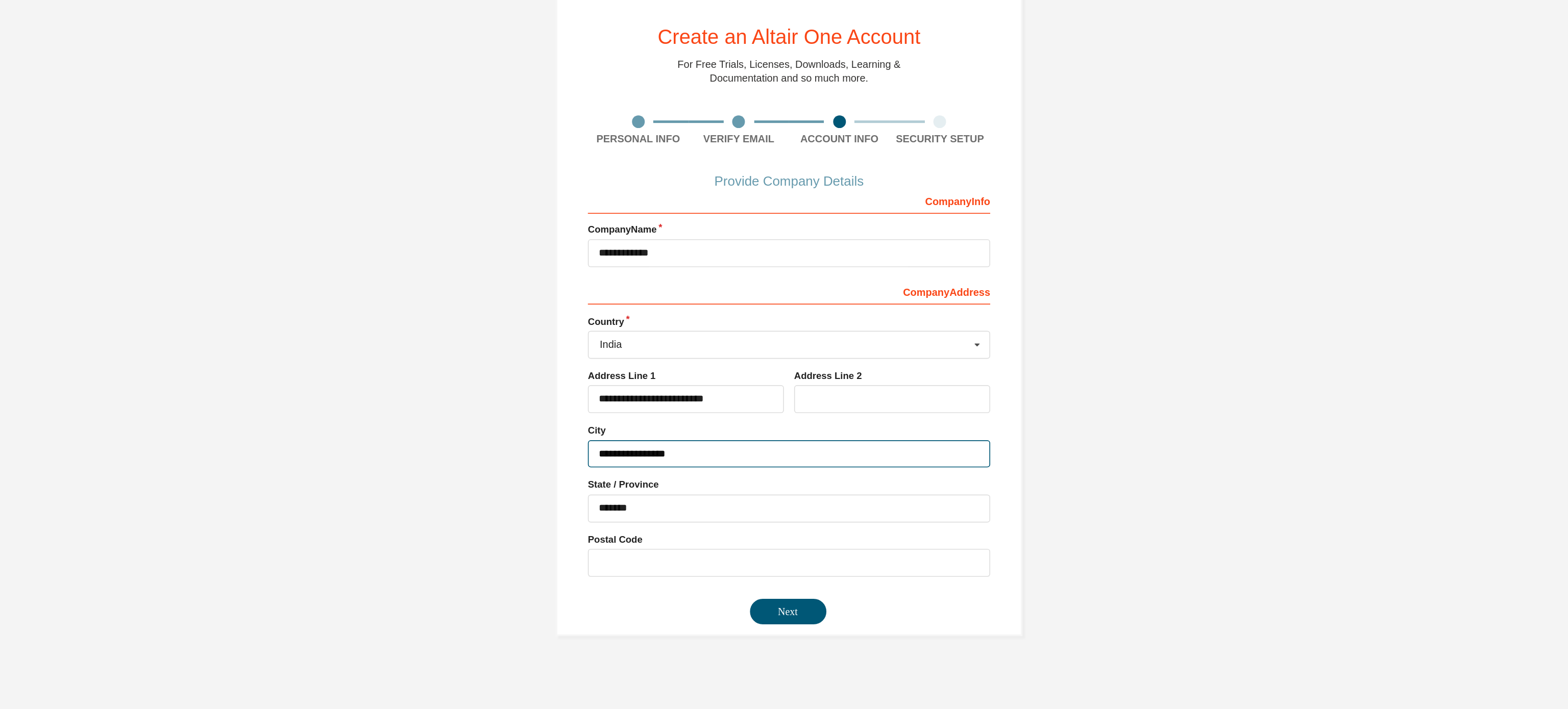 click on "**********" at bounding box center (784, 310) 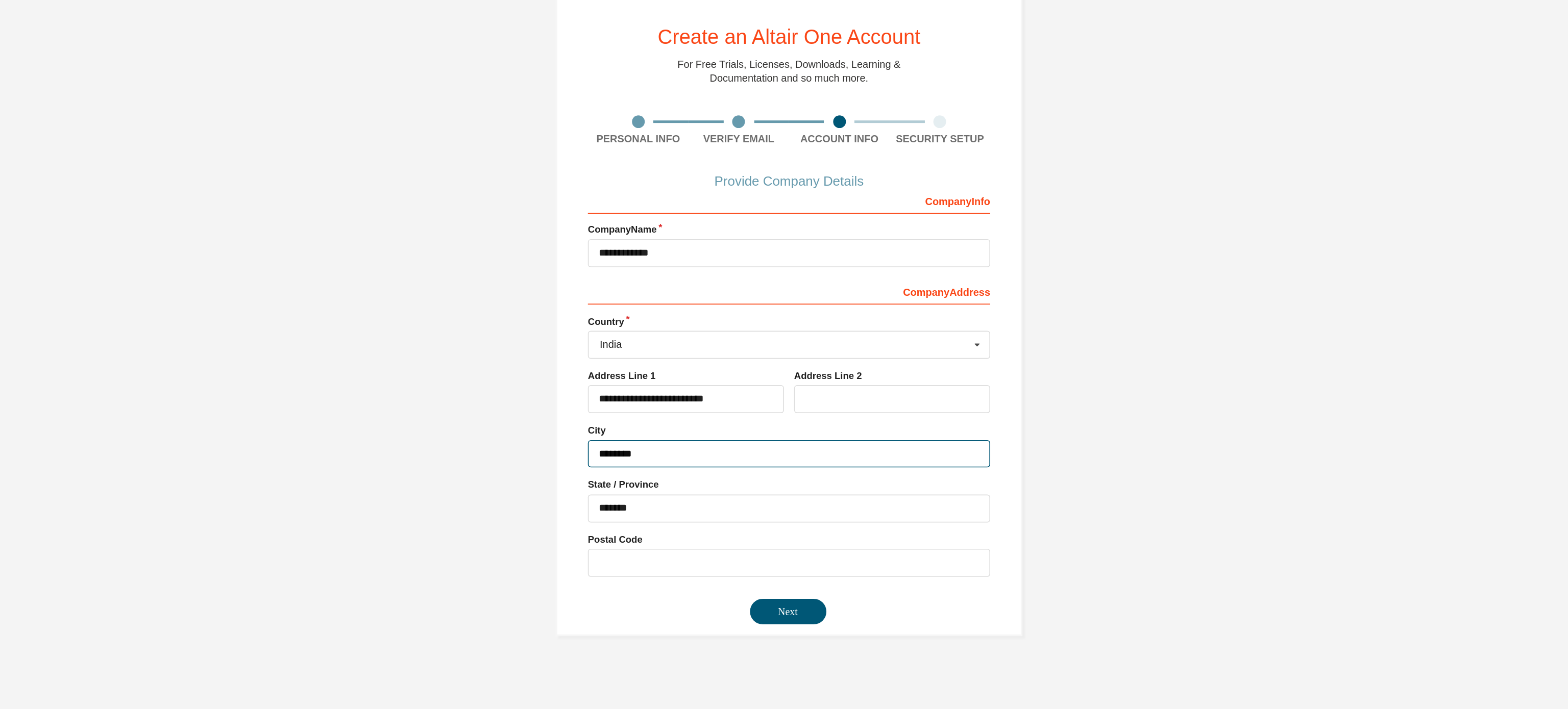 type on "********" 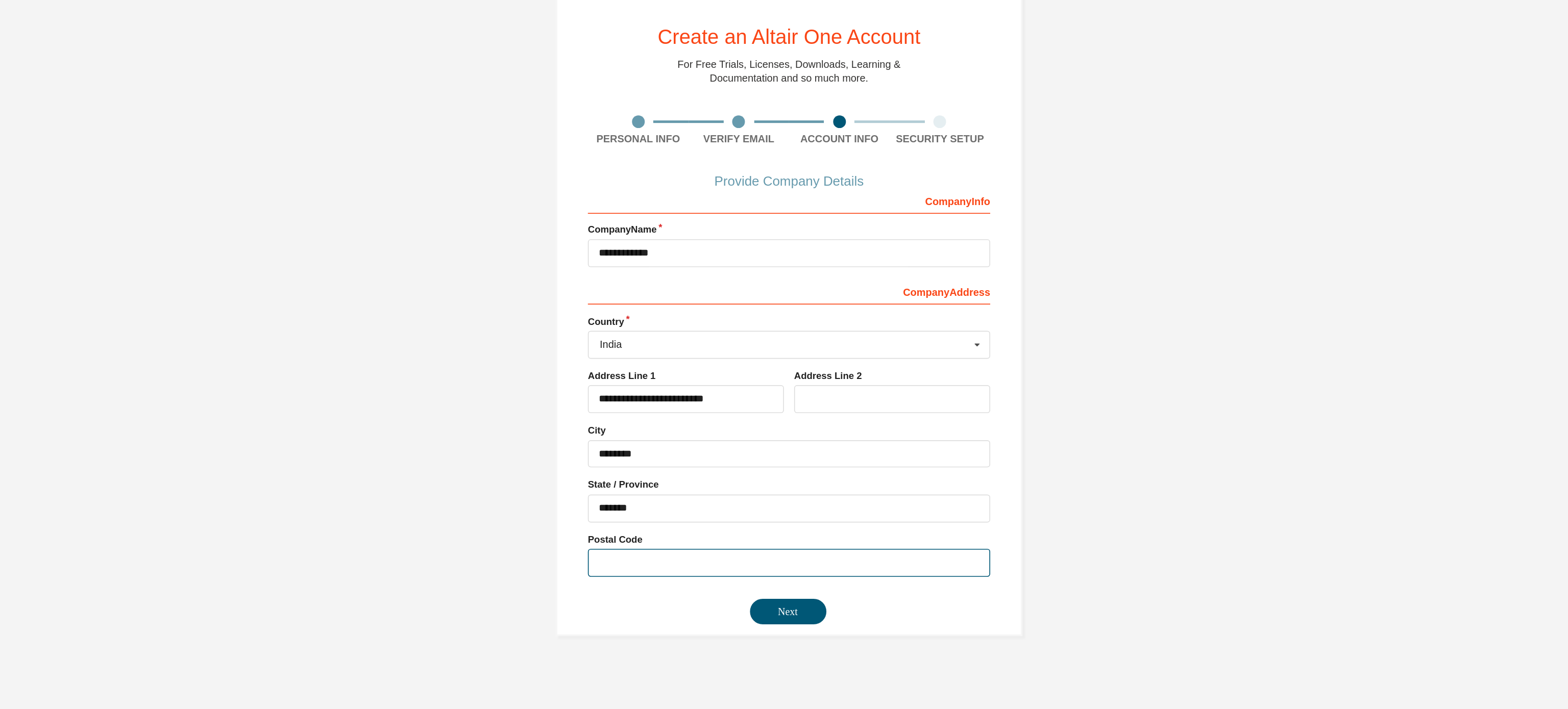 click at bounding box center (784, 375) 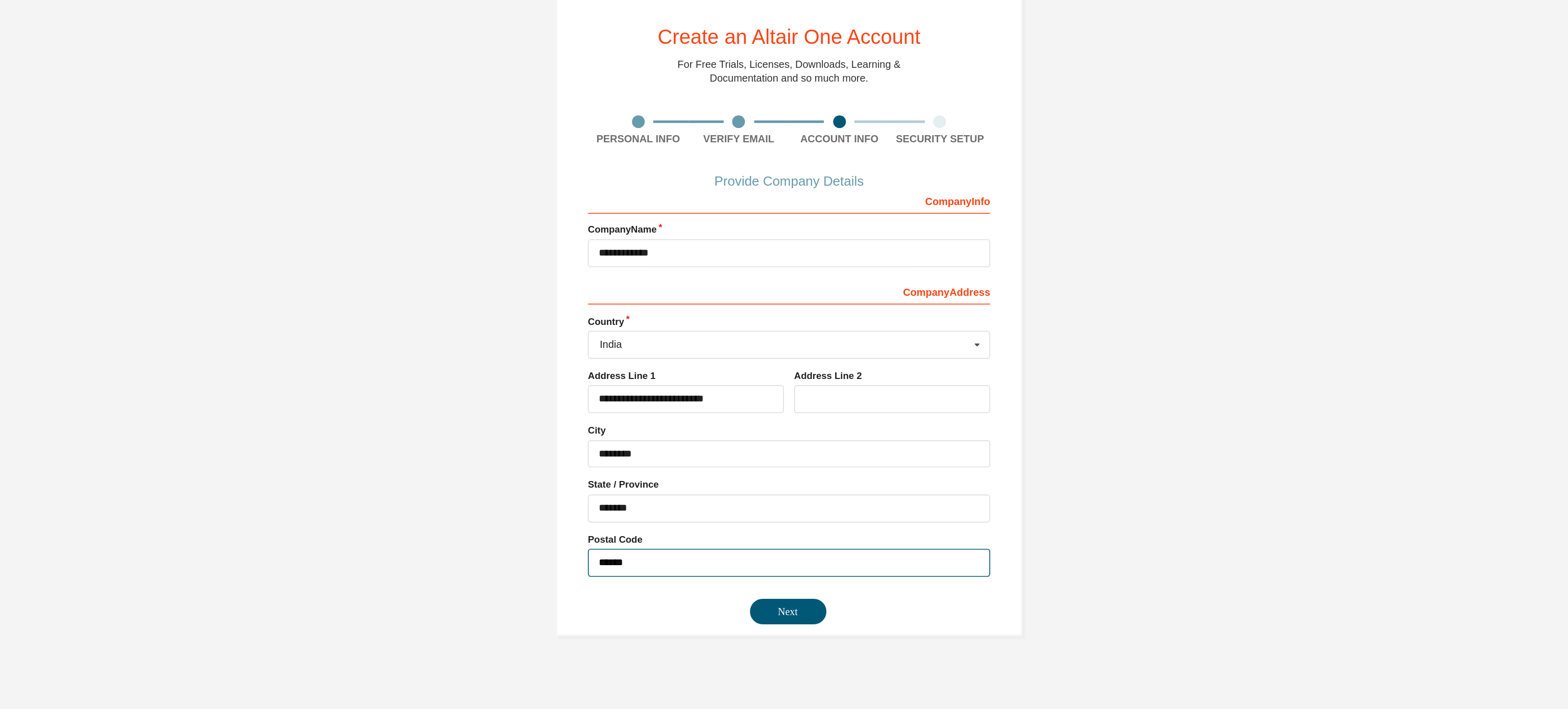 type on "******" 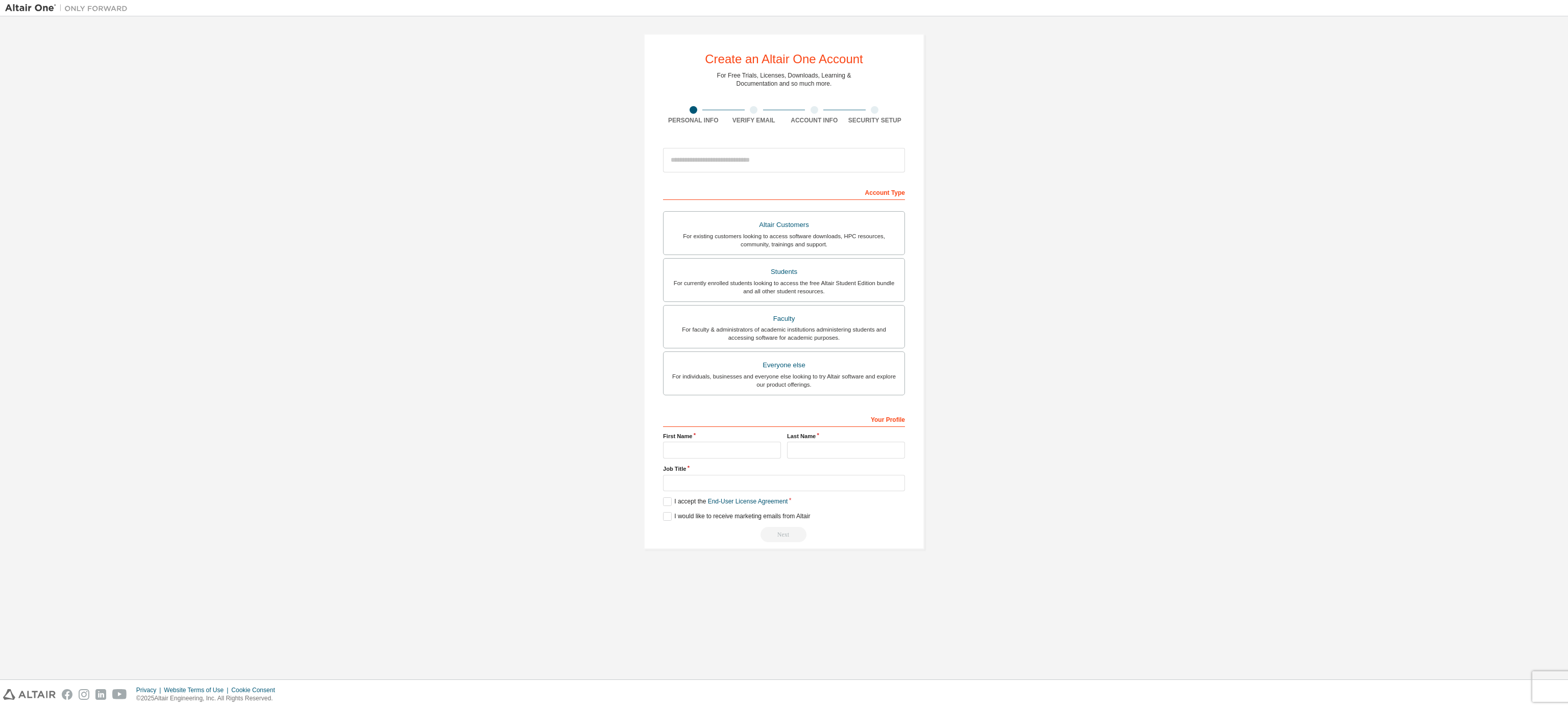 scroll, scrollTop: 0, scrollLeft: 0, axis: both 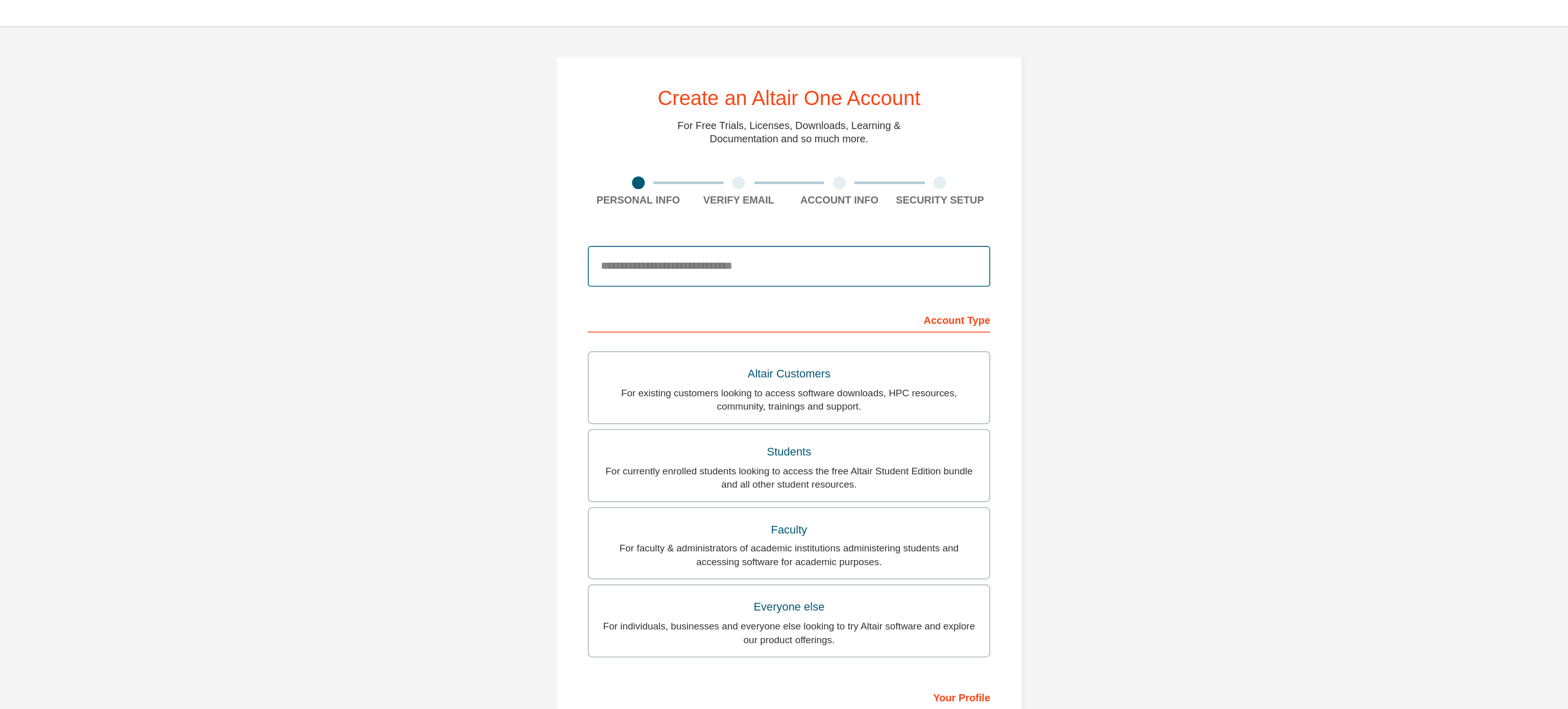 click at bounding box center [784, 160] 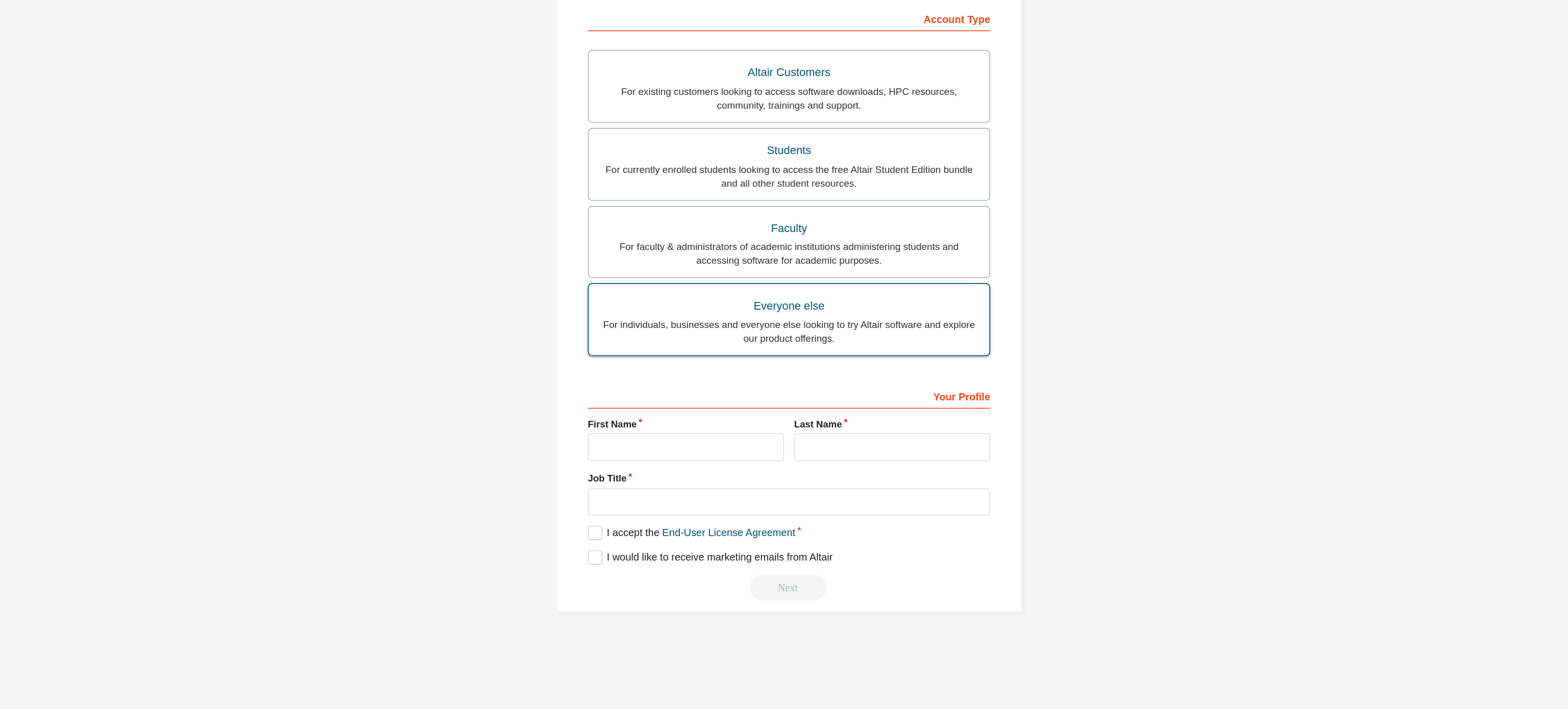 click on "For individuals, businesses and everyone else looking to try Altair software and explore our product offerings." at bounding box center (784, 381) 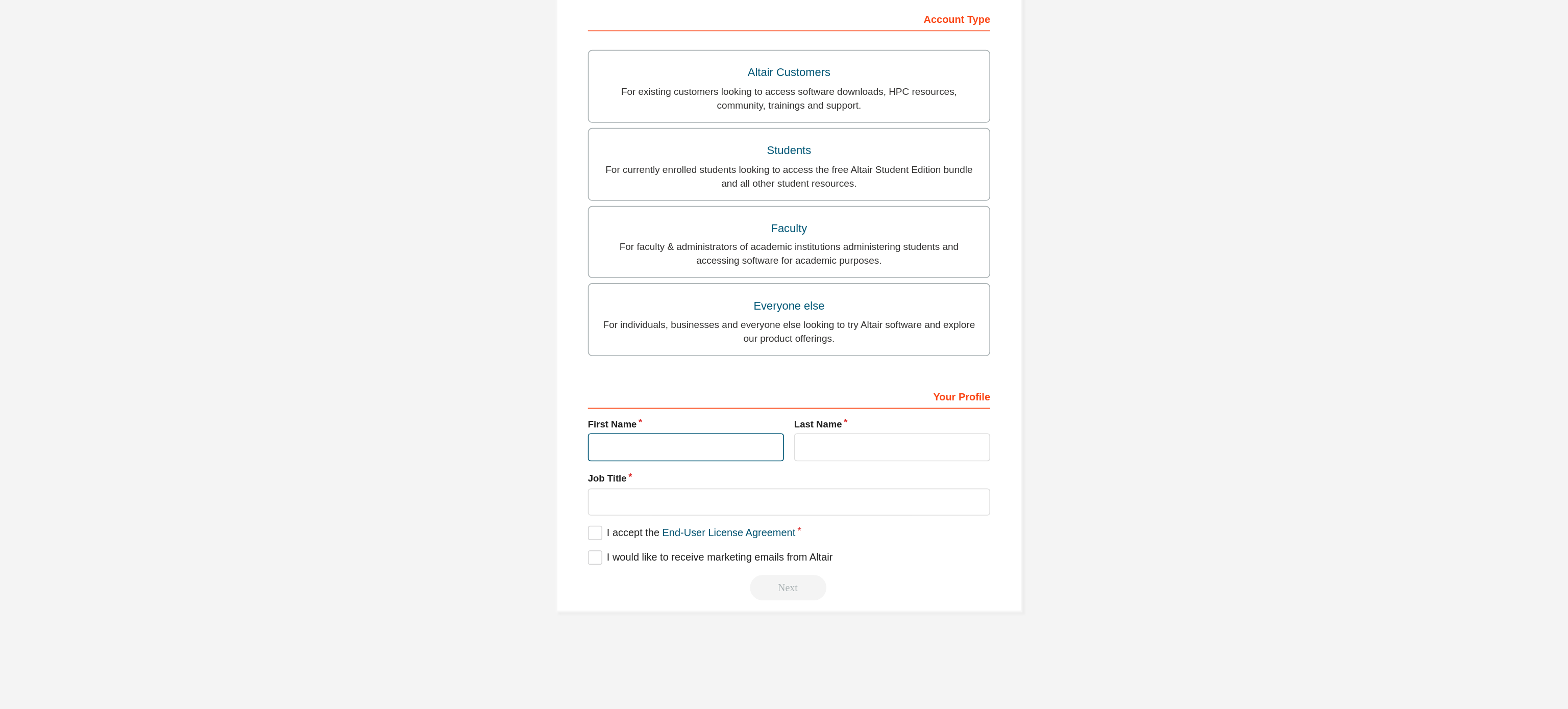 click at bounding box center [722, 450] 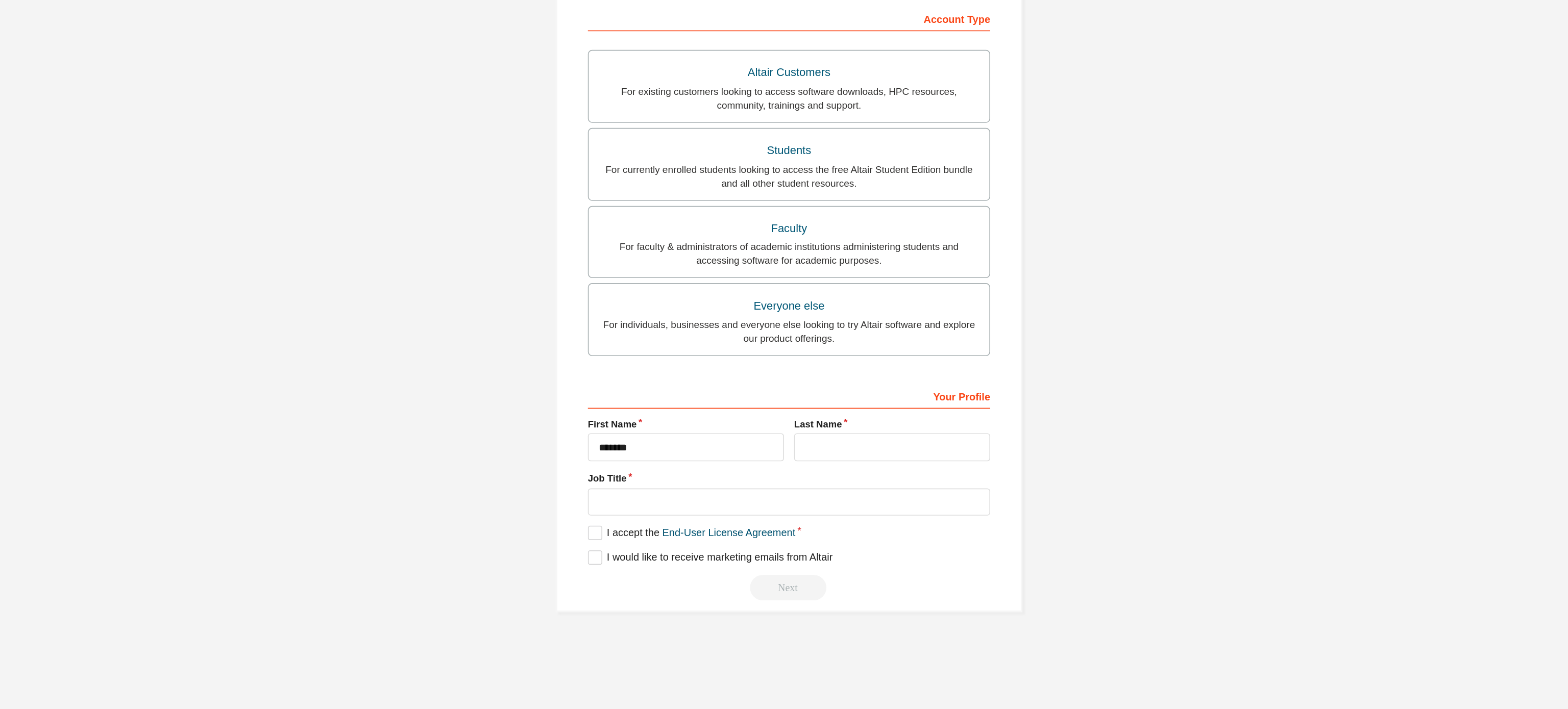 type on "**********" 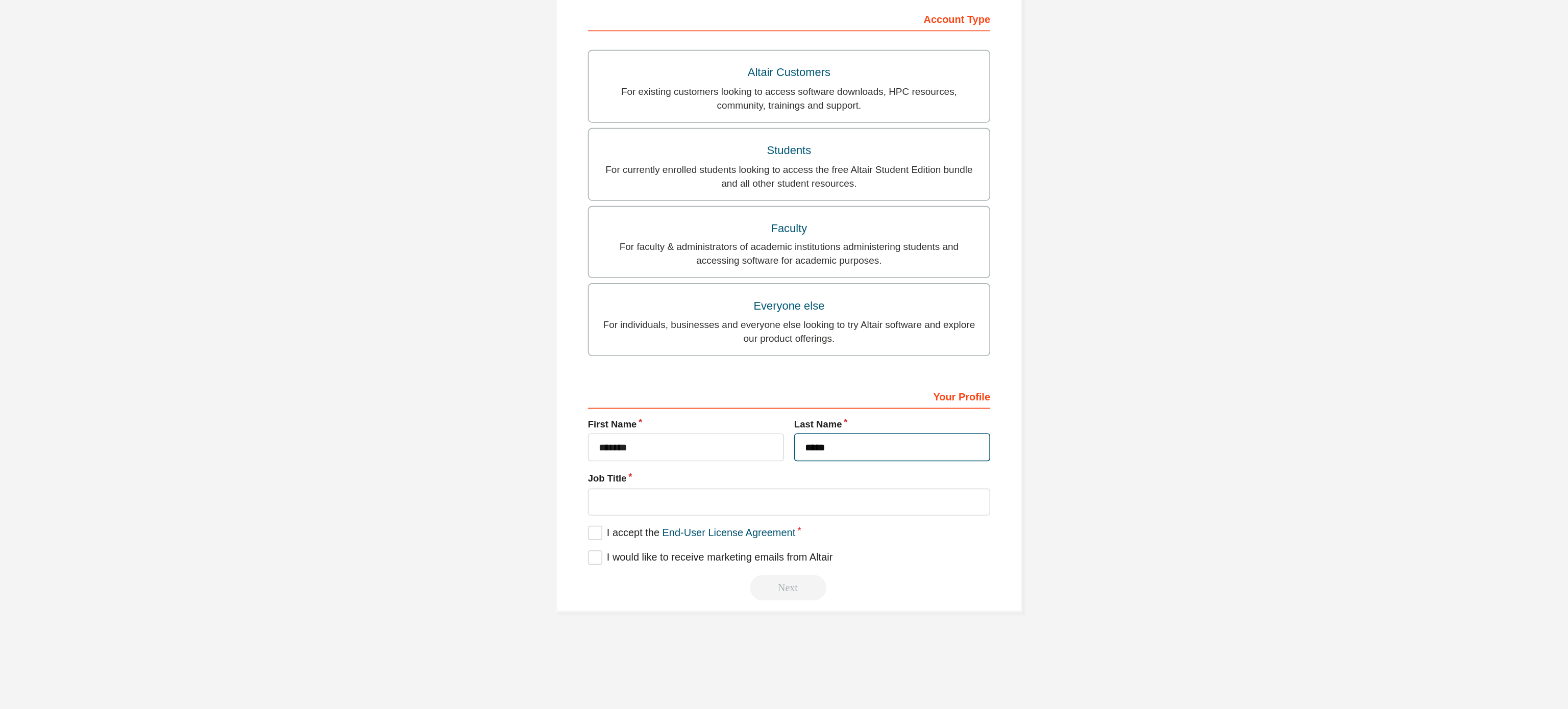 click on "*****" at bounding box center [846, 450] 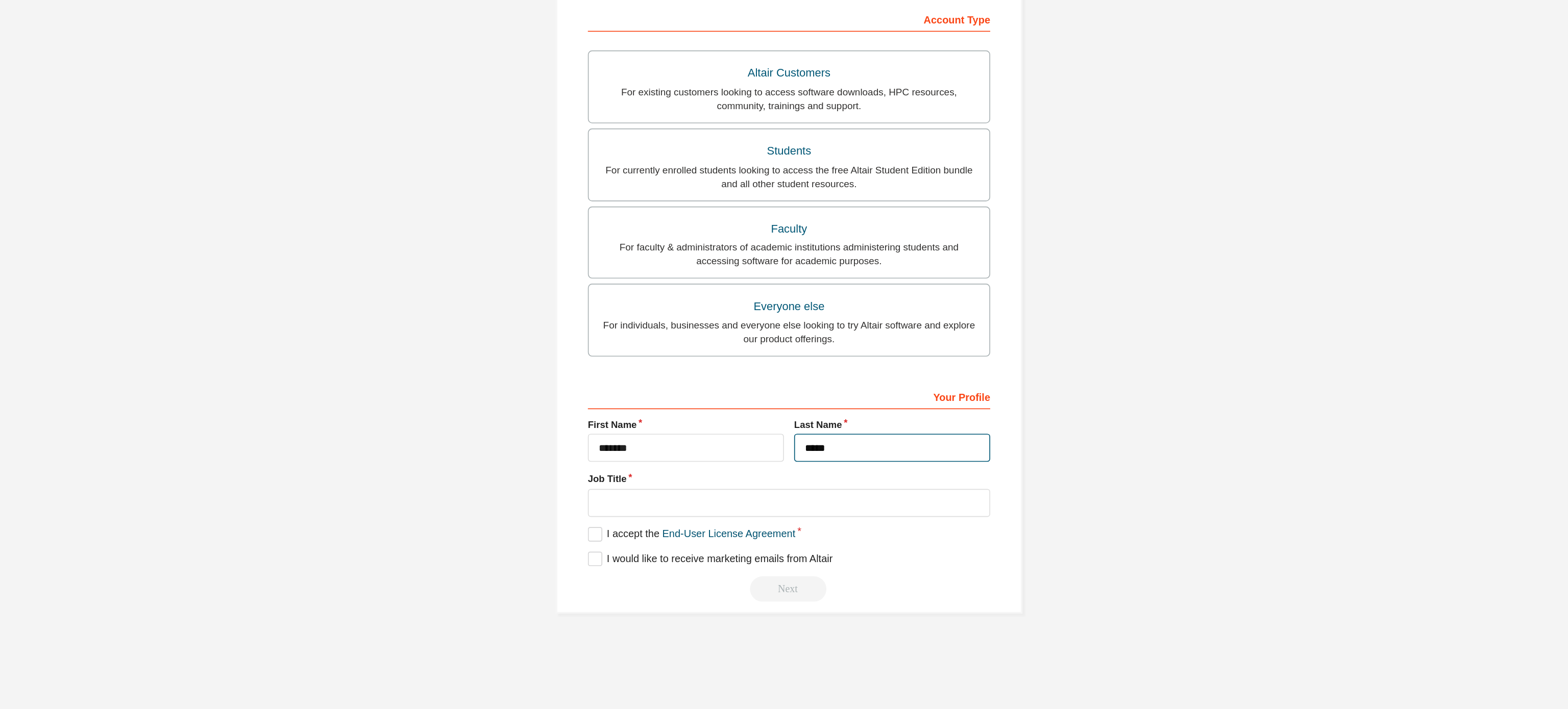 click on "*****" at bounding box center (846, 482) 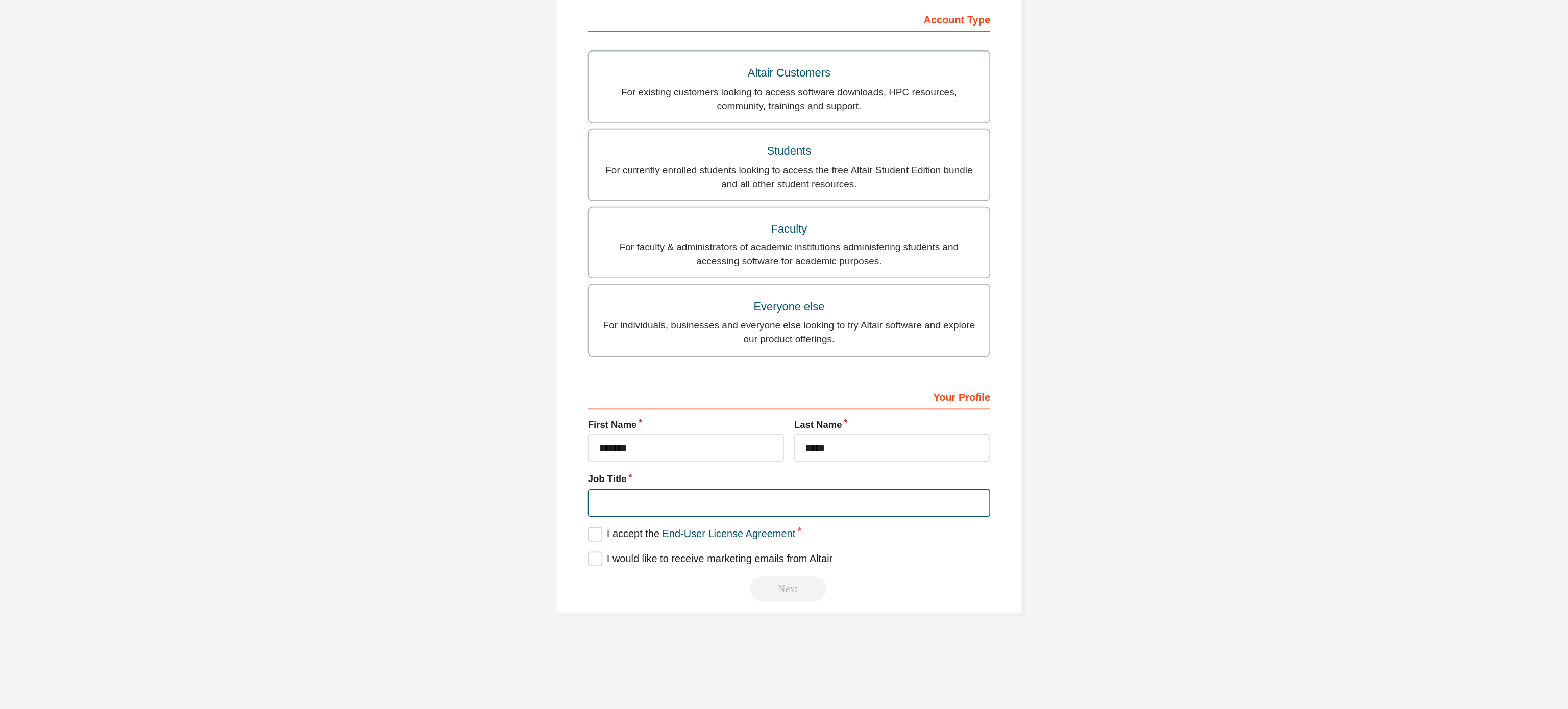click at bounding box center [784, 515] 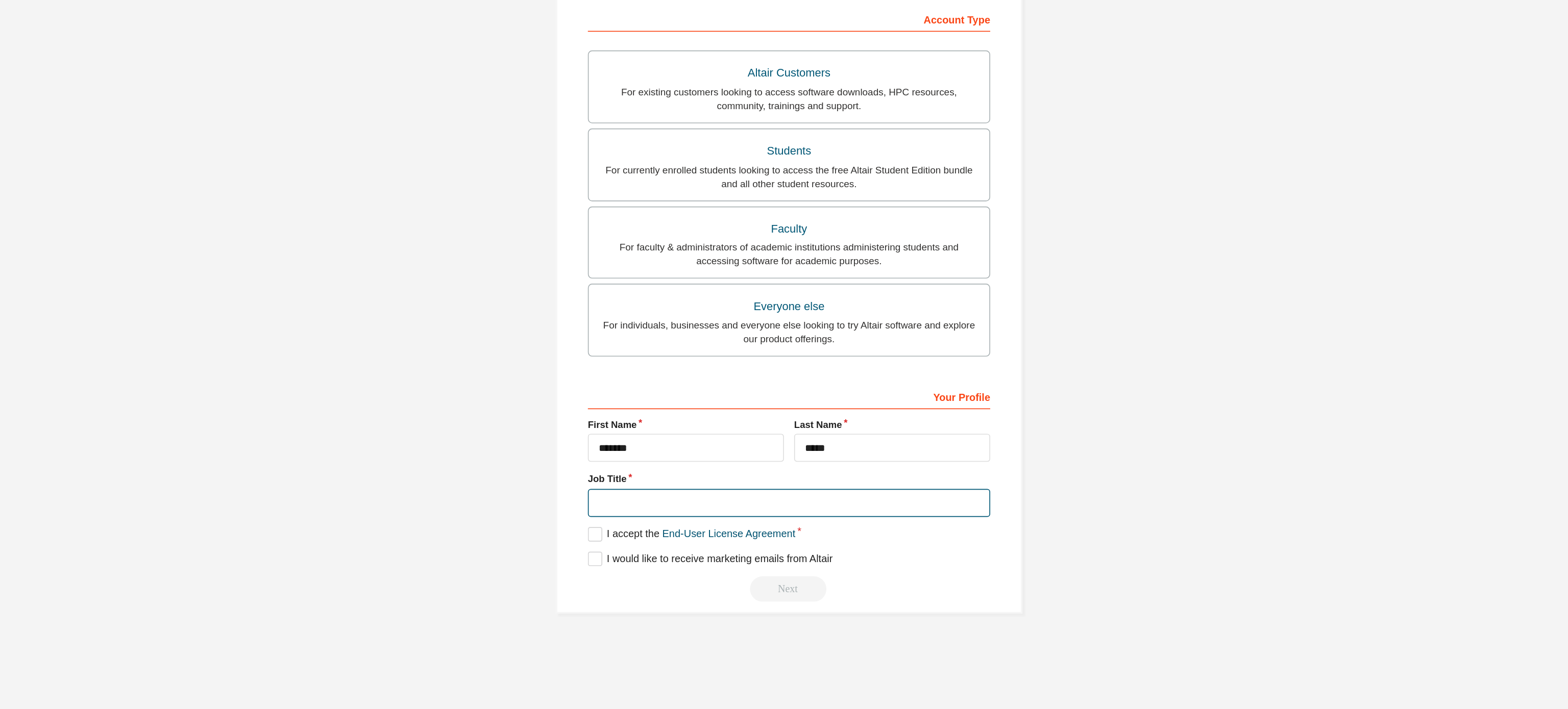 type on "*******" 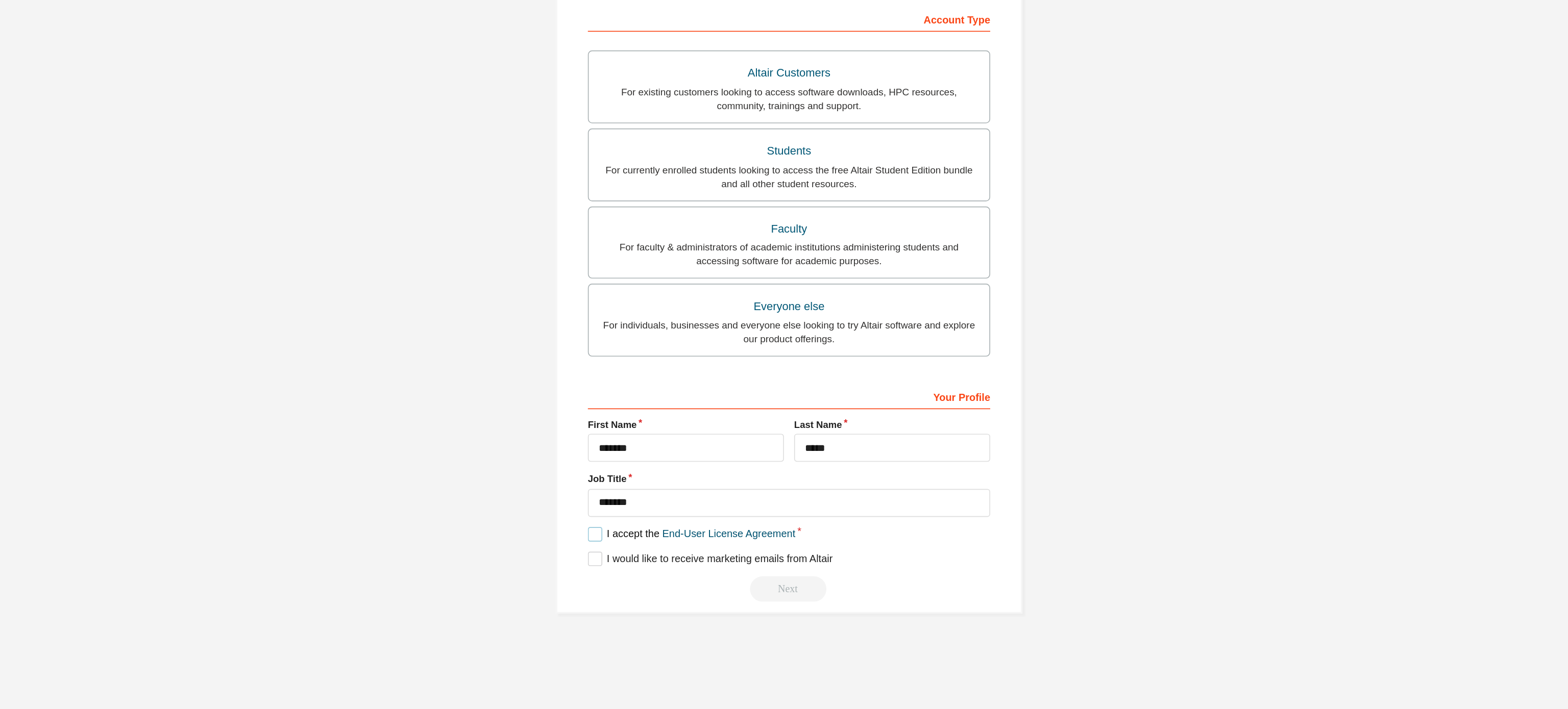 click on "I accept the    End-User License Agreement" at bounding box center (725, 534) 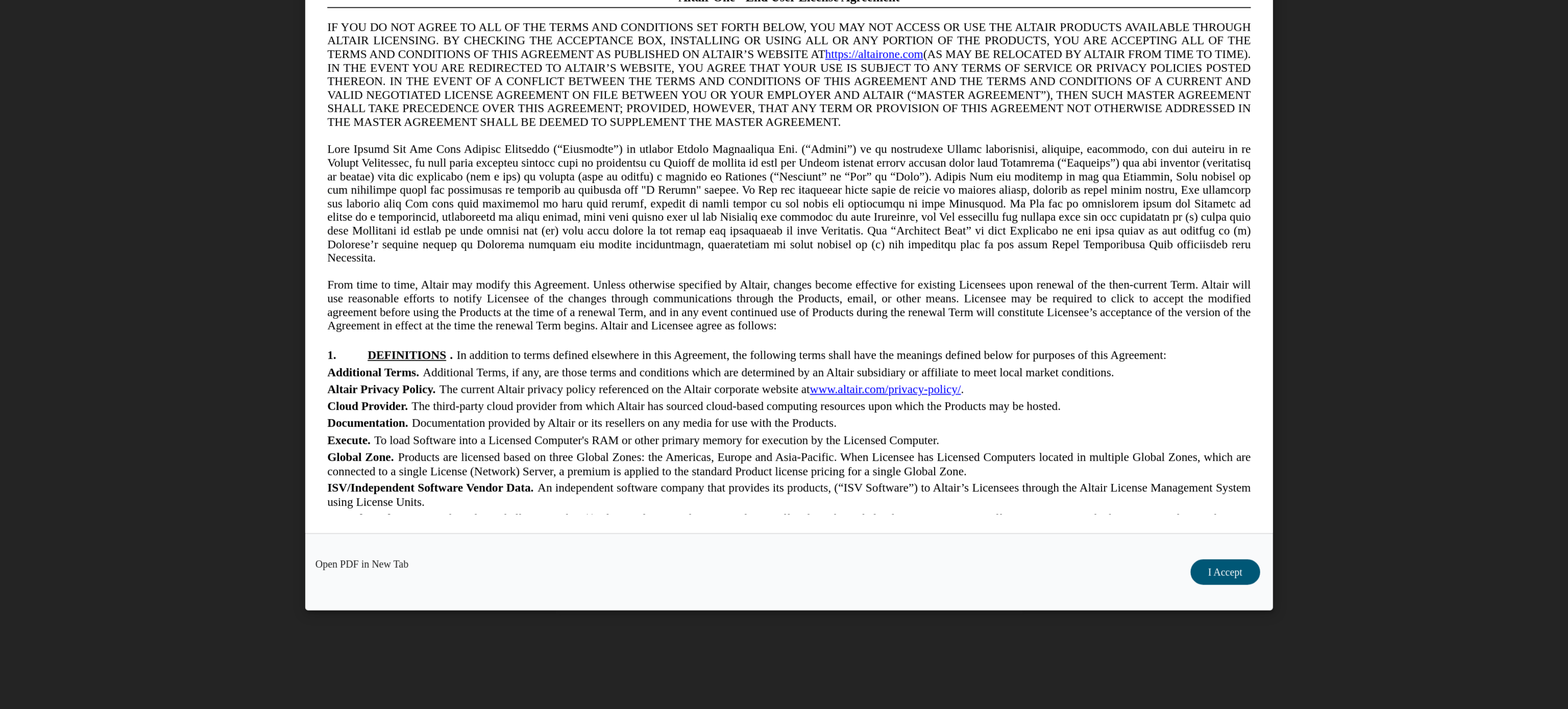 scroll, scrollTop: 0, scrollLeft: 0, axis: both 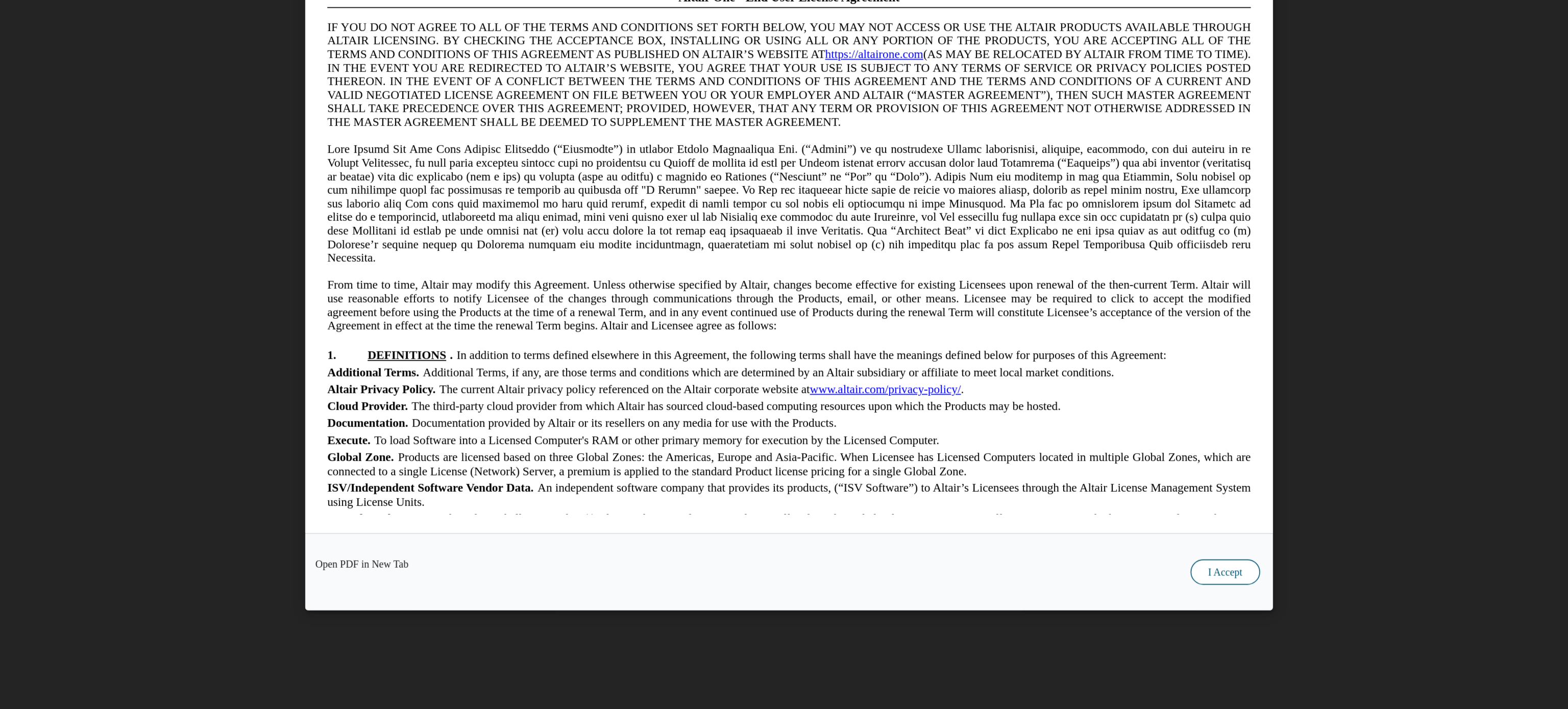 click on "I Accept" at bounding box center (1046, 557) 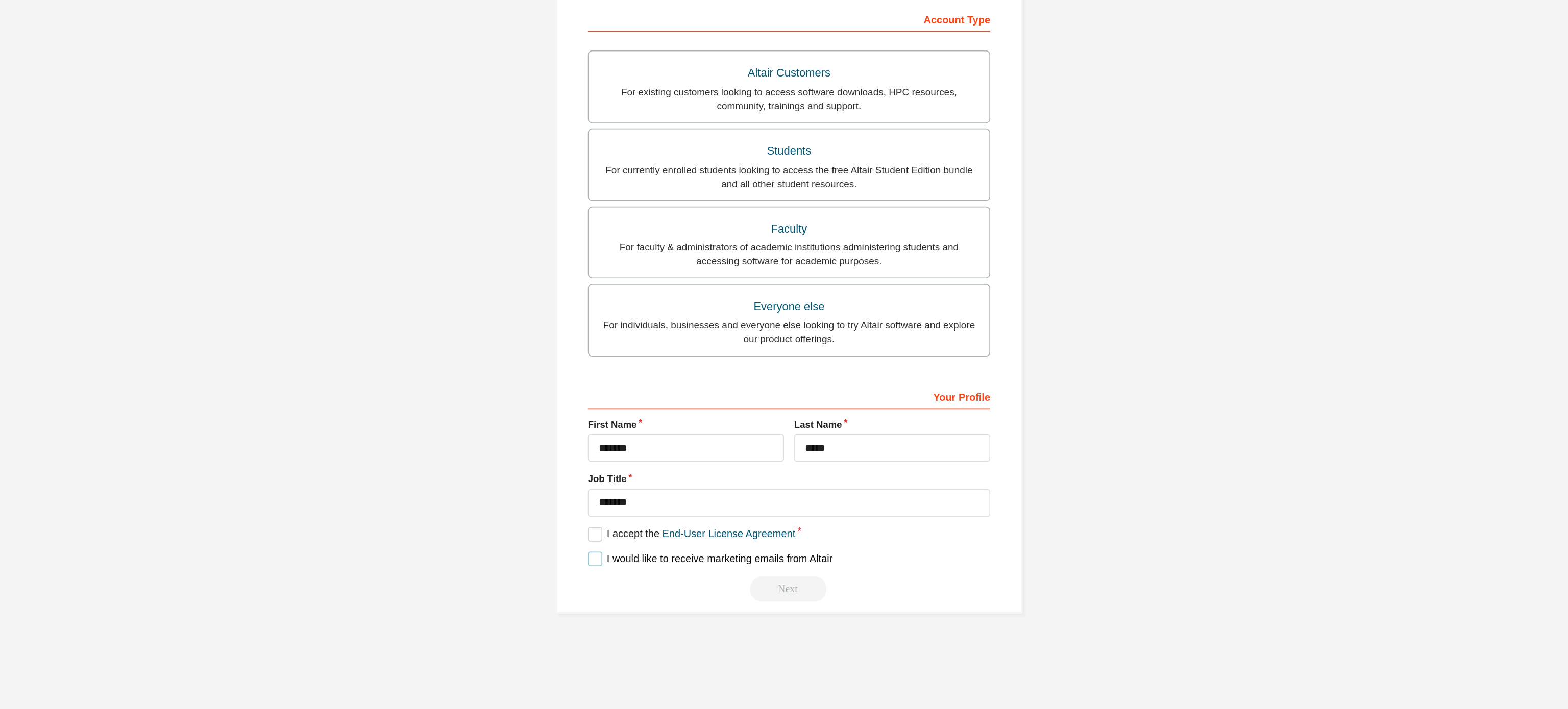 click on "I would like to receive marketing emails from Altair" at bounding box center [737, 549] 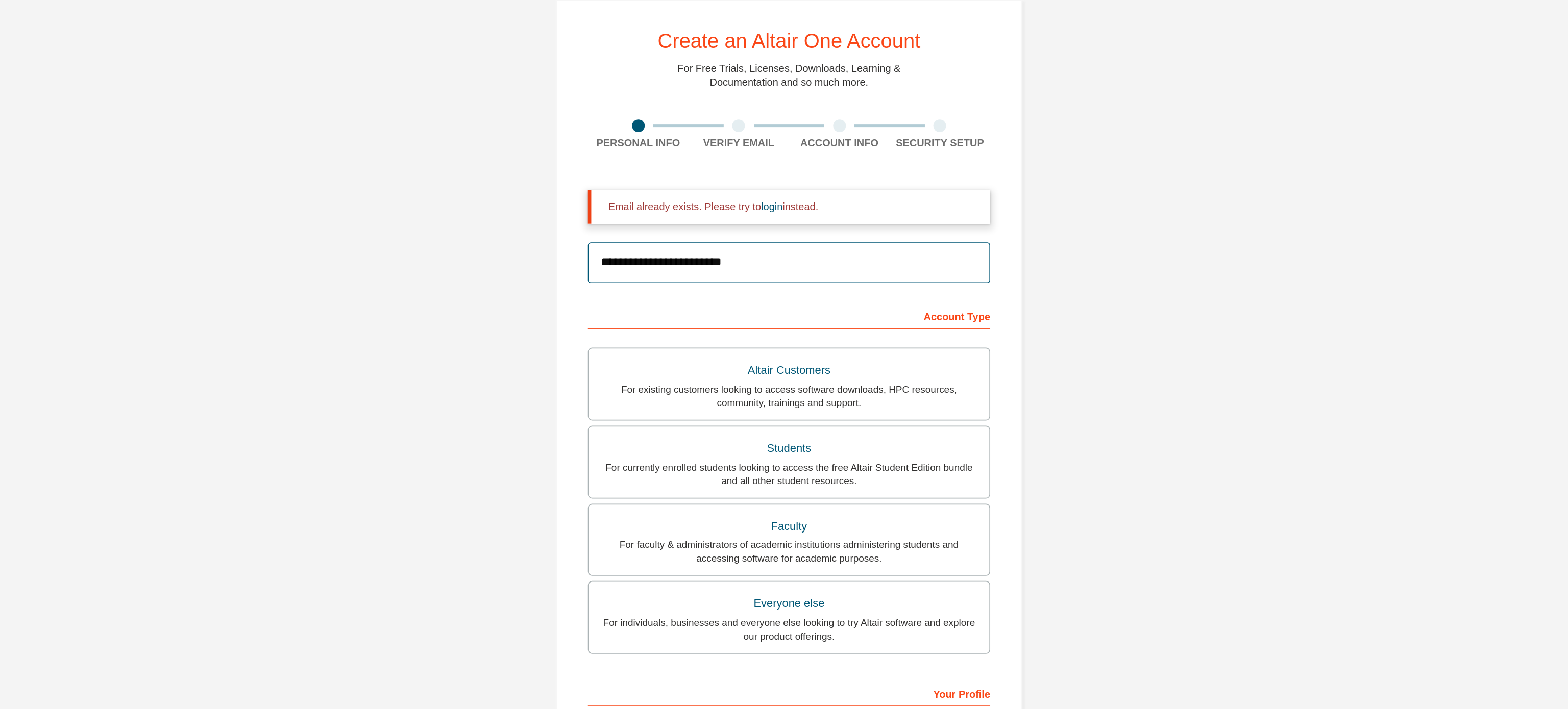 click on "**********" at bounding box center (784, 192) 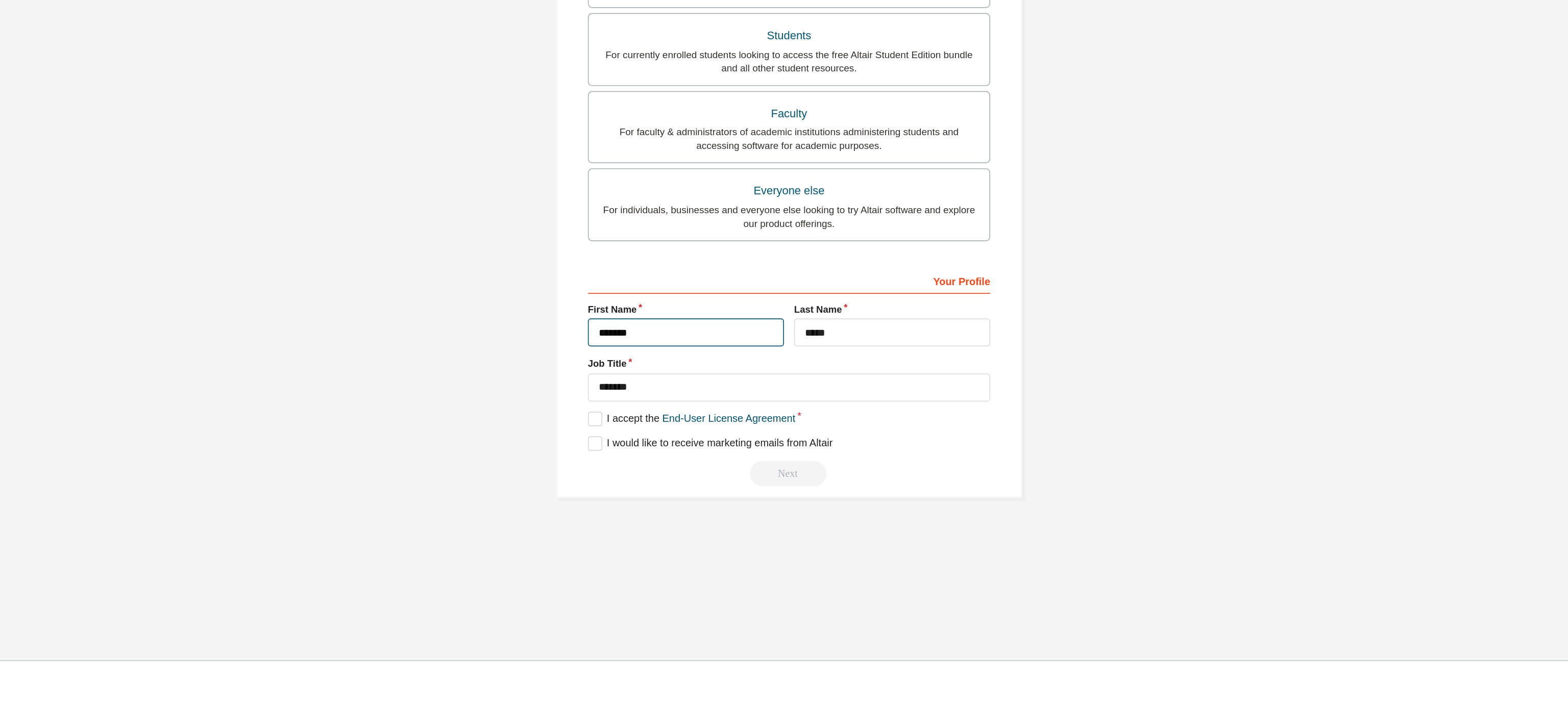 click on "*******" at bounding box center (722, 482) 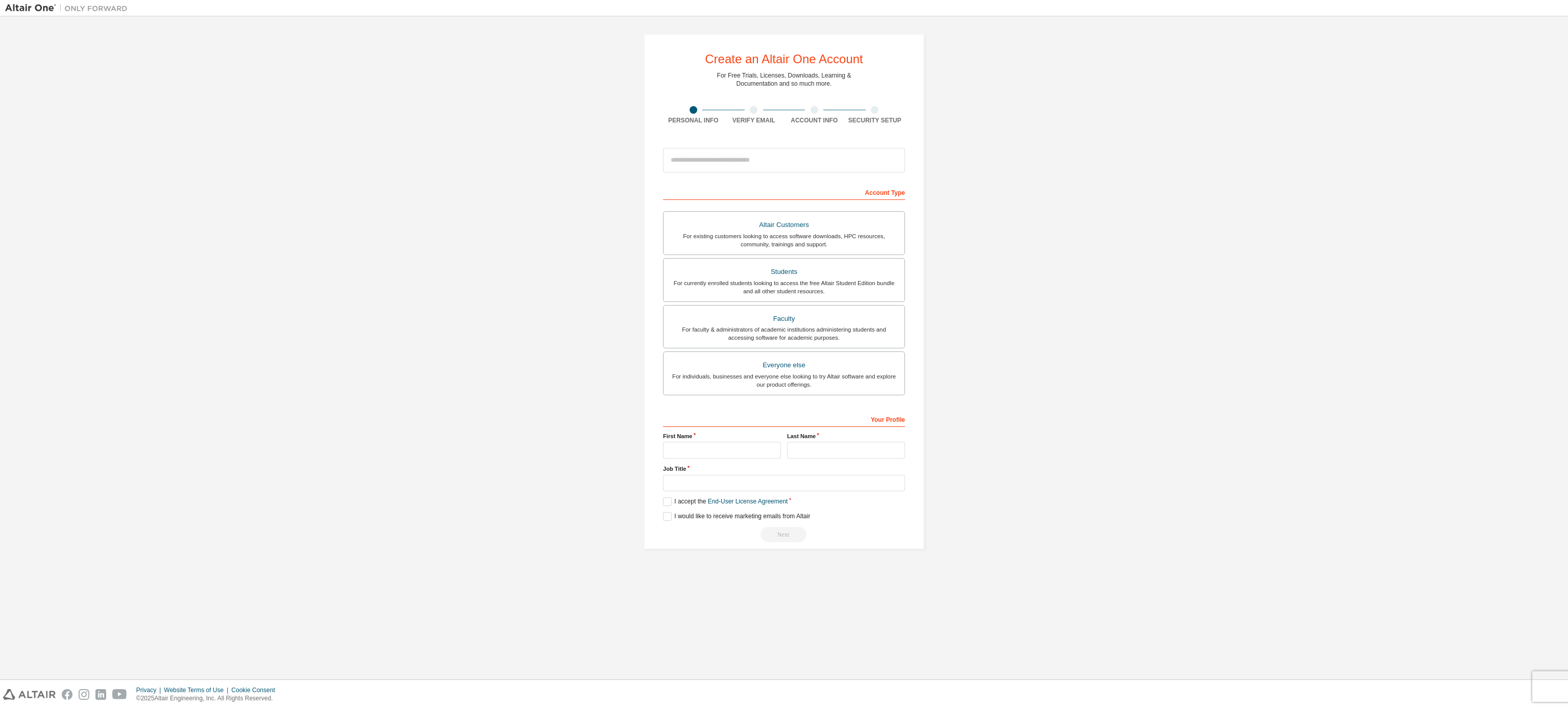 scroll, scrollTop: 0, scrollLeft: 0, axis: both 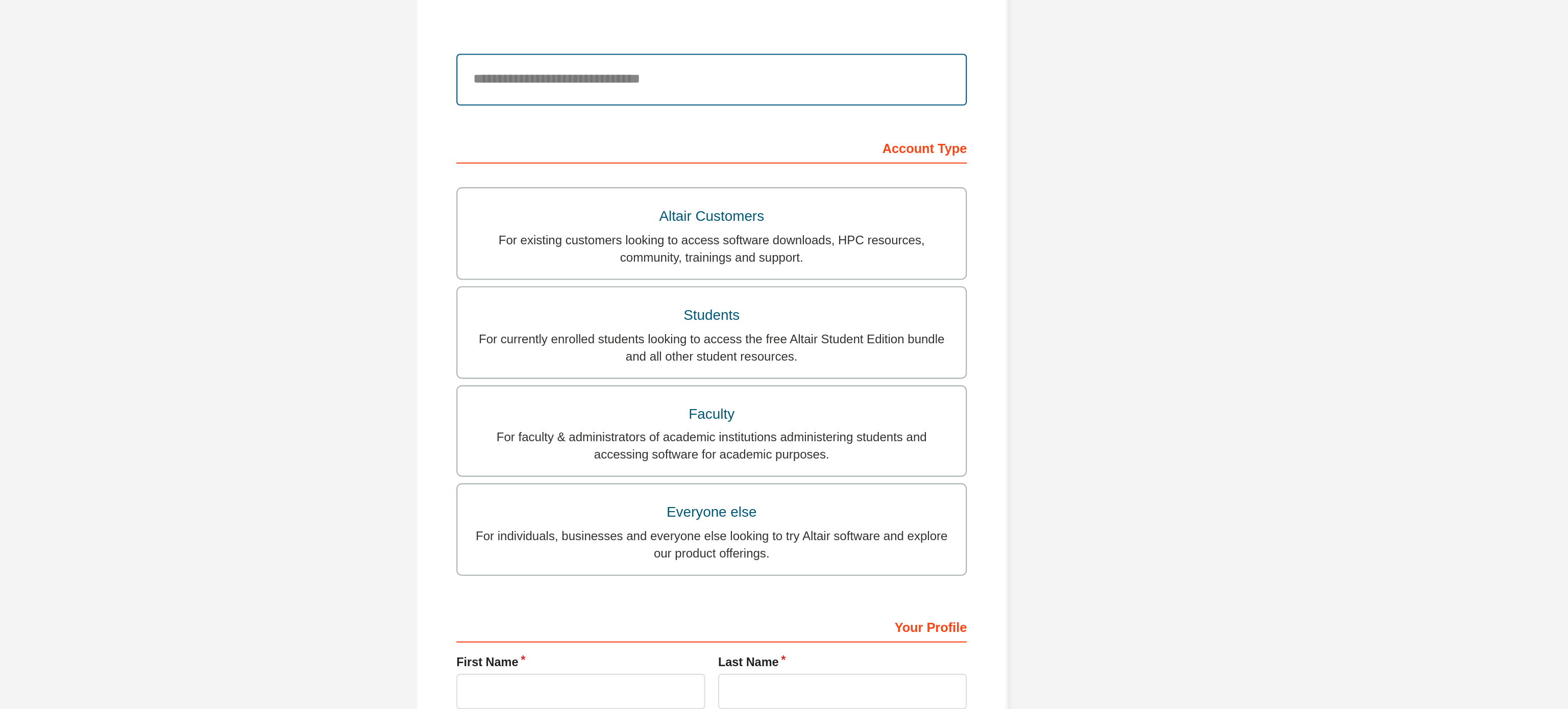 click at bounding box center (784, 160) 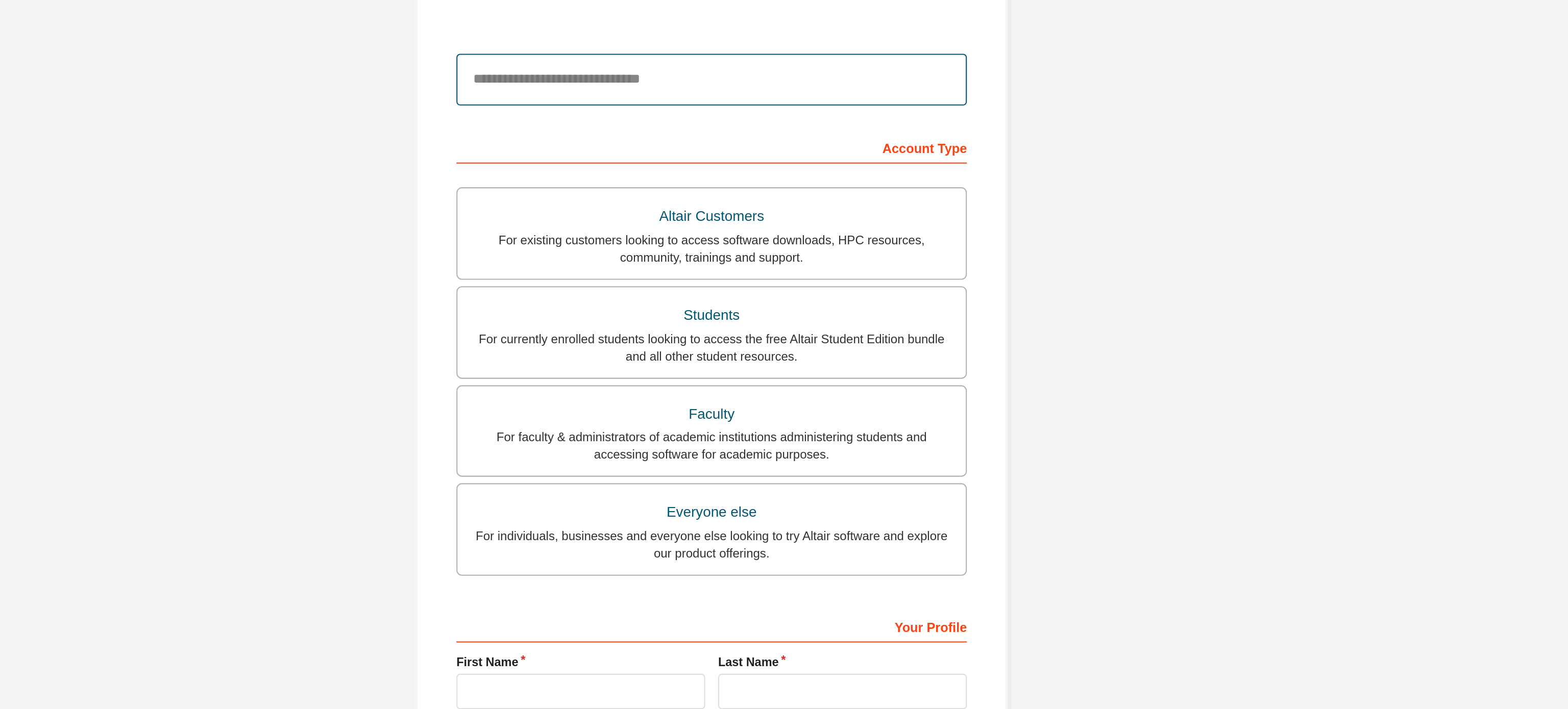 type on "**********" 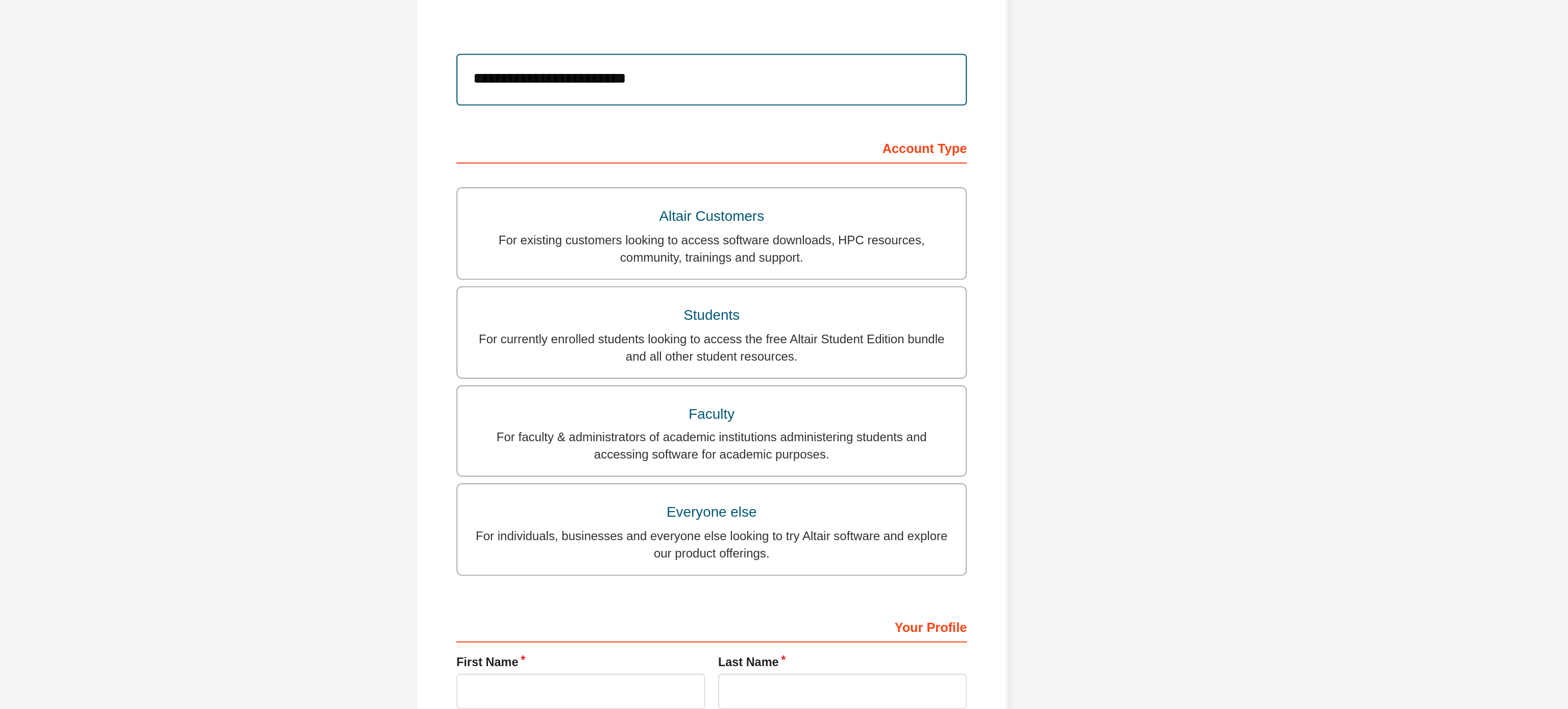 type on "*******" 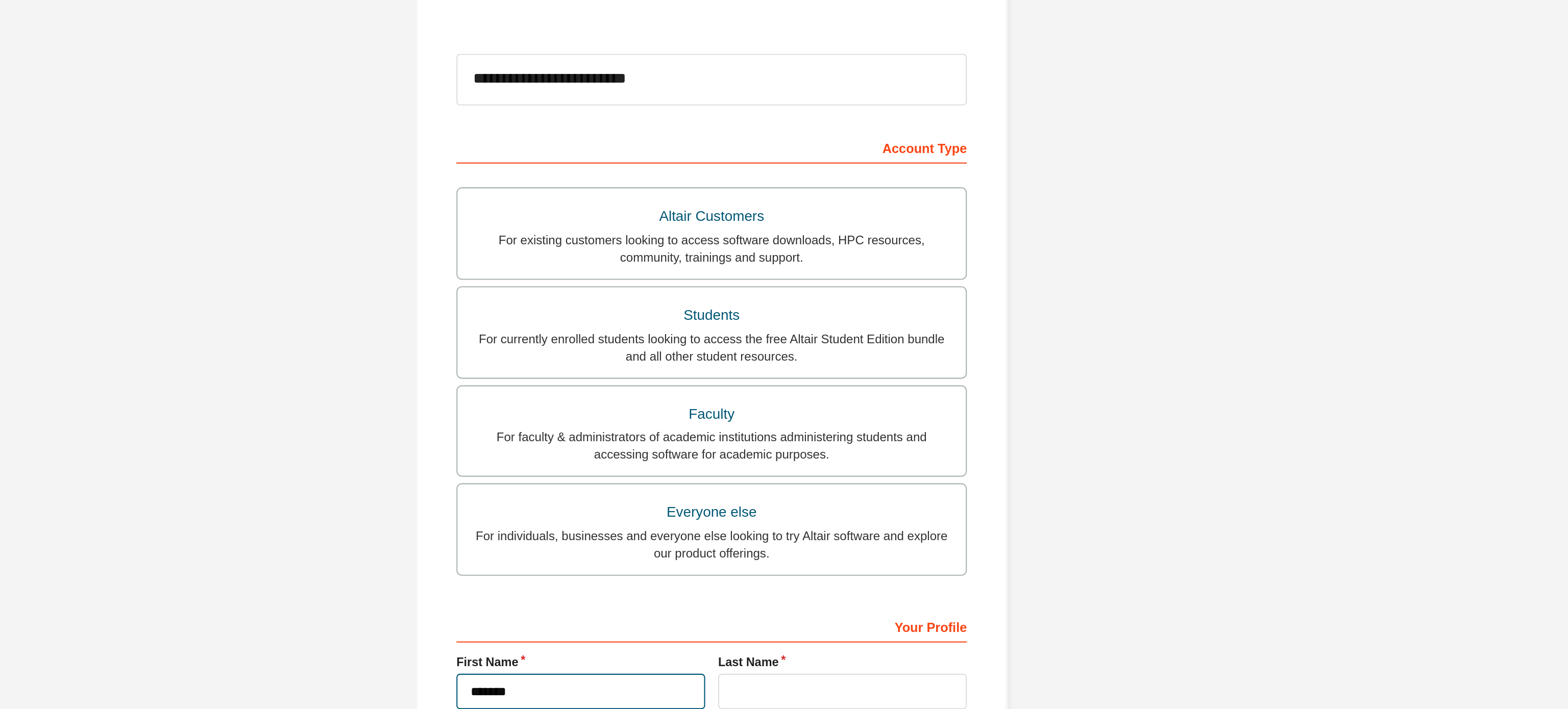 type on "*****" 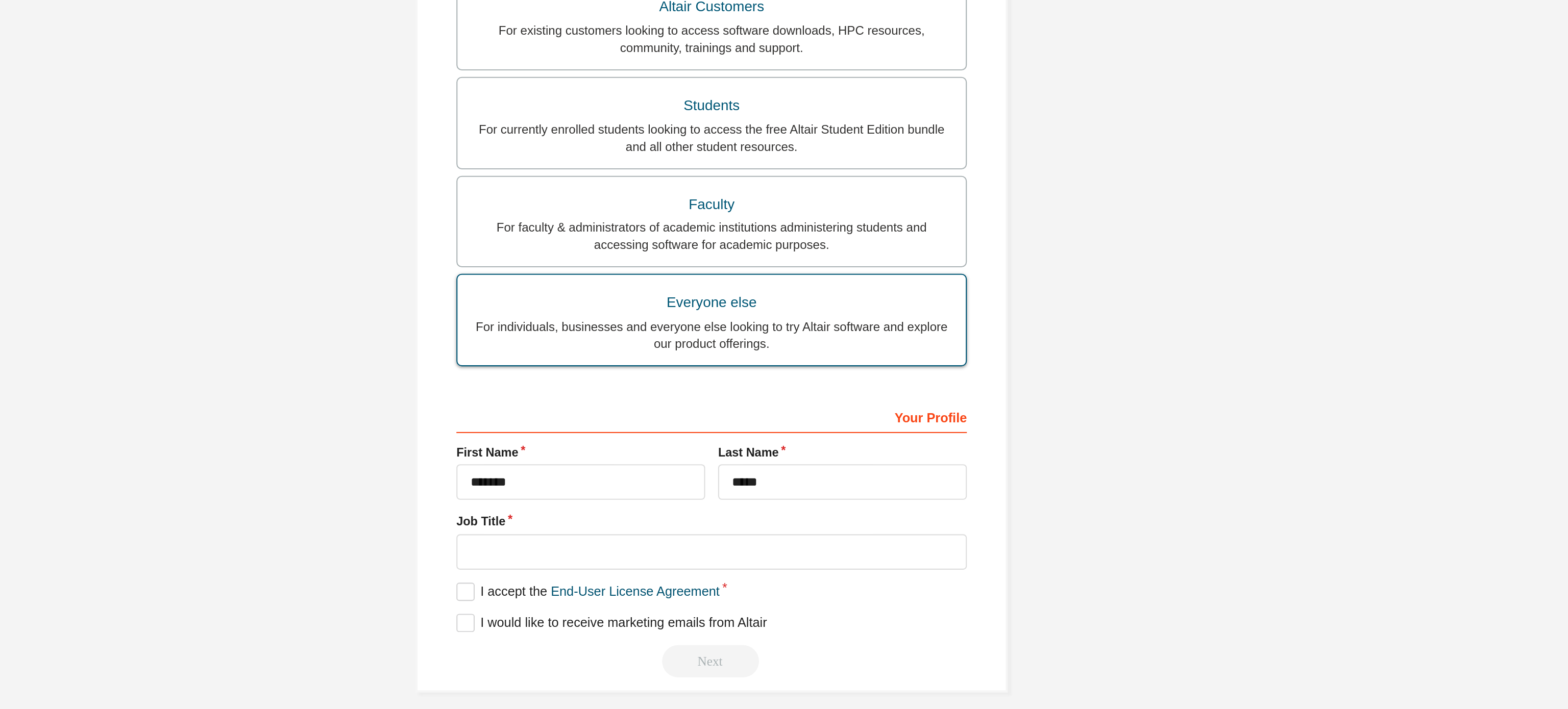 click on "For individuals, businesses and everyone else looking to try Altair software and explore our product offerings." at bounding box center (784, 413) 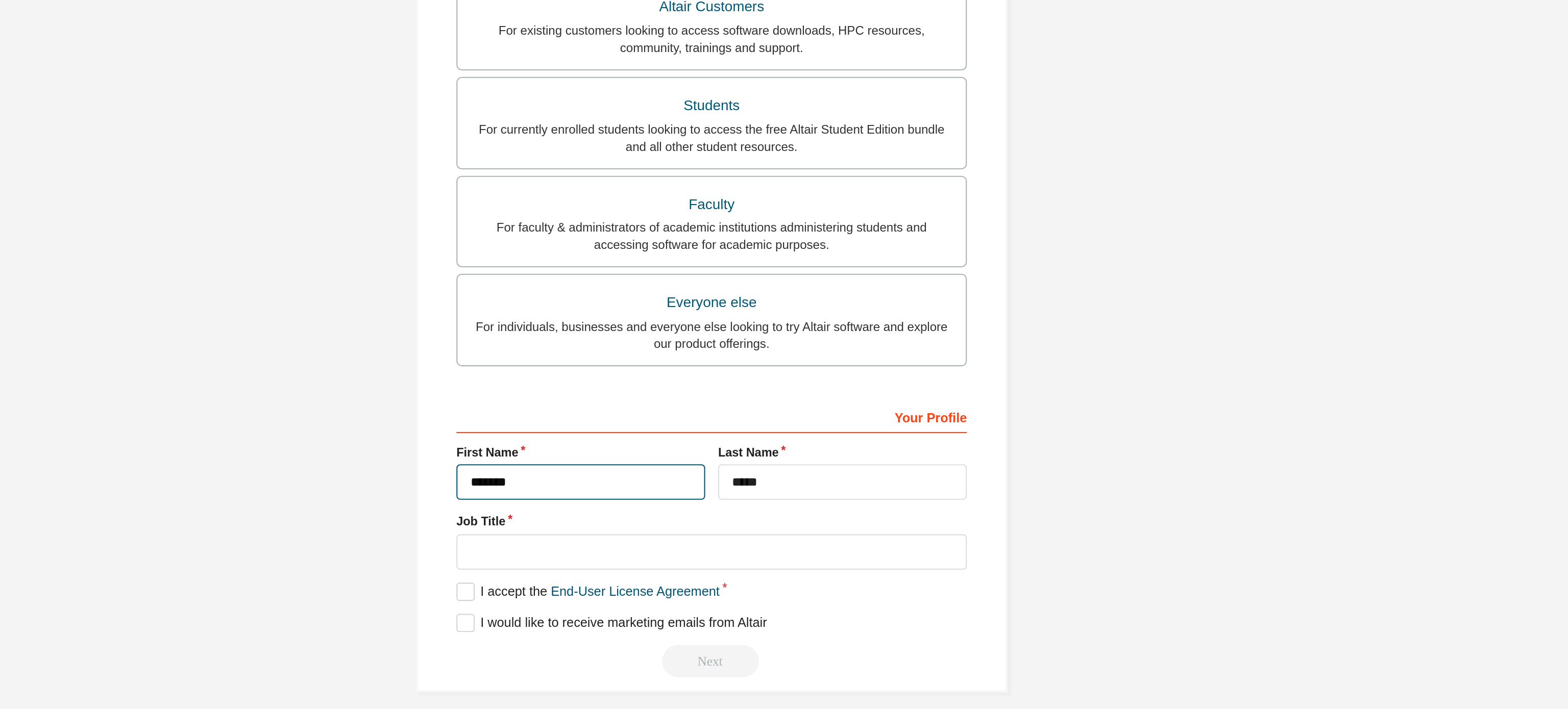 click on "*******" at bounding box center [722, 482] 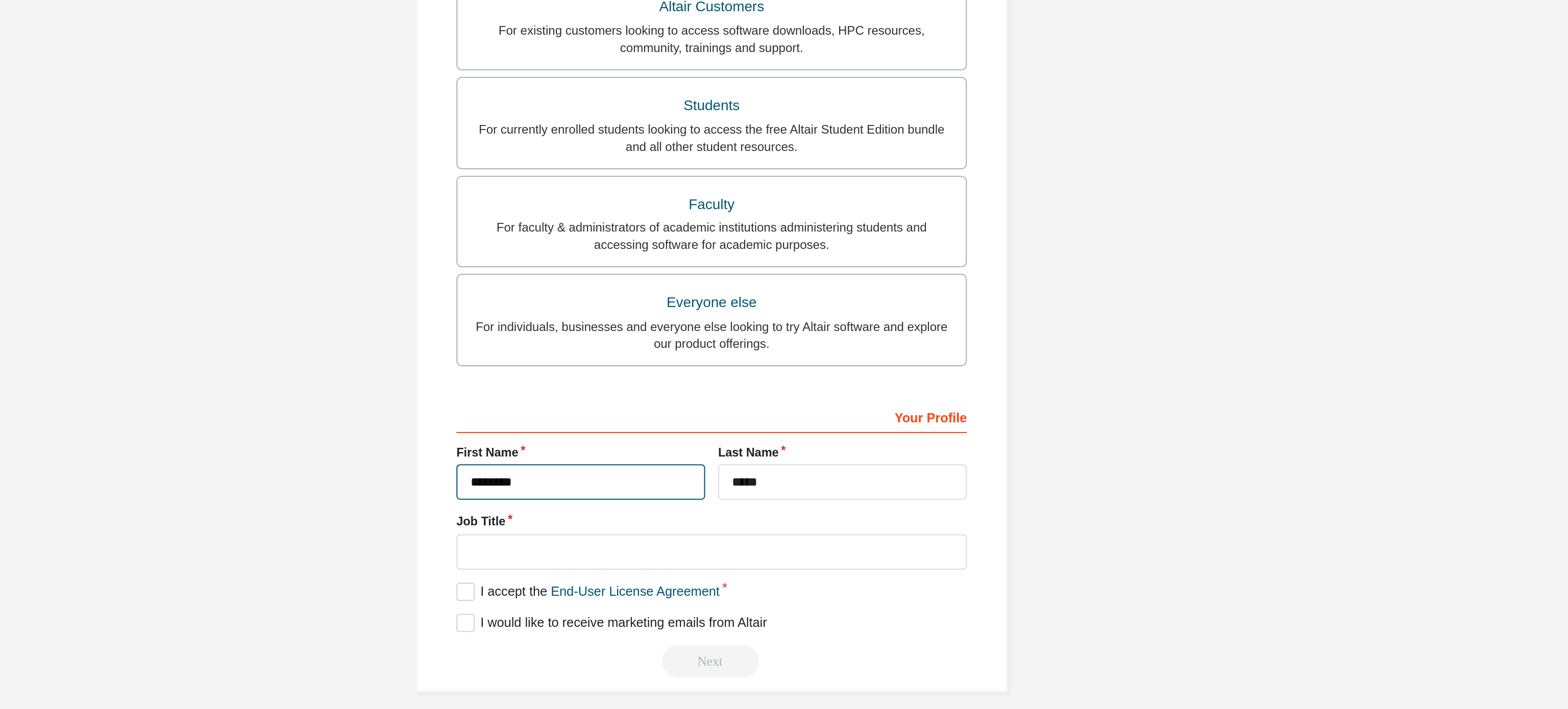 type on "*******" 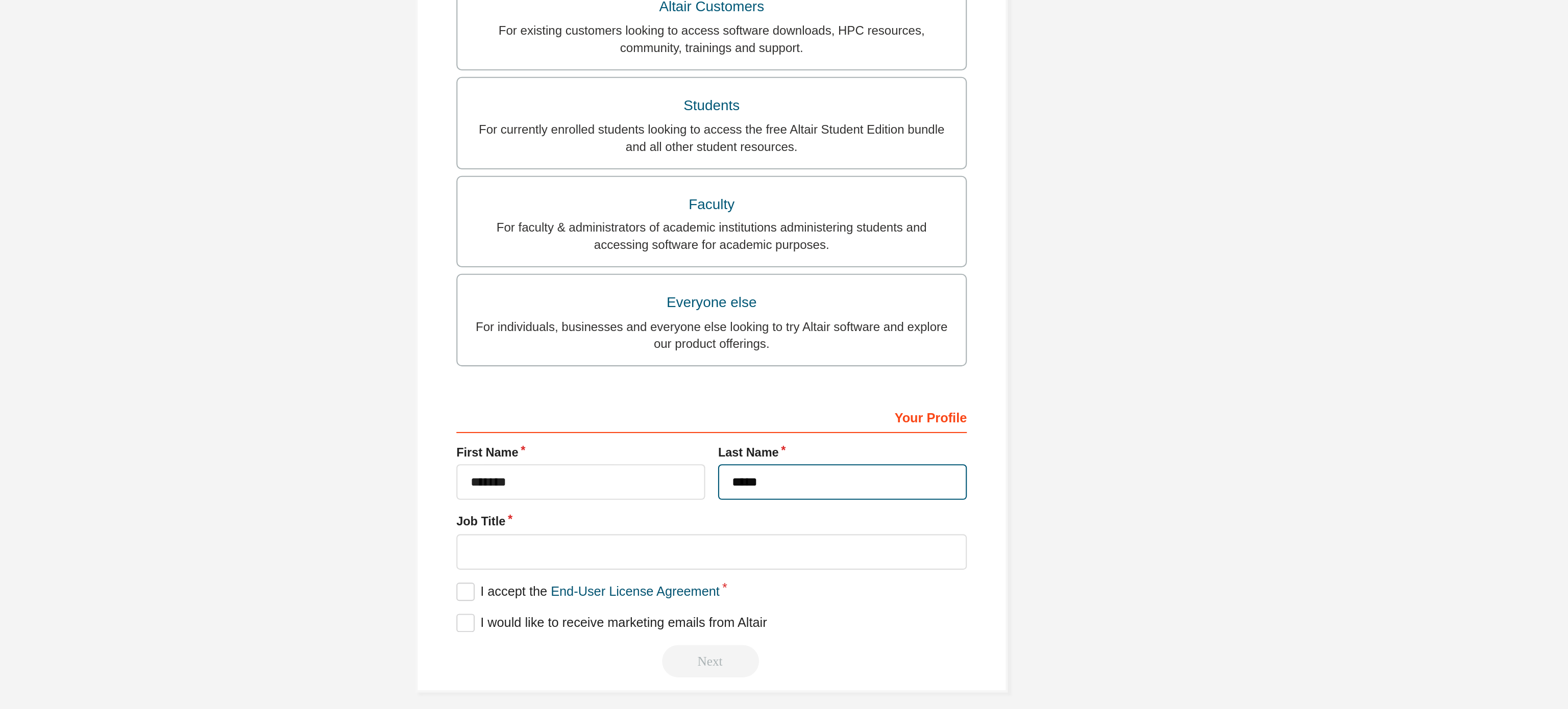 click on "*****" at bounding box center (846, 482) 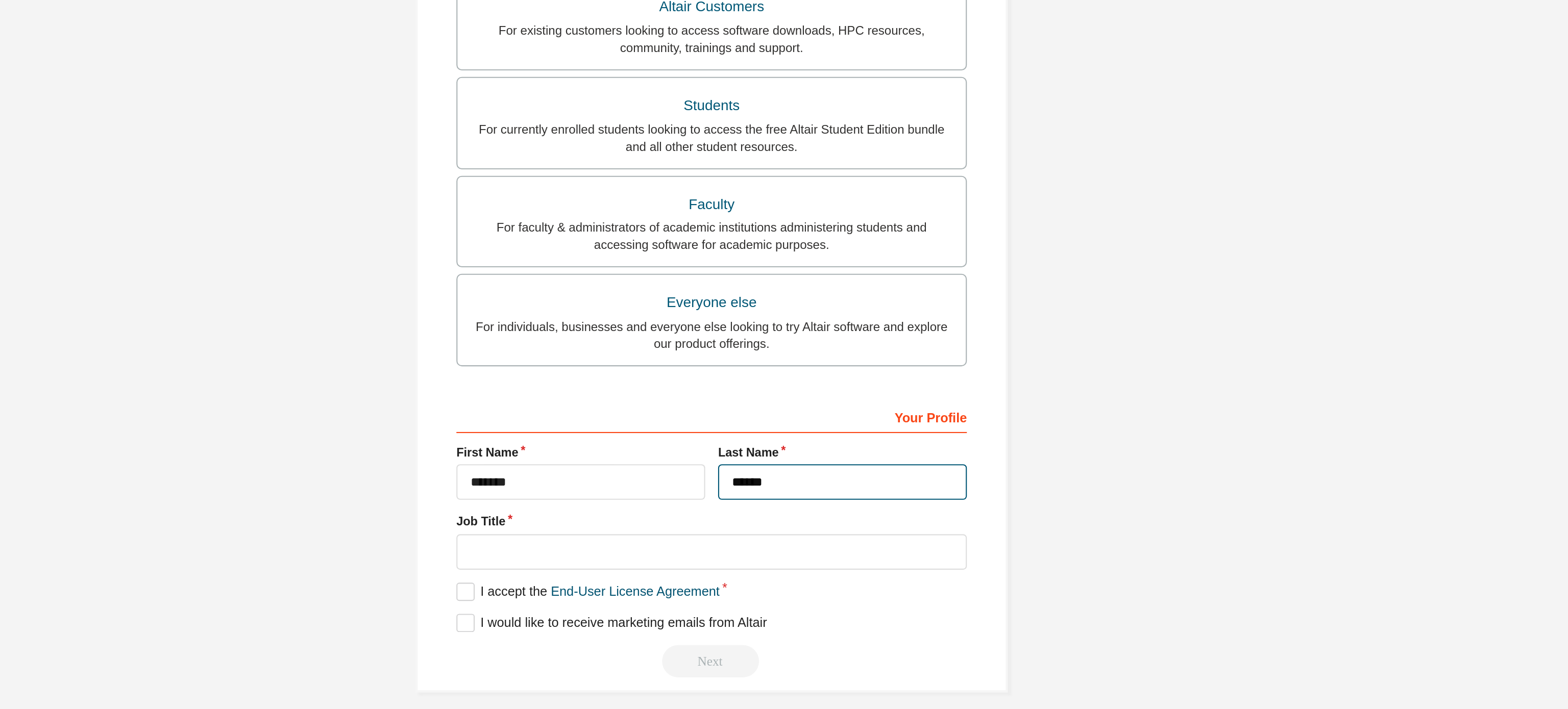 type on "*****" 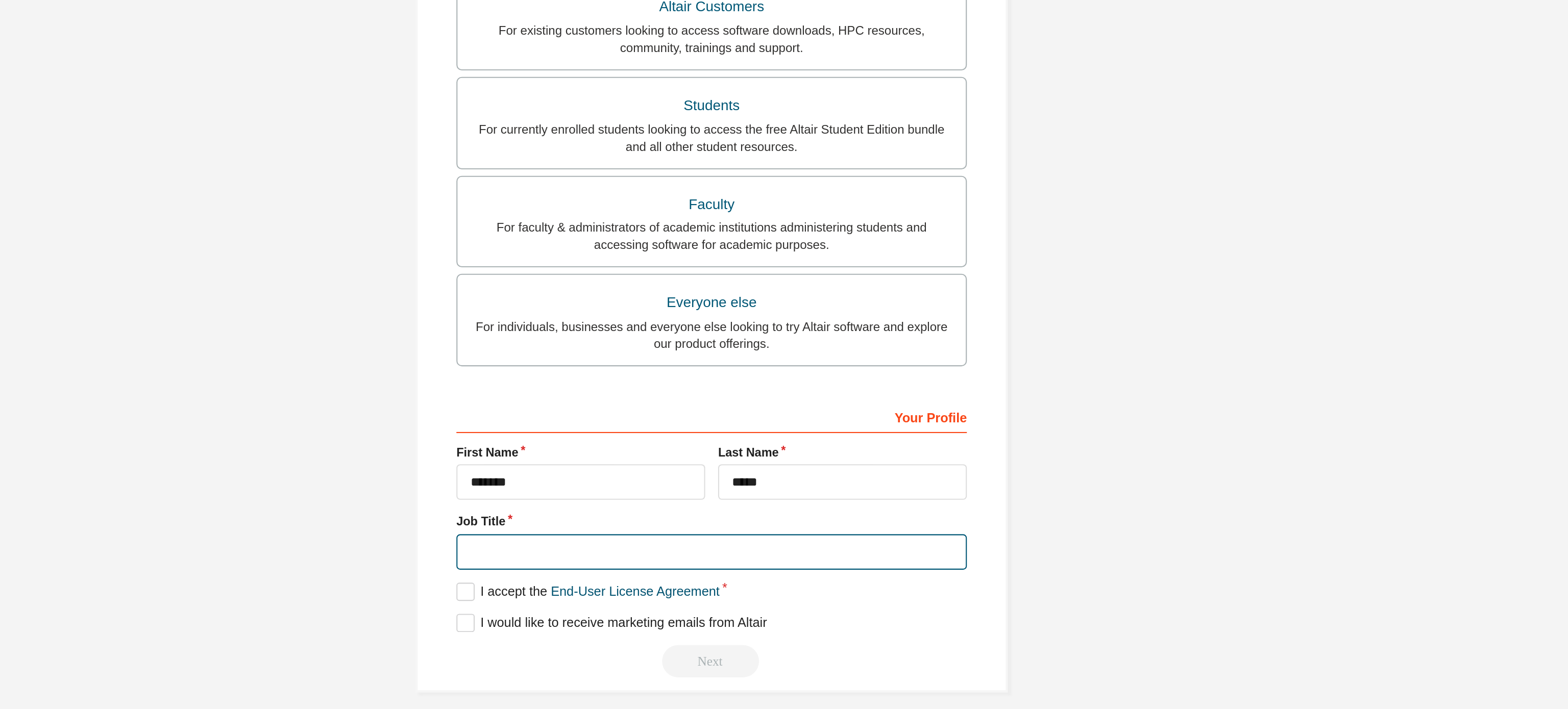 click at bounding box center [784, 515] 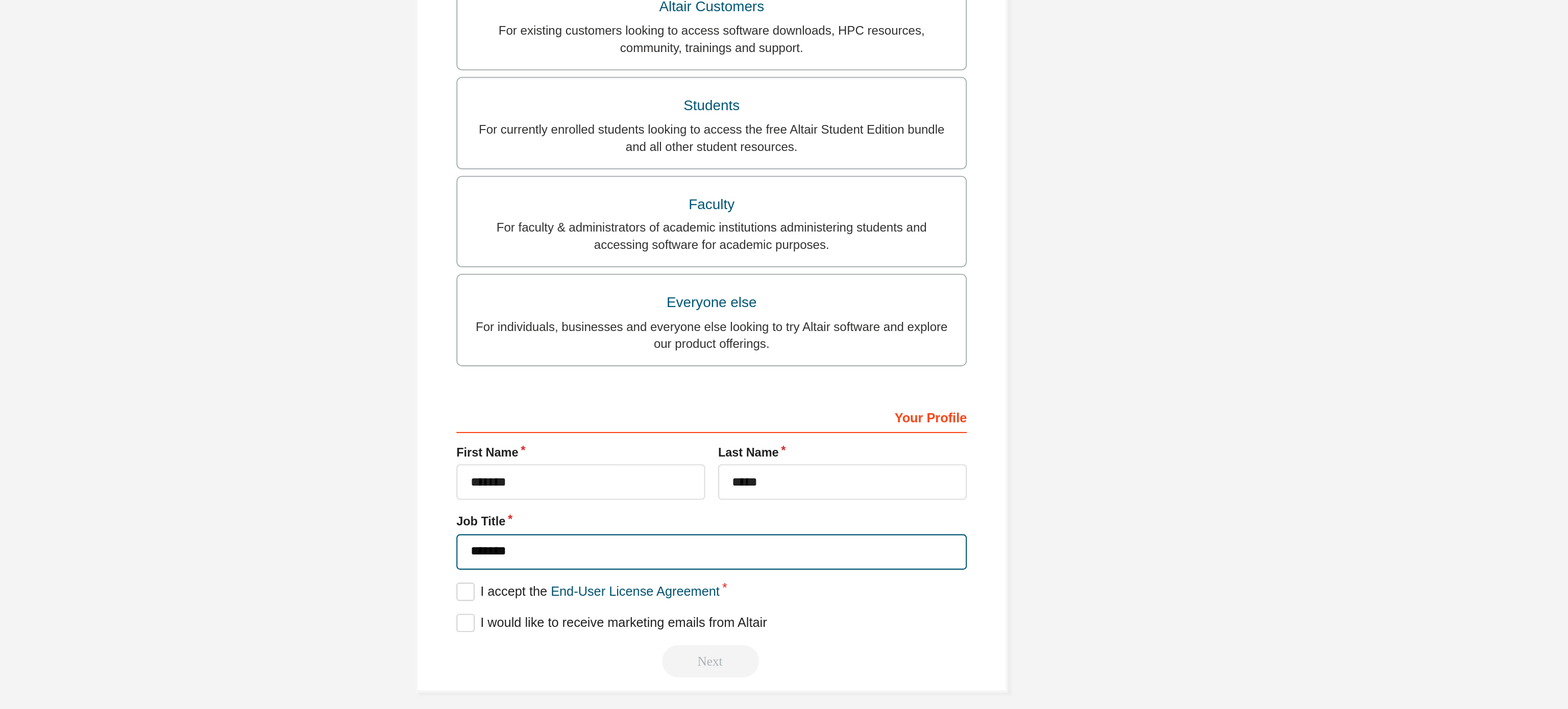 click on "*******" at bounding box center [784, 515] 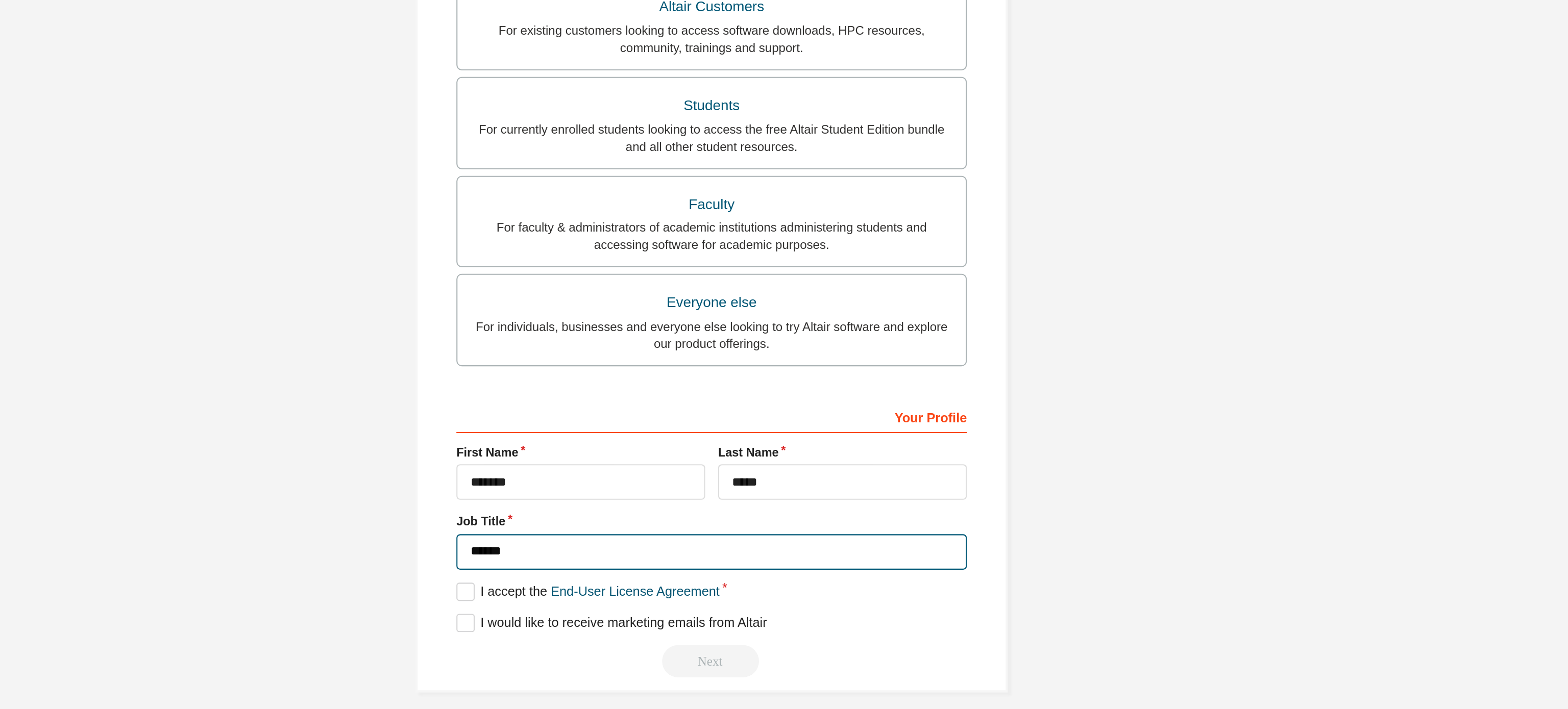 type on "*******" 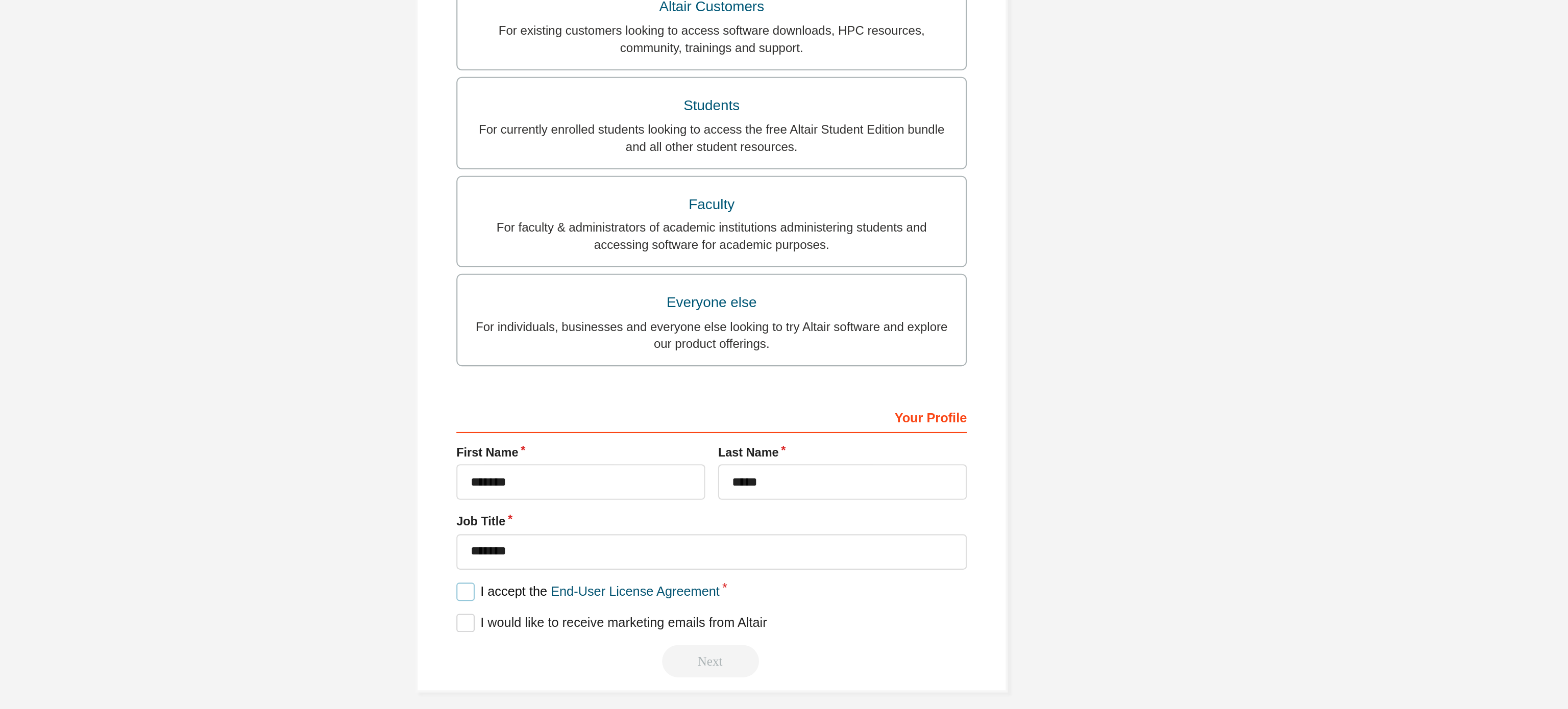 click on "I accept the    End-User License Agreement" at bounding box center (725, 534) 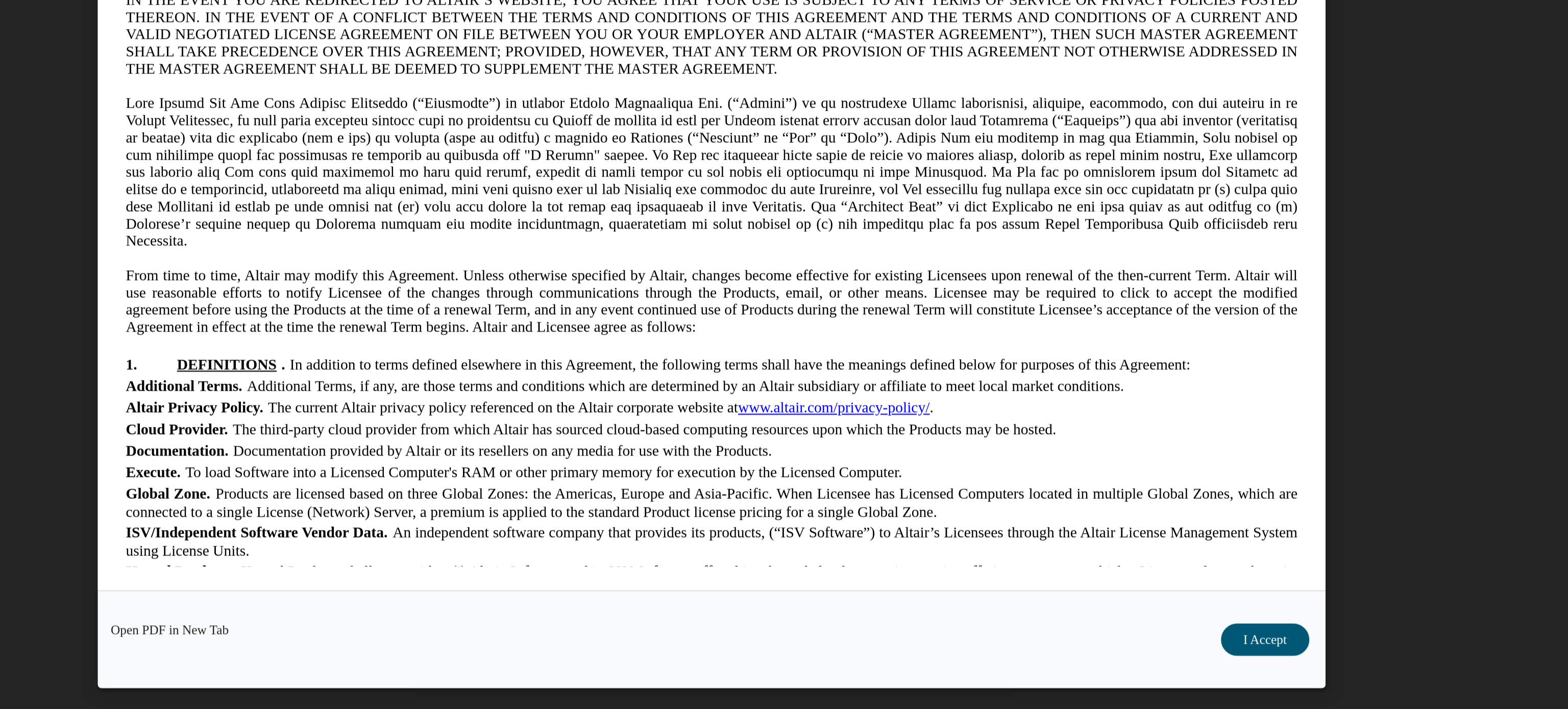 scroll, scrollTop: 0, scrollLeft: 0, axis: both 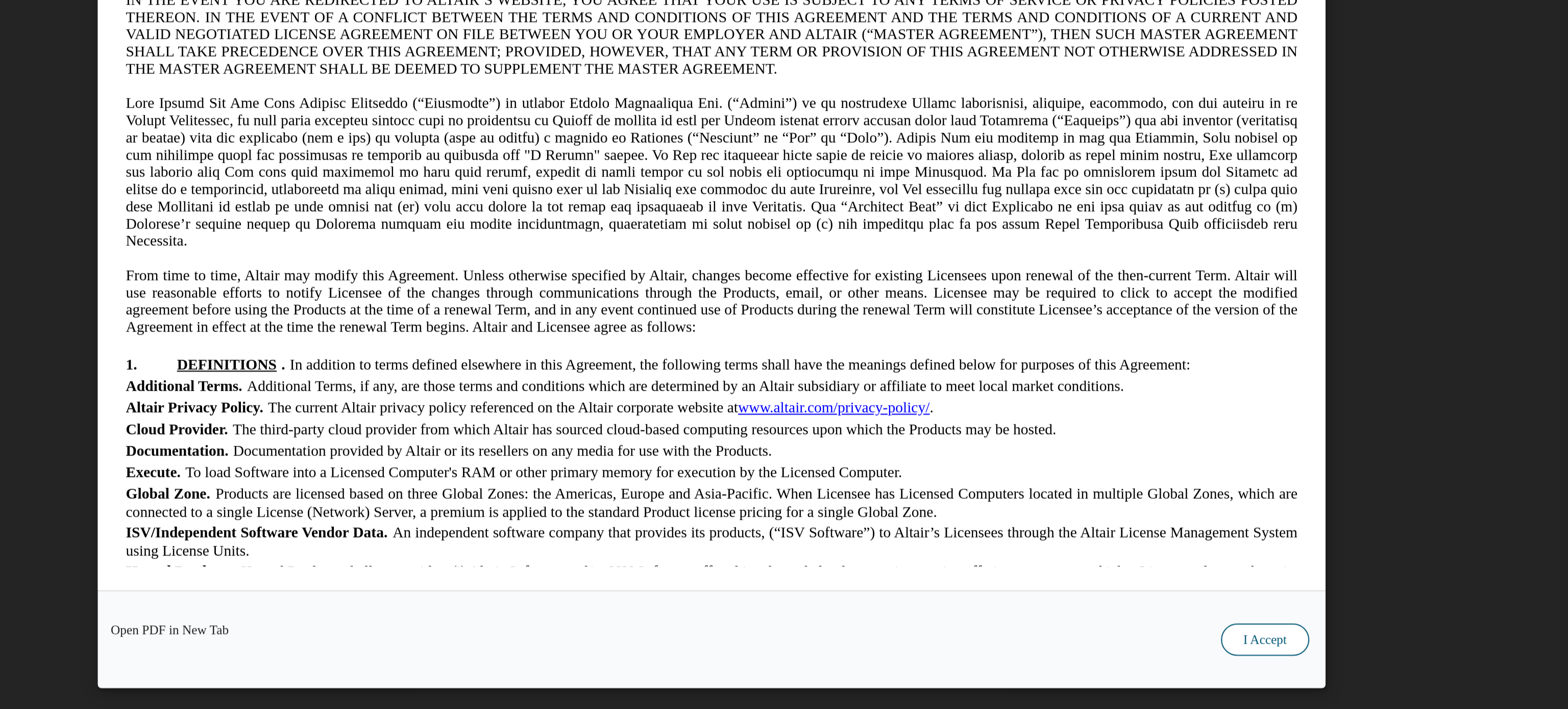 click on "I Accept" at bounding box center [1046, 557] 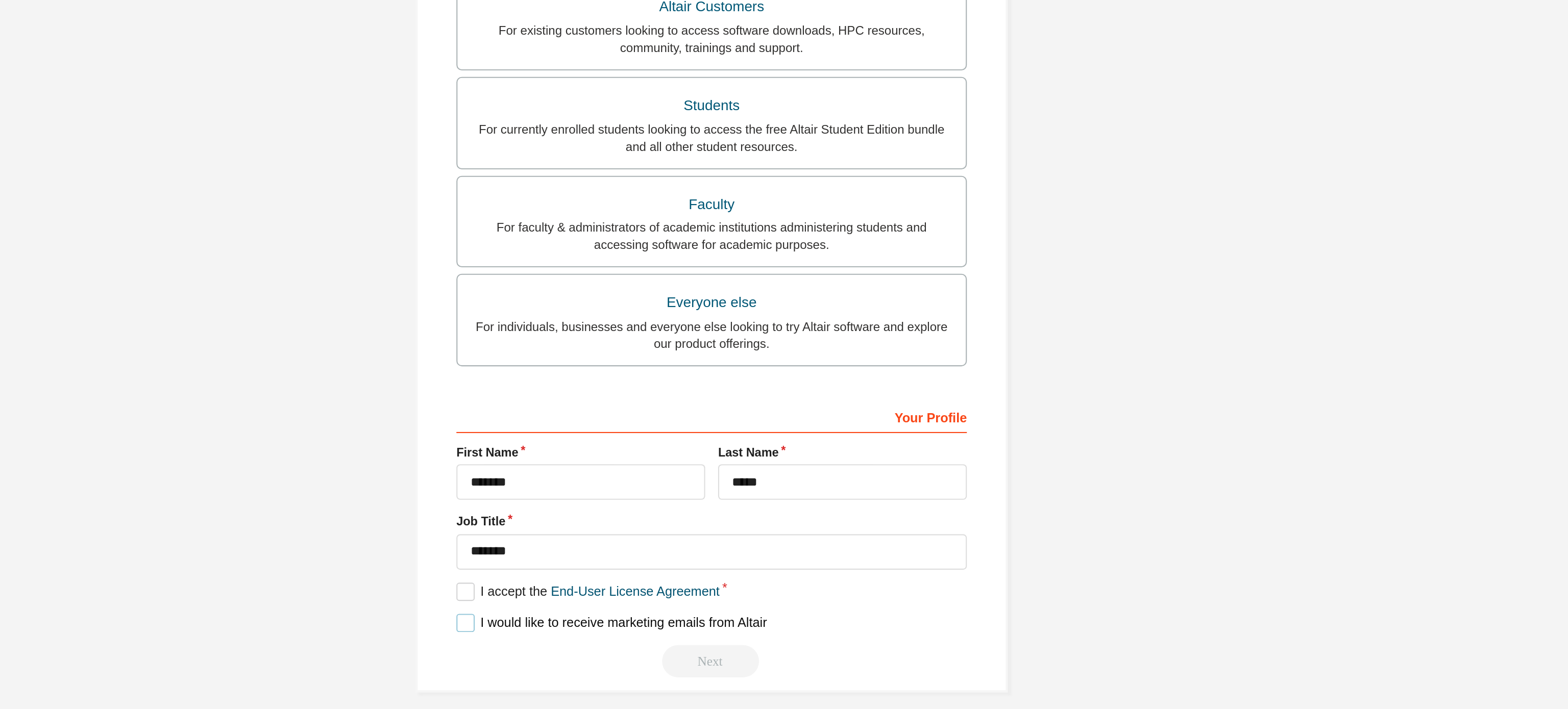 click on "I would like to receive marketing emails from Altair" at bounding box center (737, 549) 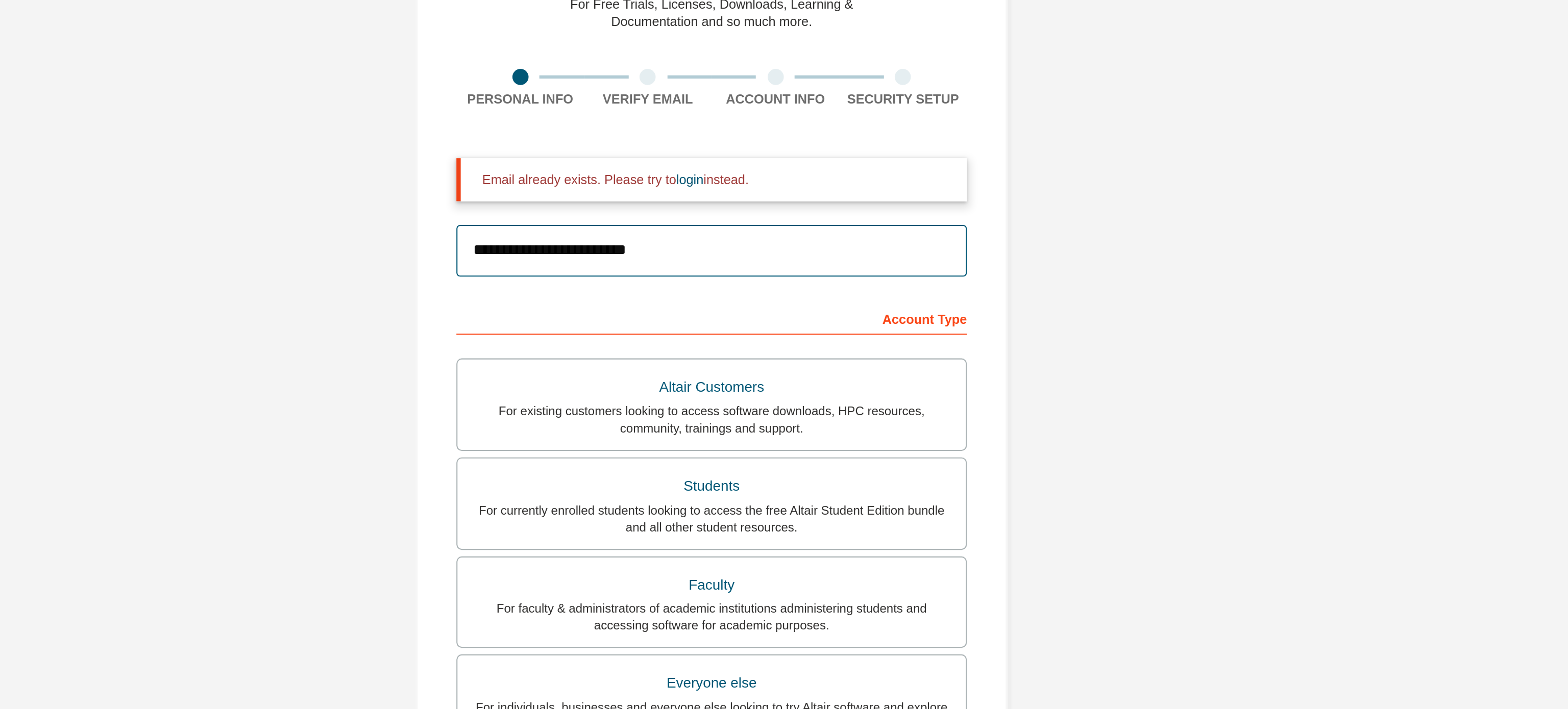 click on "**********" at bounding box center [784, 192] 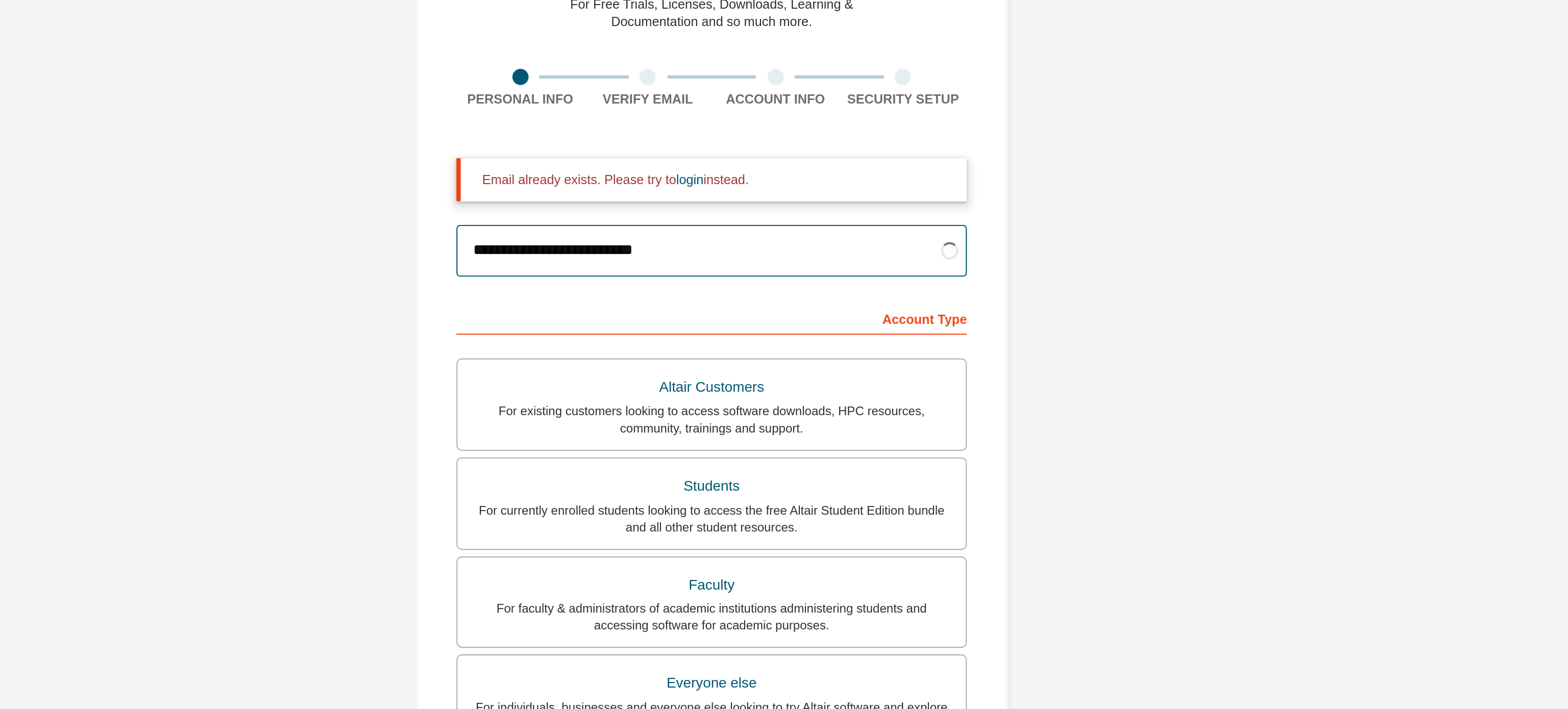 type on "**********" 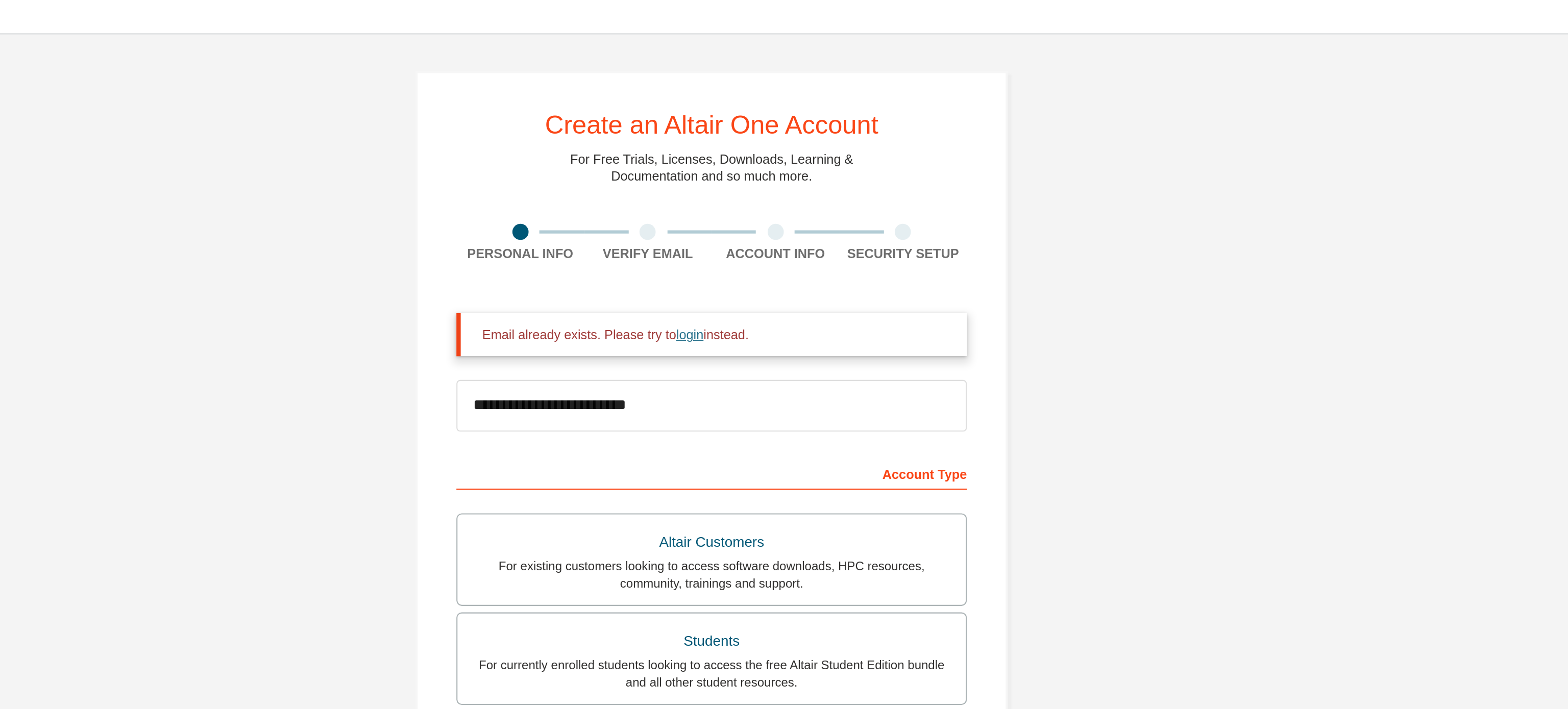 click on "login" at bounding box center (773, 159) 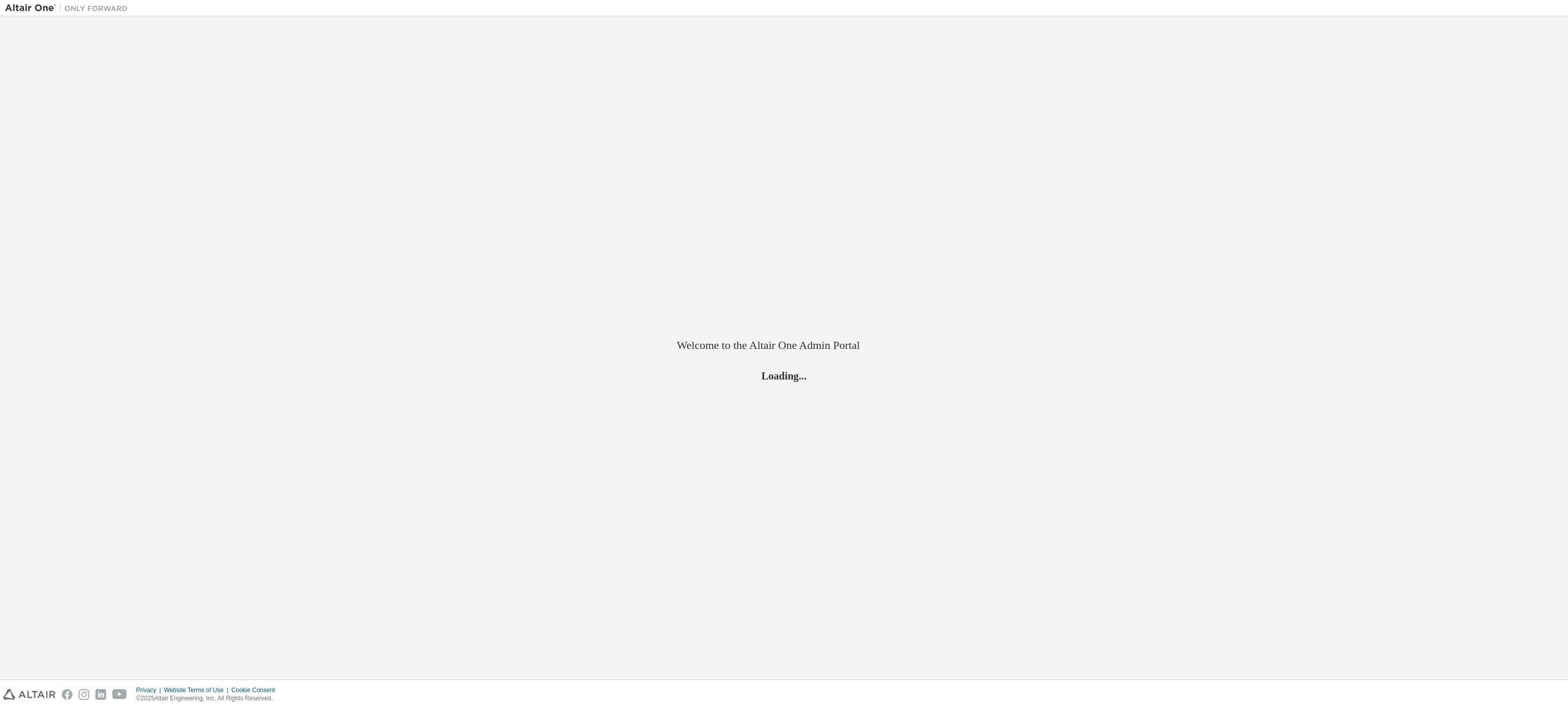 scroll, scrollTop: 0, scrollLeft: 0, axis: both 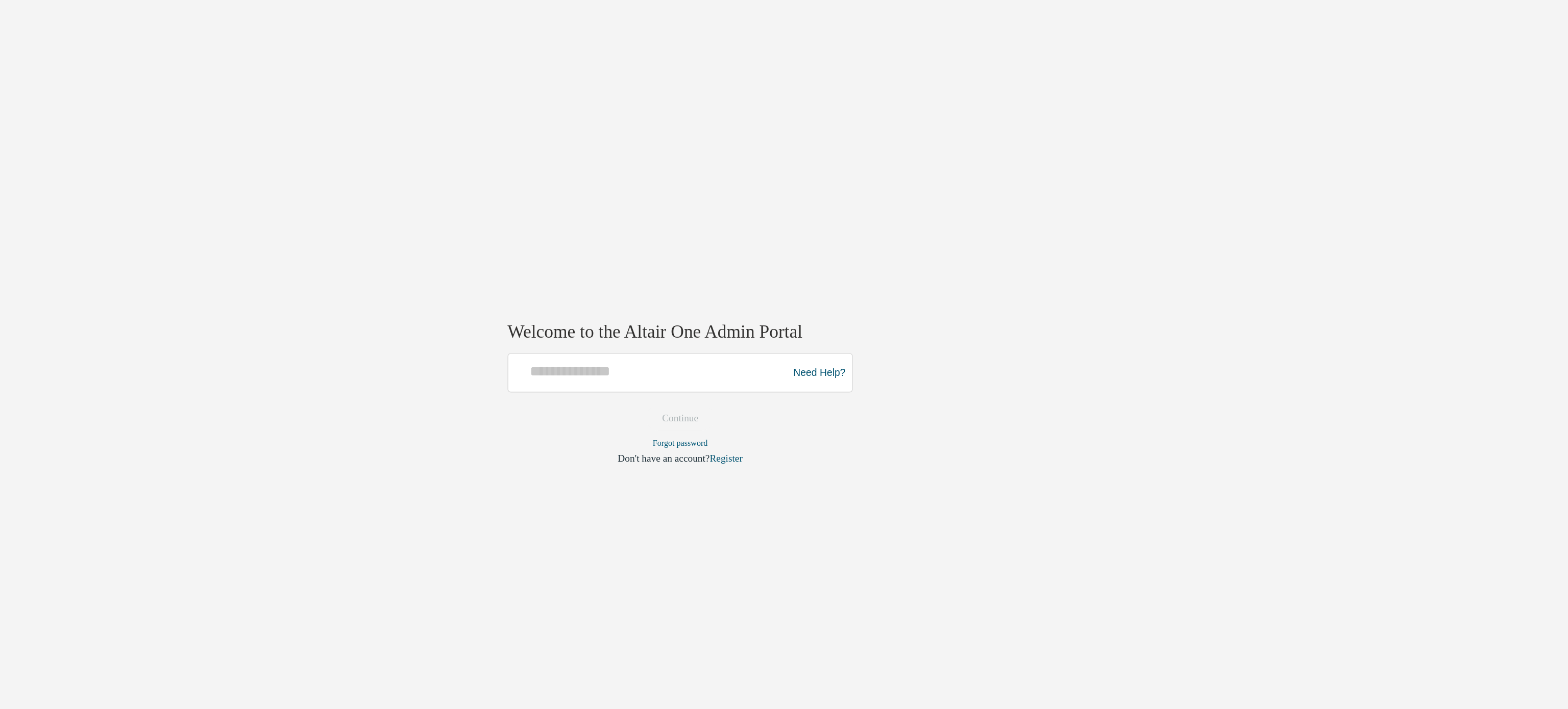 click at bounding box center (765, 348) 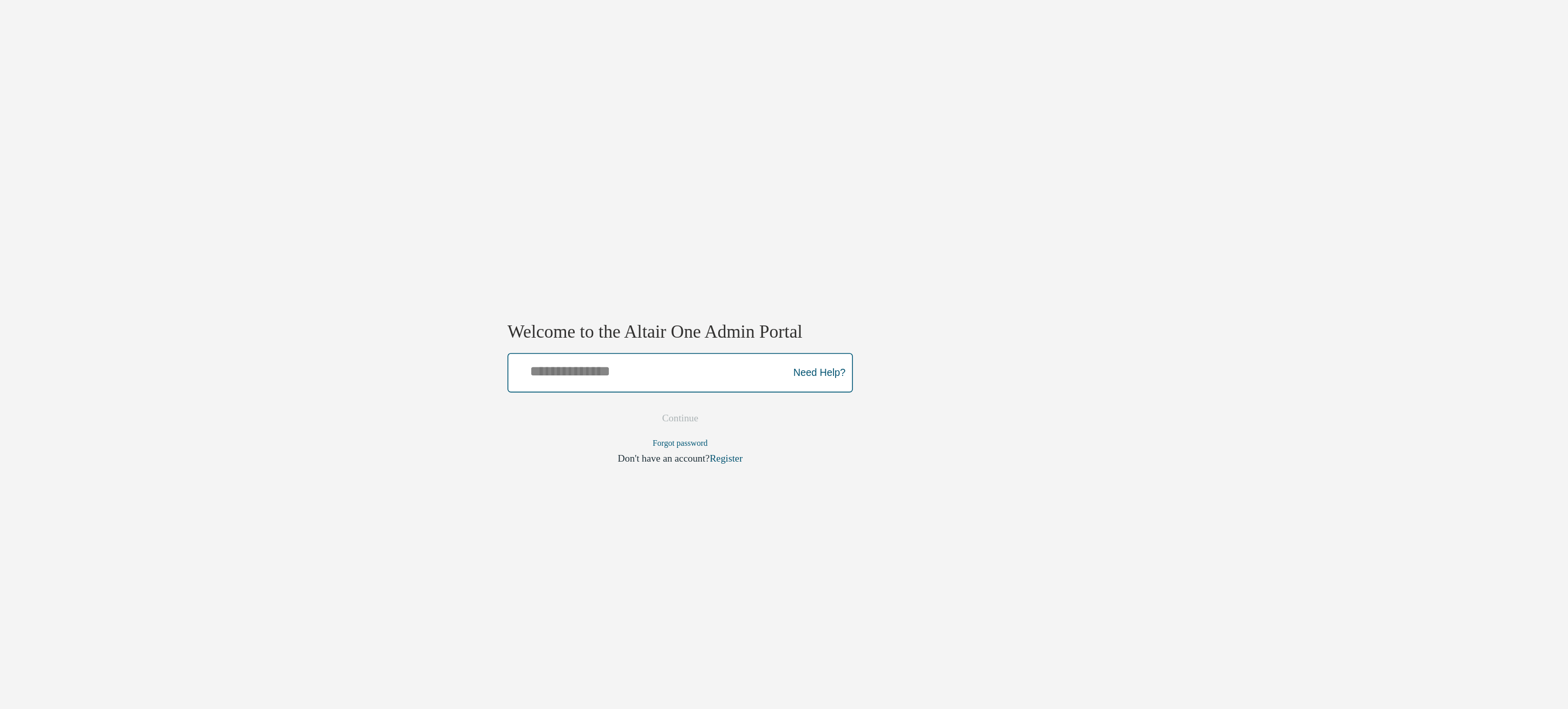 click at bounding box center (765, 346) 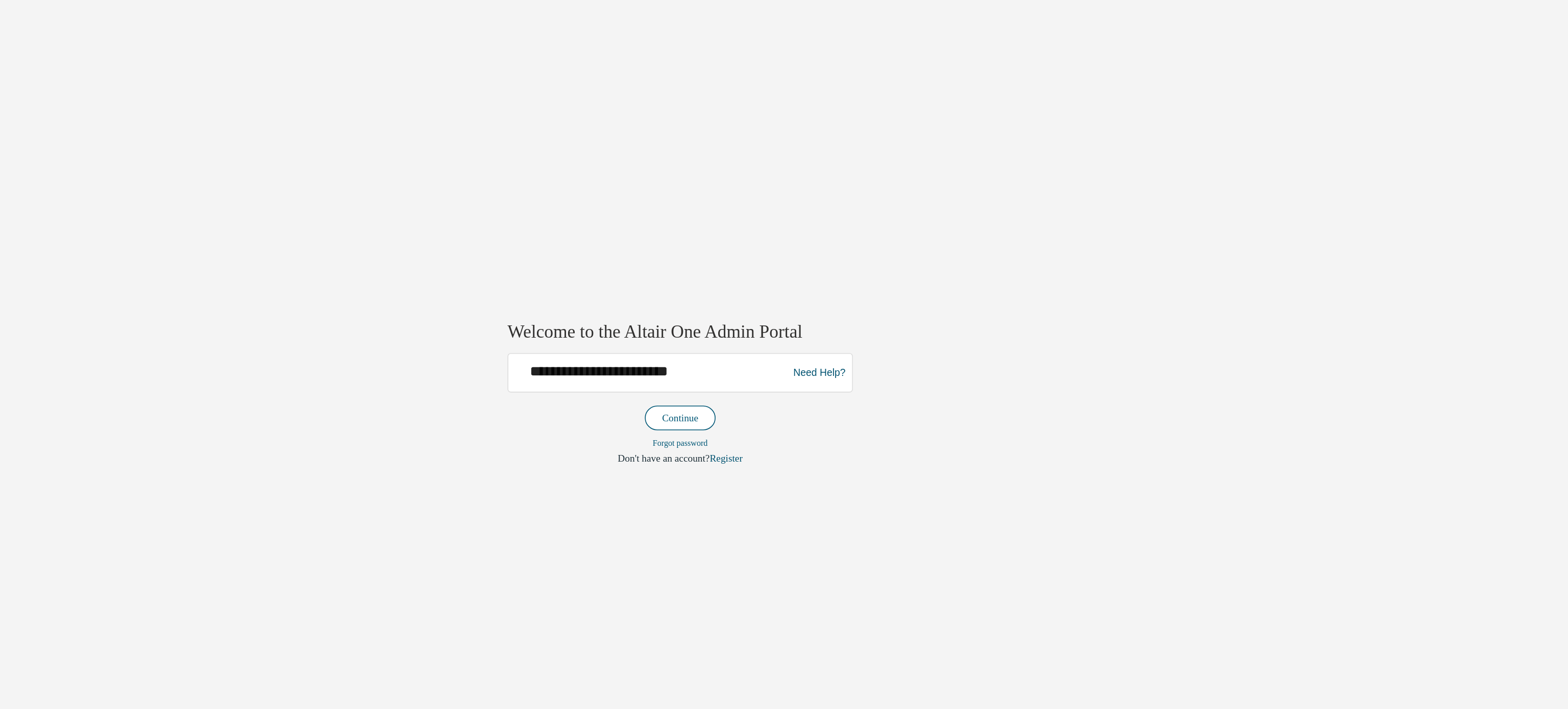 click on "Continue" at bounding box center [784, 376] 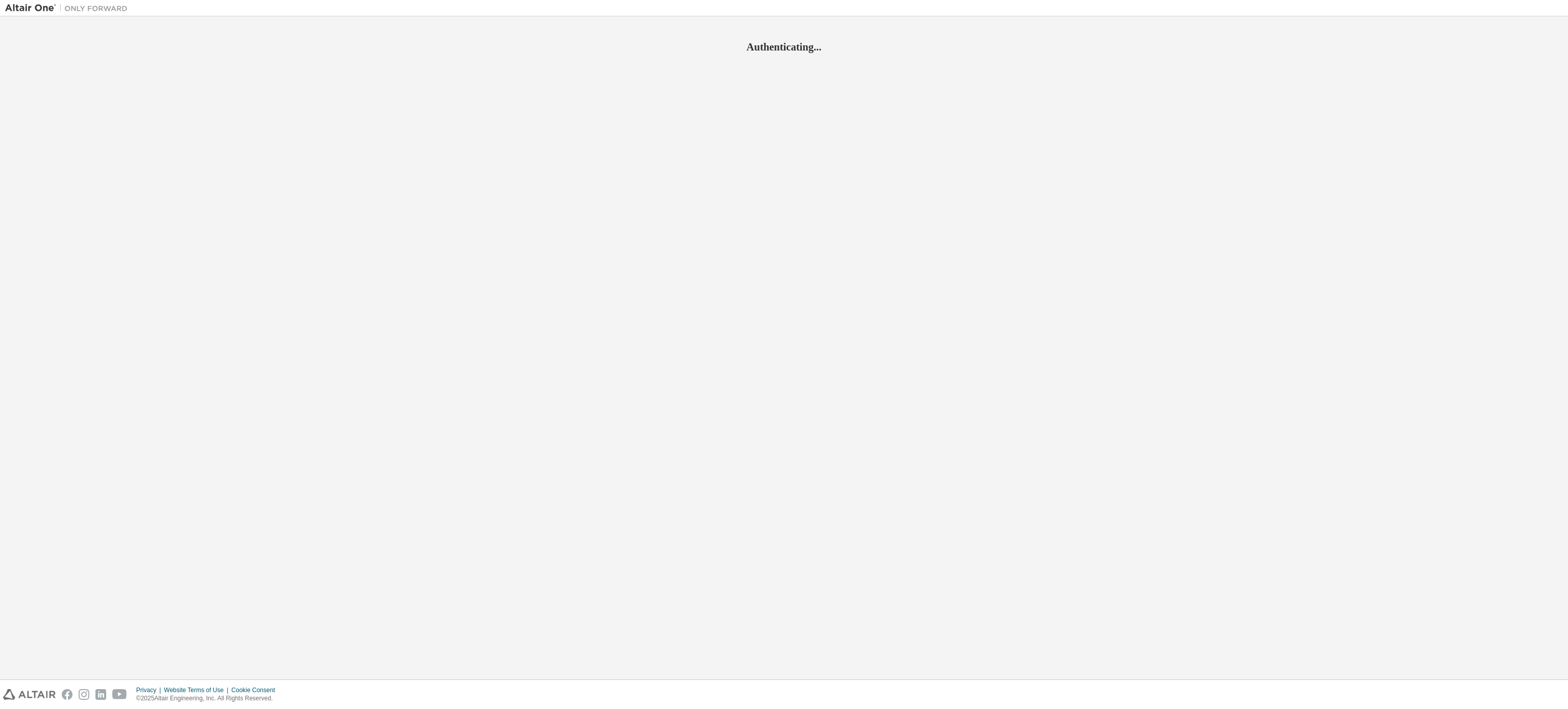 scroll, scrollTop: 0, scrollLeft: 0, axis: both 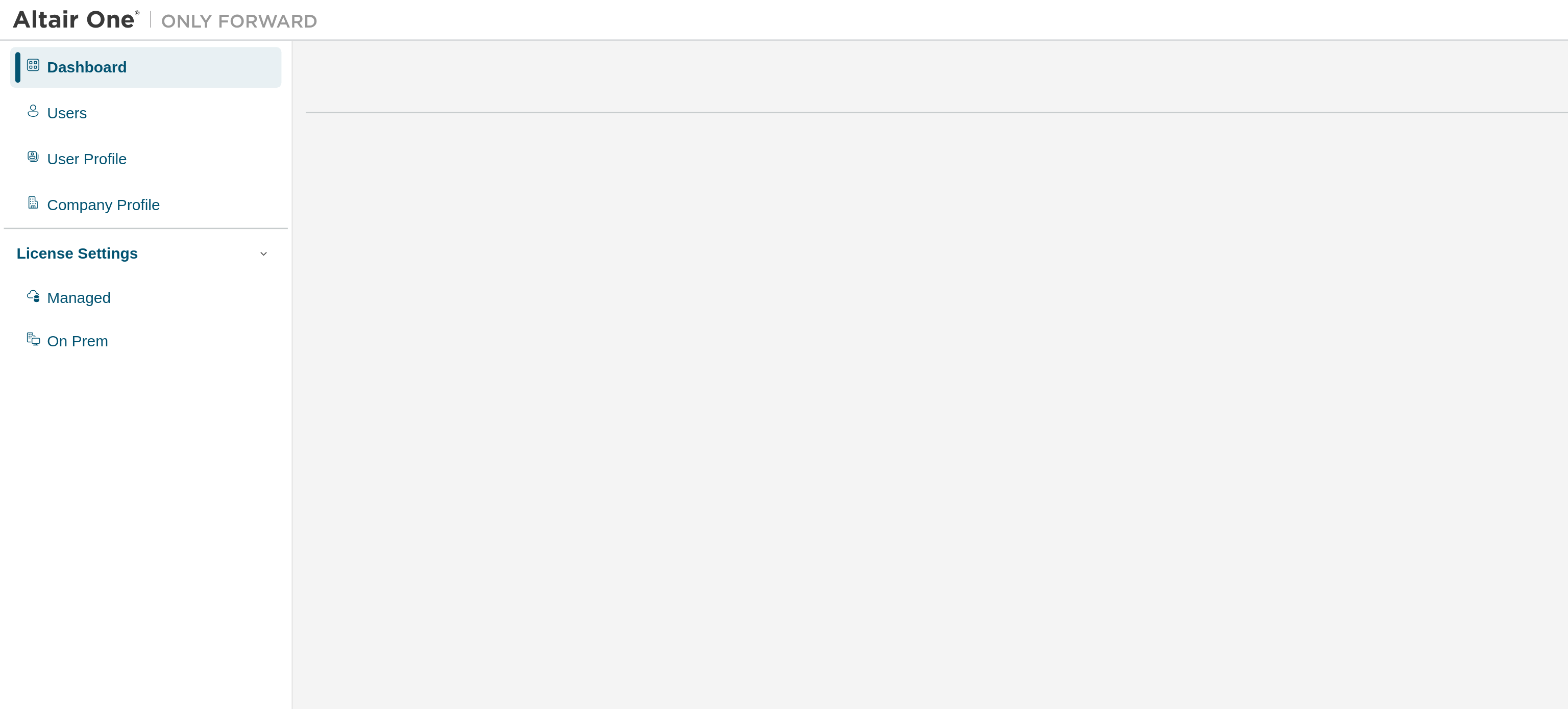 click on "Start a free trial in the  Altair Marketplace" at bounding box center [843, 284] 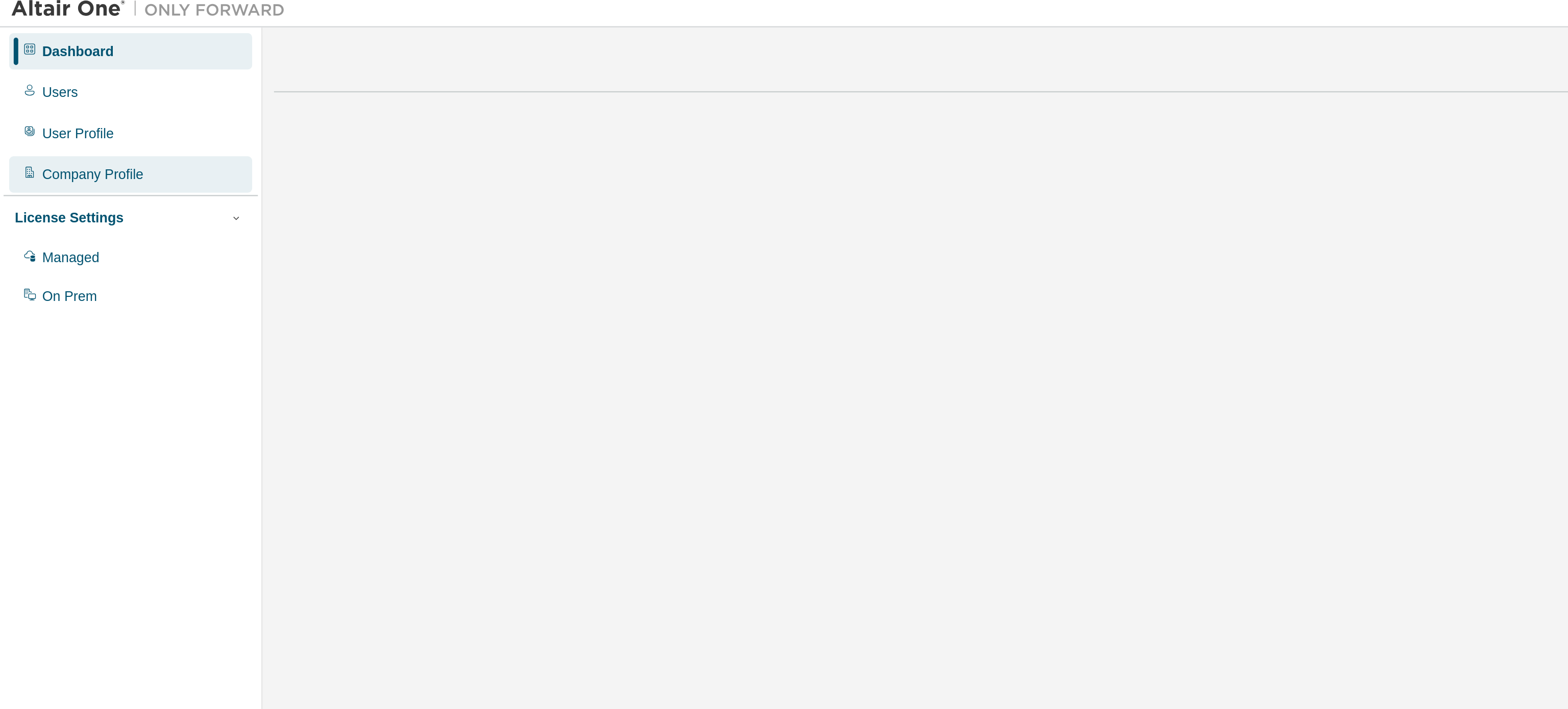 click on "Company Profile" at bounding box center (41, 82) 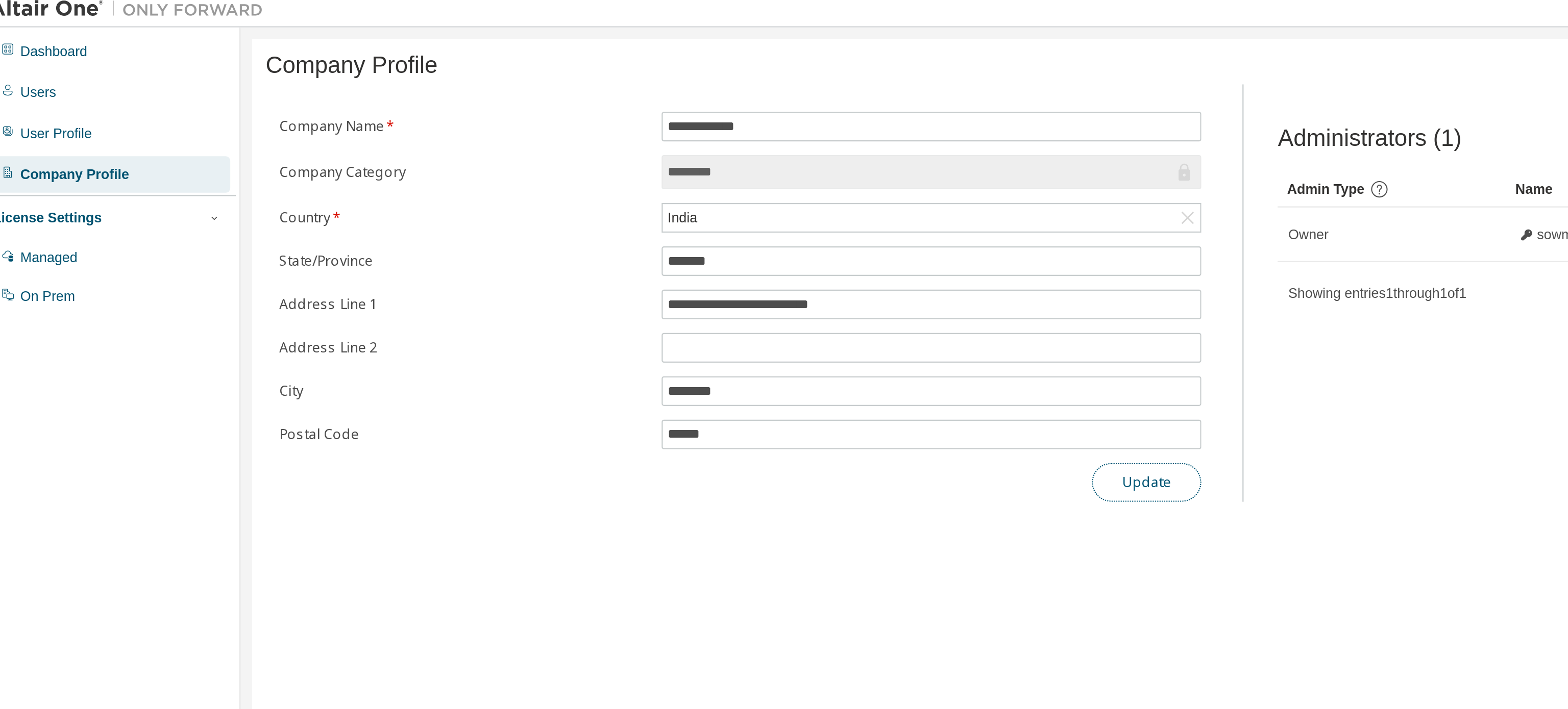 click on "Update" at bounding box center (523, 220) 